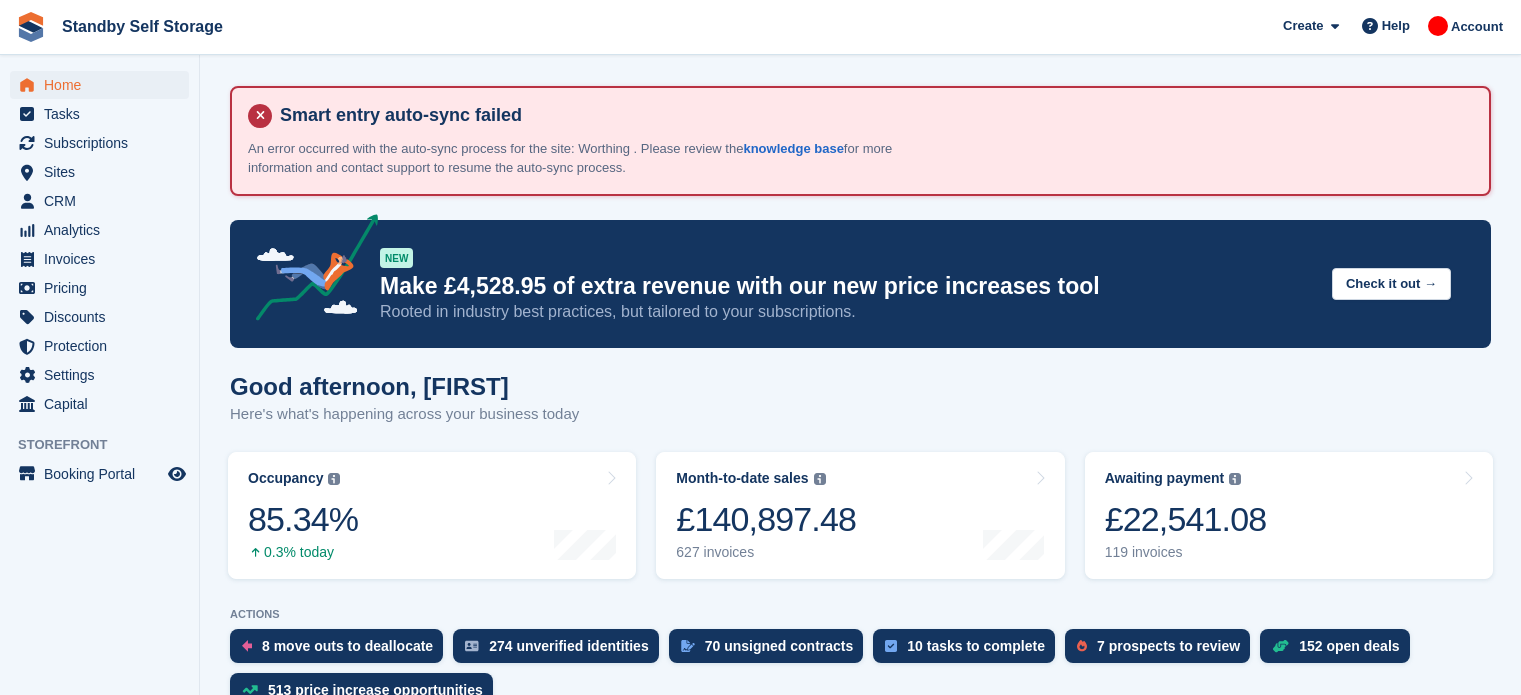 scroll, scrollTop: 0, scrollLeft: 0, axis: both 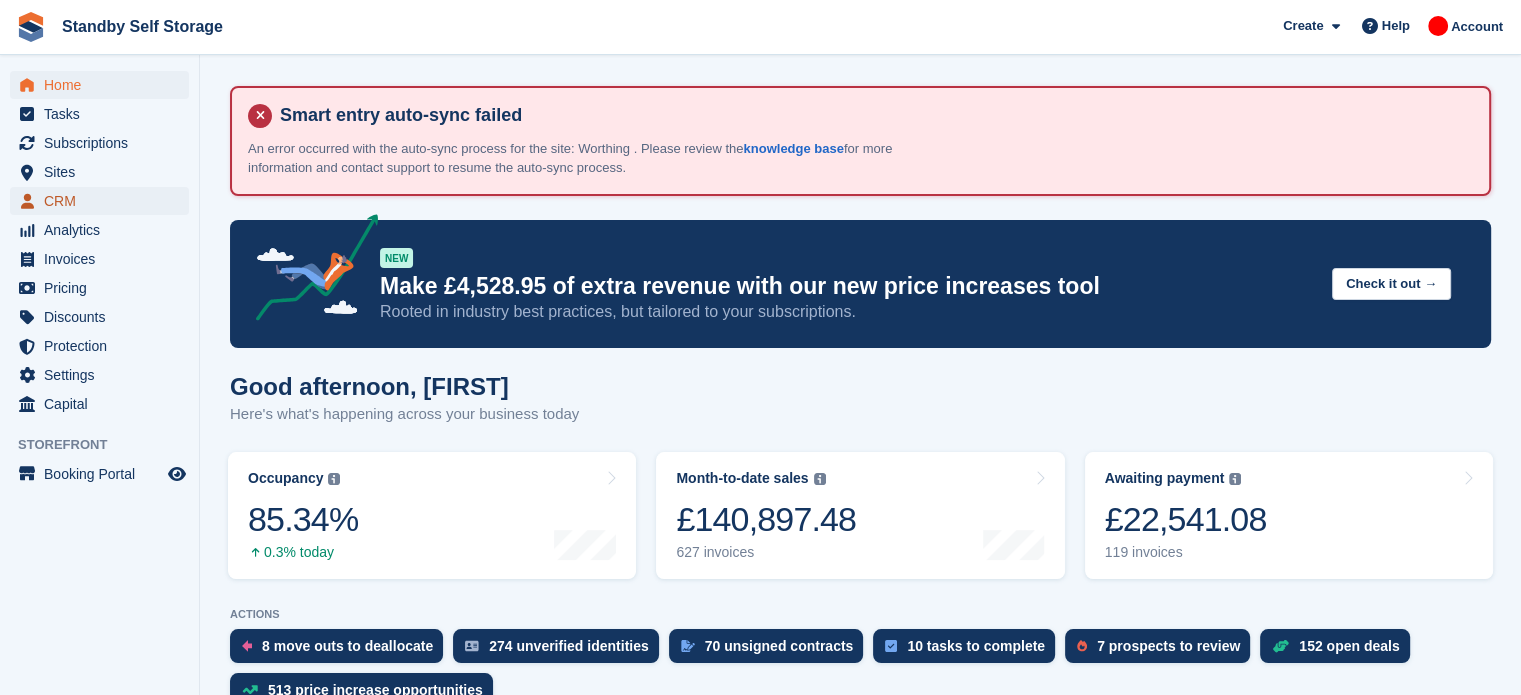 click on "CRM" at bounding box center [104, 201] 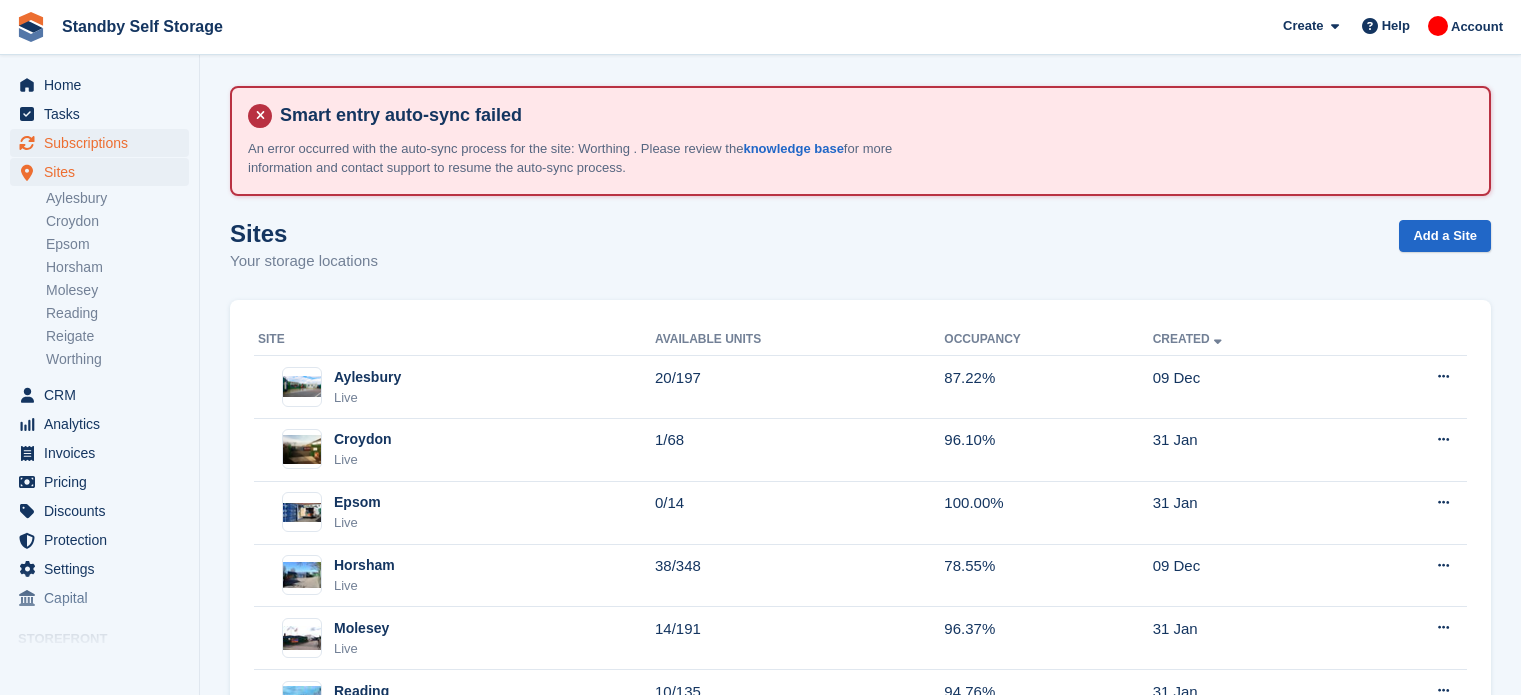 scroll, scrollTop: 0, scrollLeft: 0, axis: both 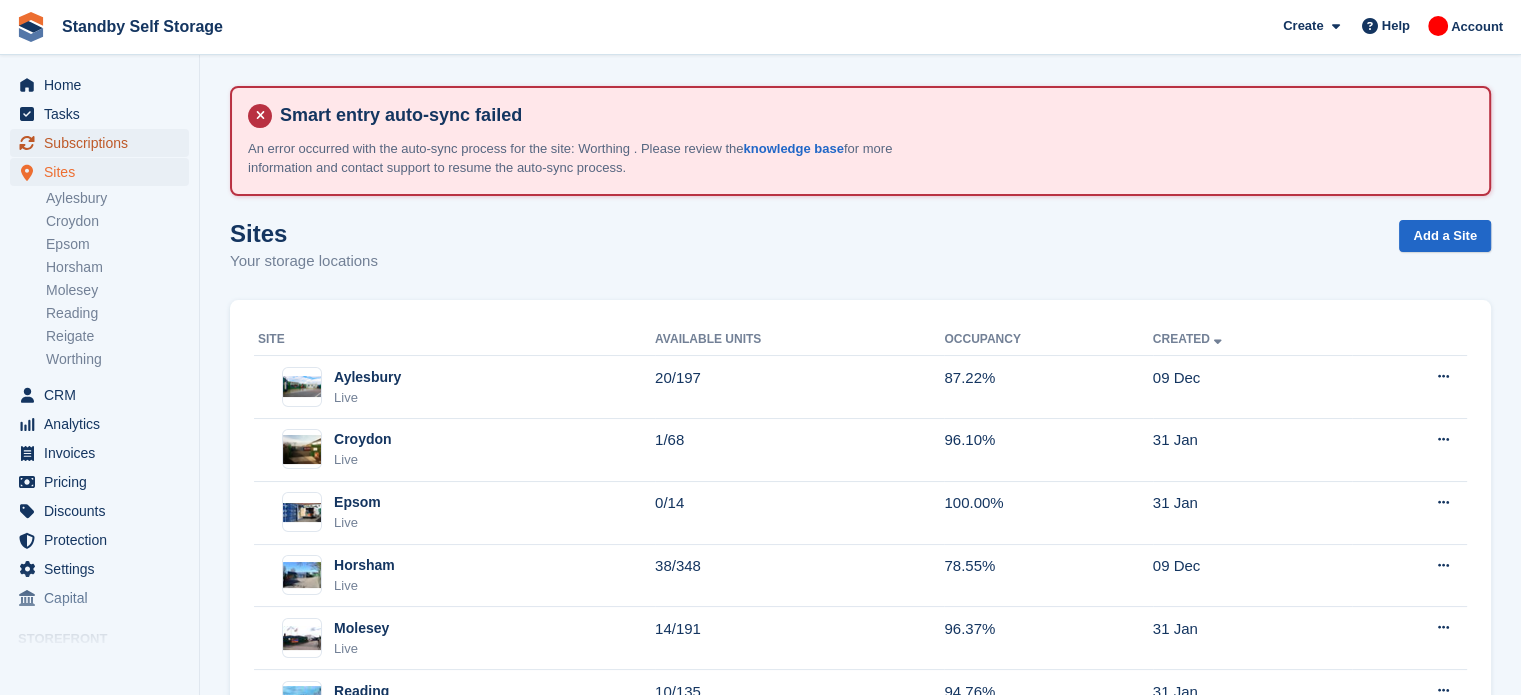 click on "Subscriptions" at bounding box center (104, 143) 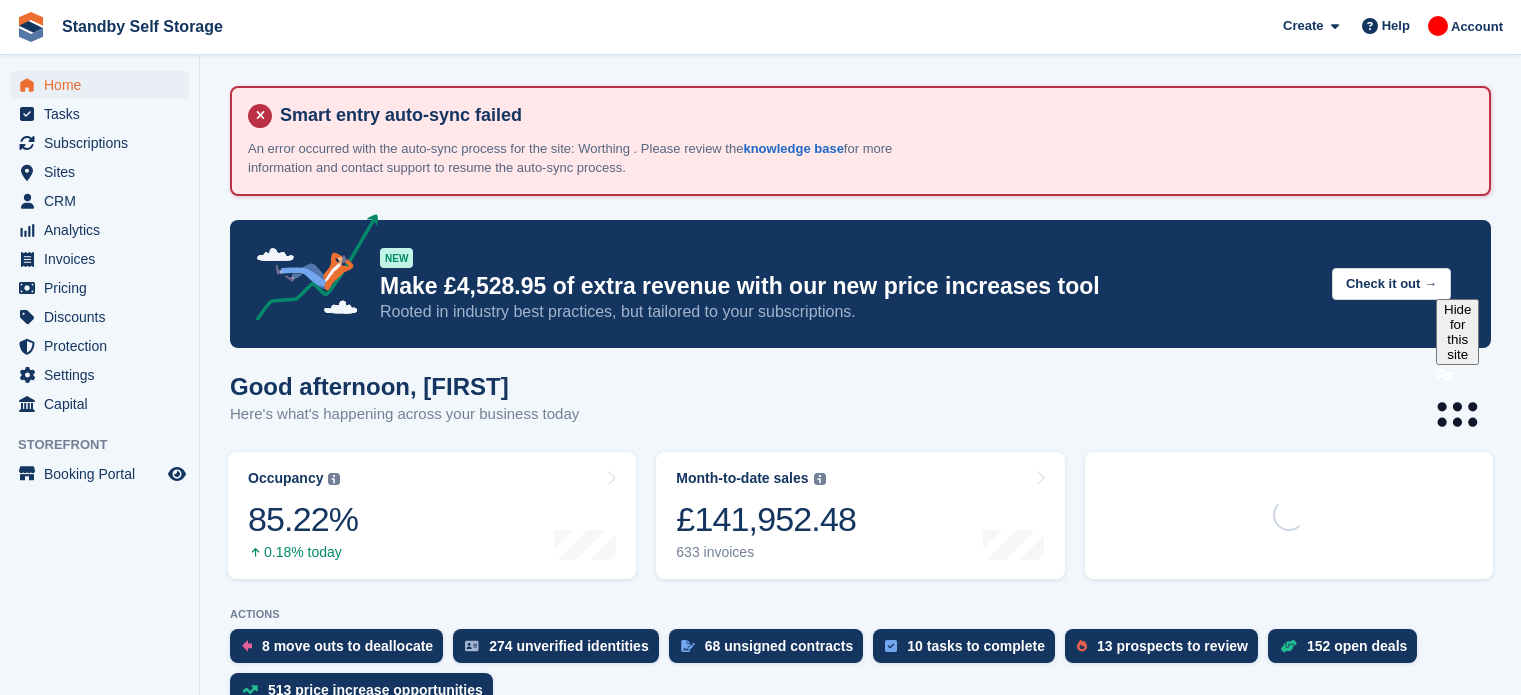 scroll, scrollTop: 0, scrollLeft: 0, axis: both 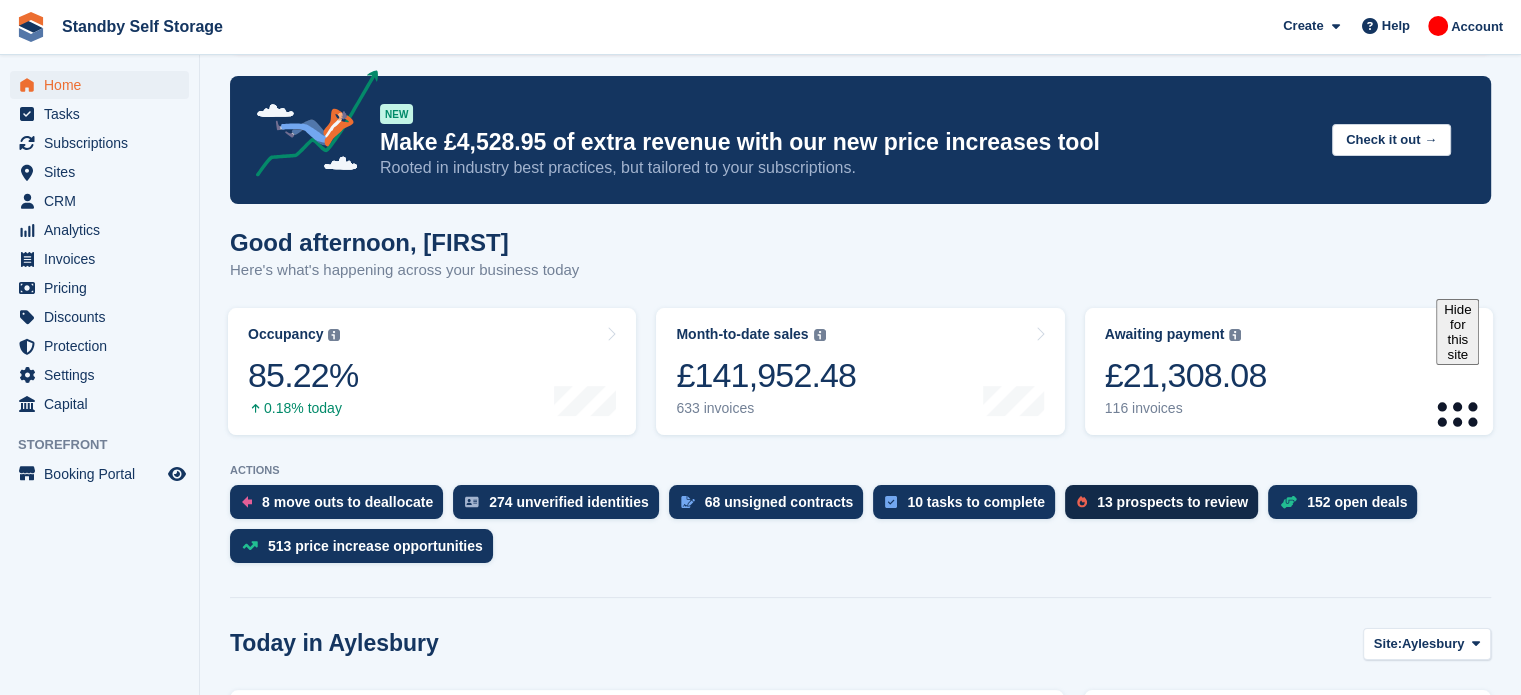 click on "13
prospects to review" at bounding box center [1172, 502] 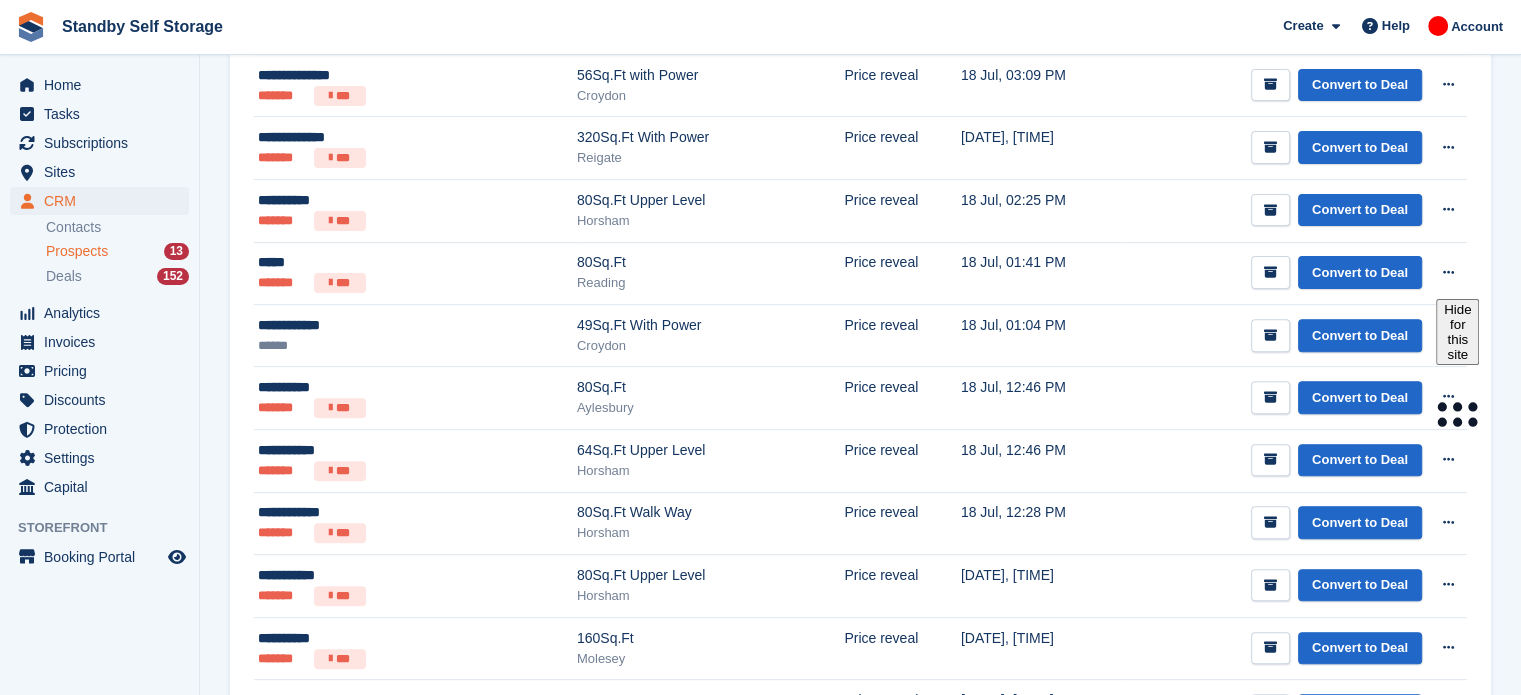 scroll, scrollTop: 796, scrollLeft: 0, axis: vertical 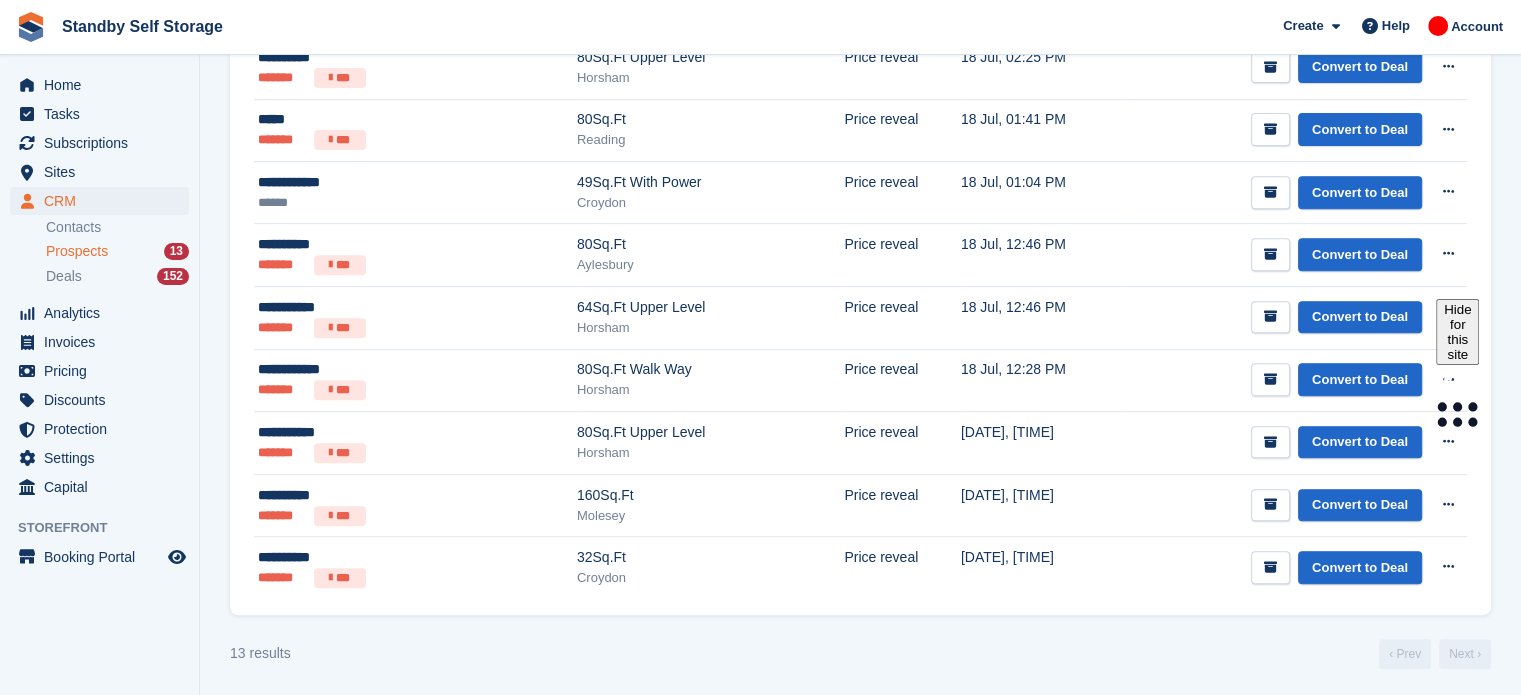 click on "Standby Self Storage
Create
Subscription
Invoice
Contact
Deal
Discount
Page
Help
Chat Support
Submit a support request
Help Center
Get answers to Stora questions
What's New" at bounding box center (760, -449) 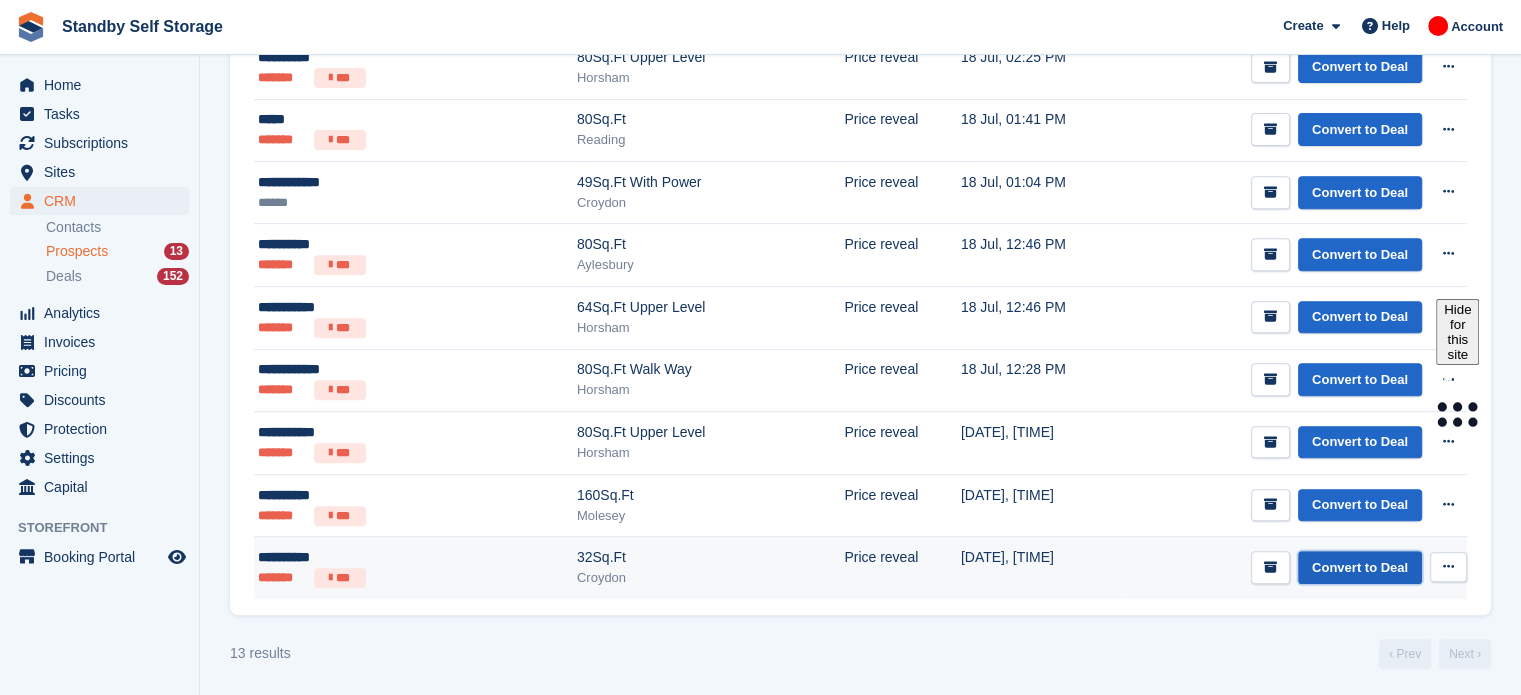 click on "Convert to Deal" at bounding box center (1360, 567) 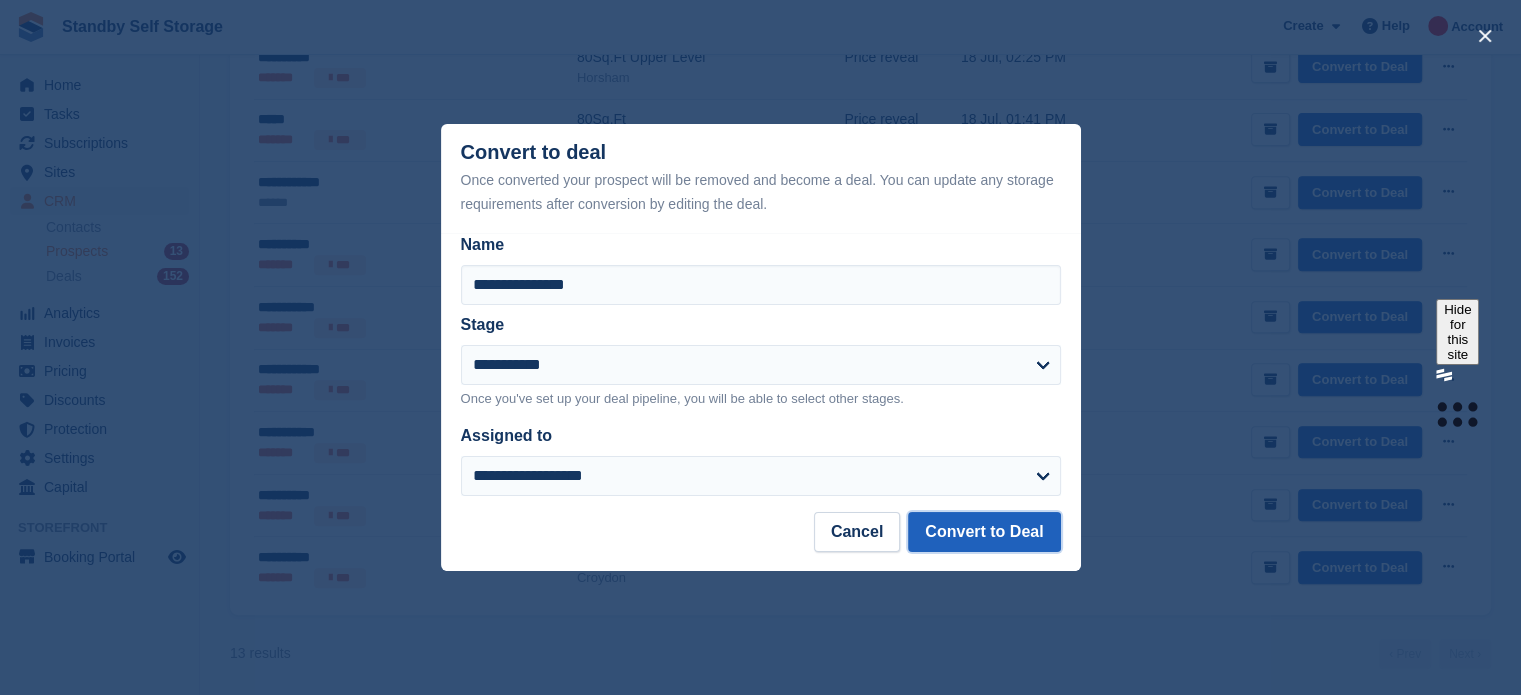 click on "Convert to Deal" at bounding box center (984, 532) 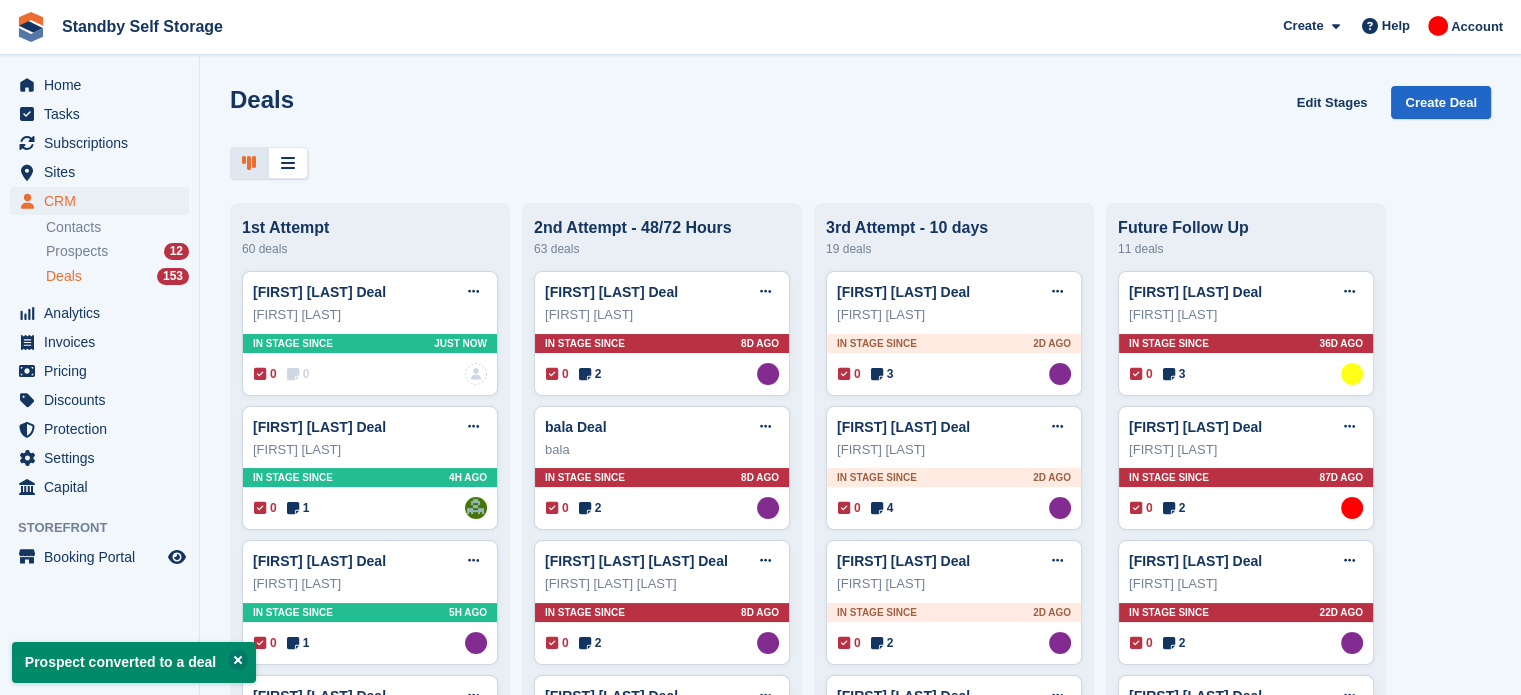 scroll, scrollTop: 0, scrollLeft: 0, axis: both 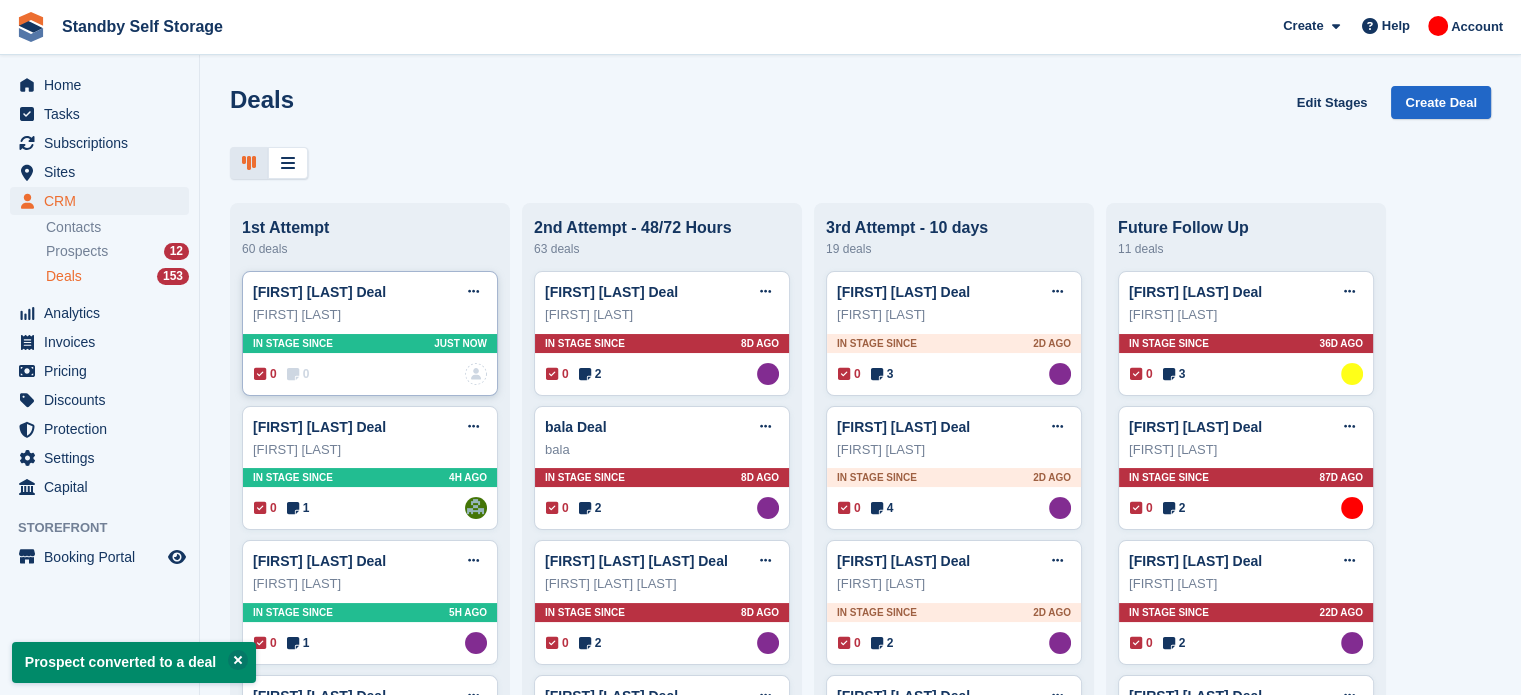 click on "In stage since Just now" at bounding box center (370, 343) 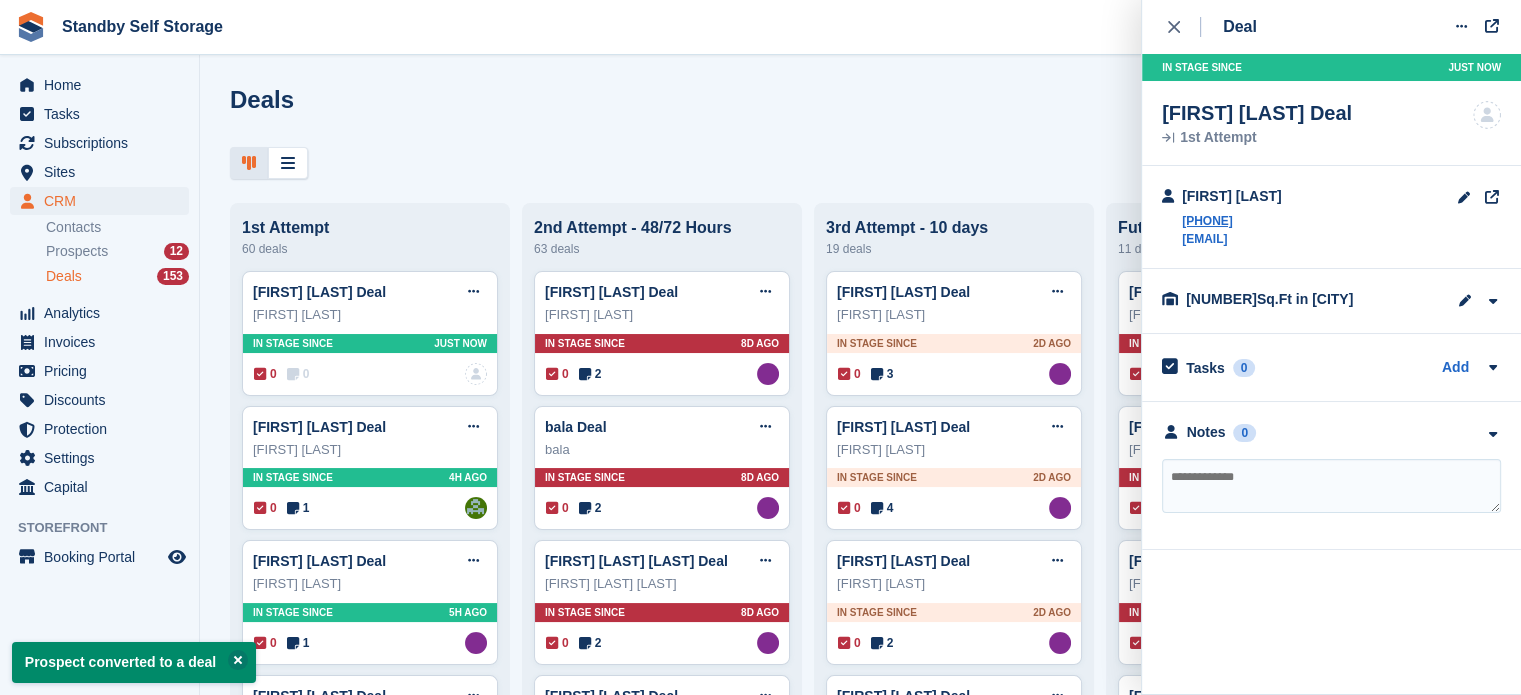 click at bounding box center (1331, 486) 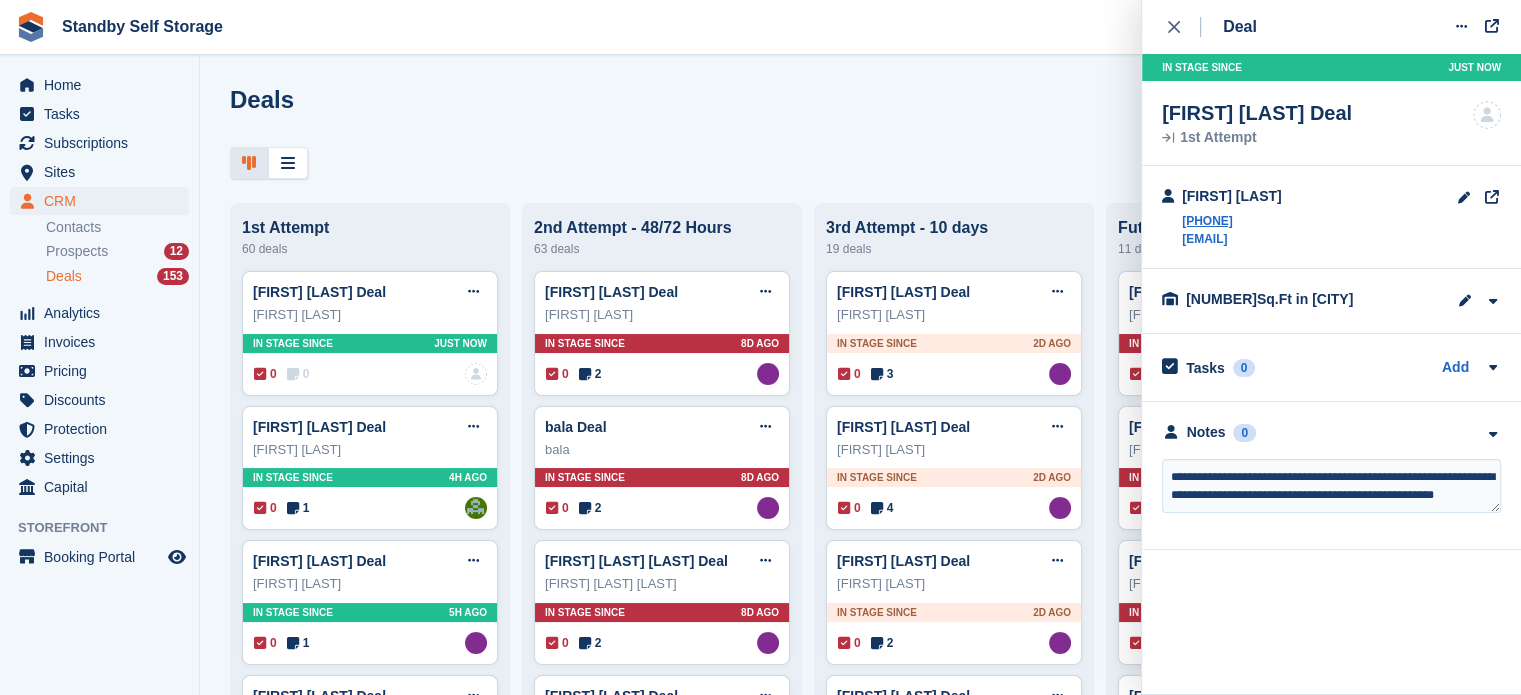 scroll, scrollTop: 8, scrollLeft: 0, axis: vertical 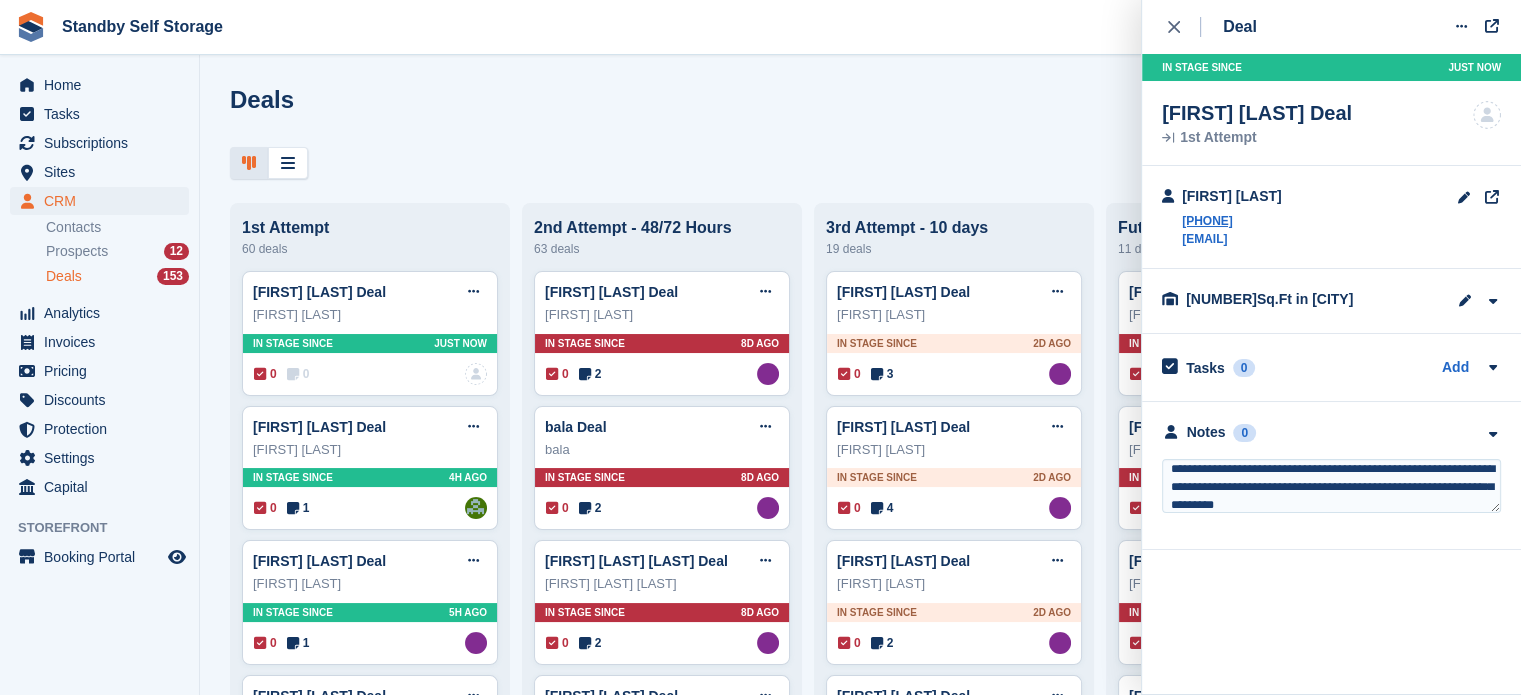 type on "**********" 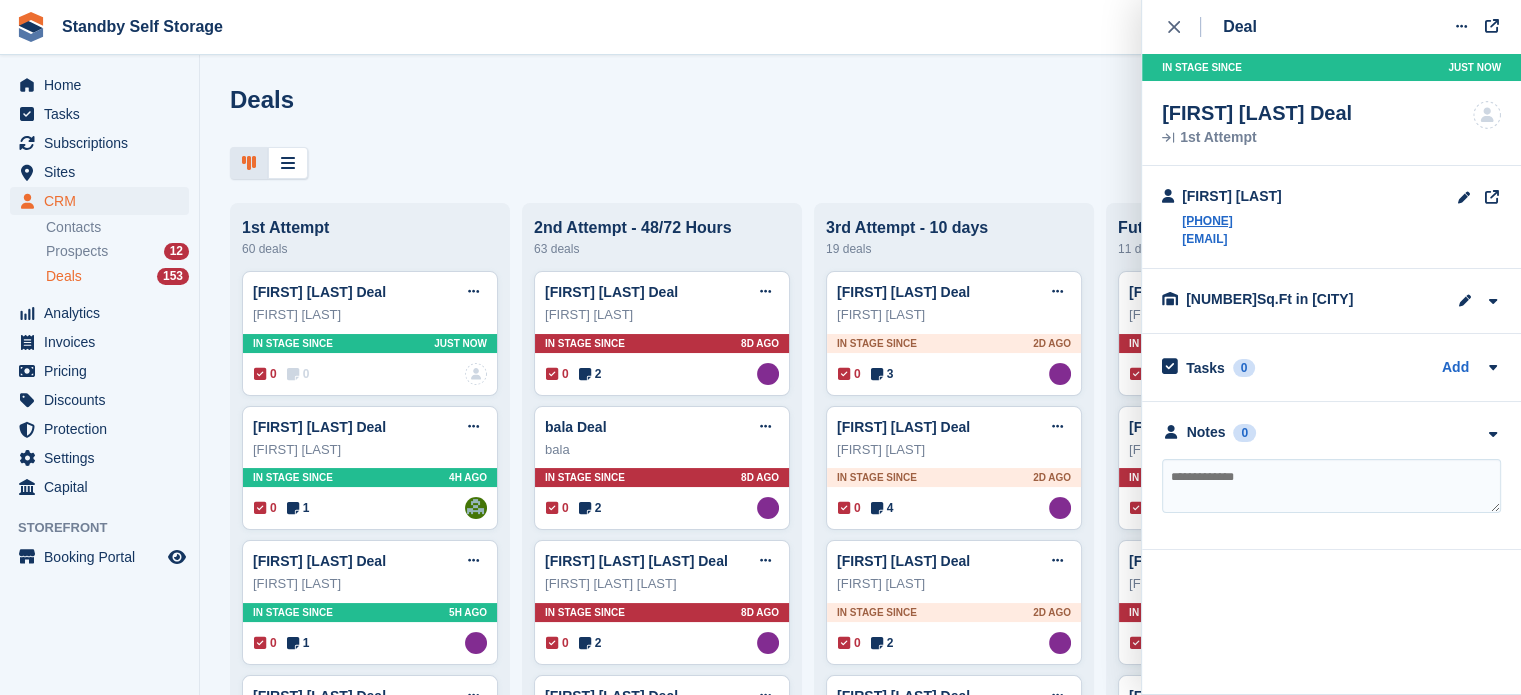 scroll, scrollTop: 0, scrollLeft: 0, axis: both 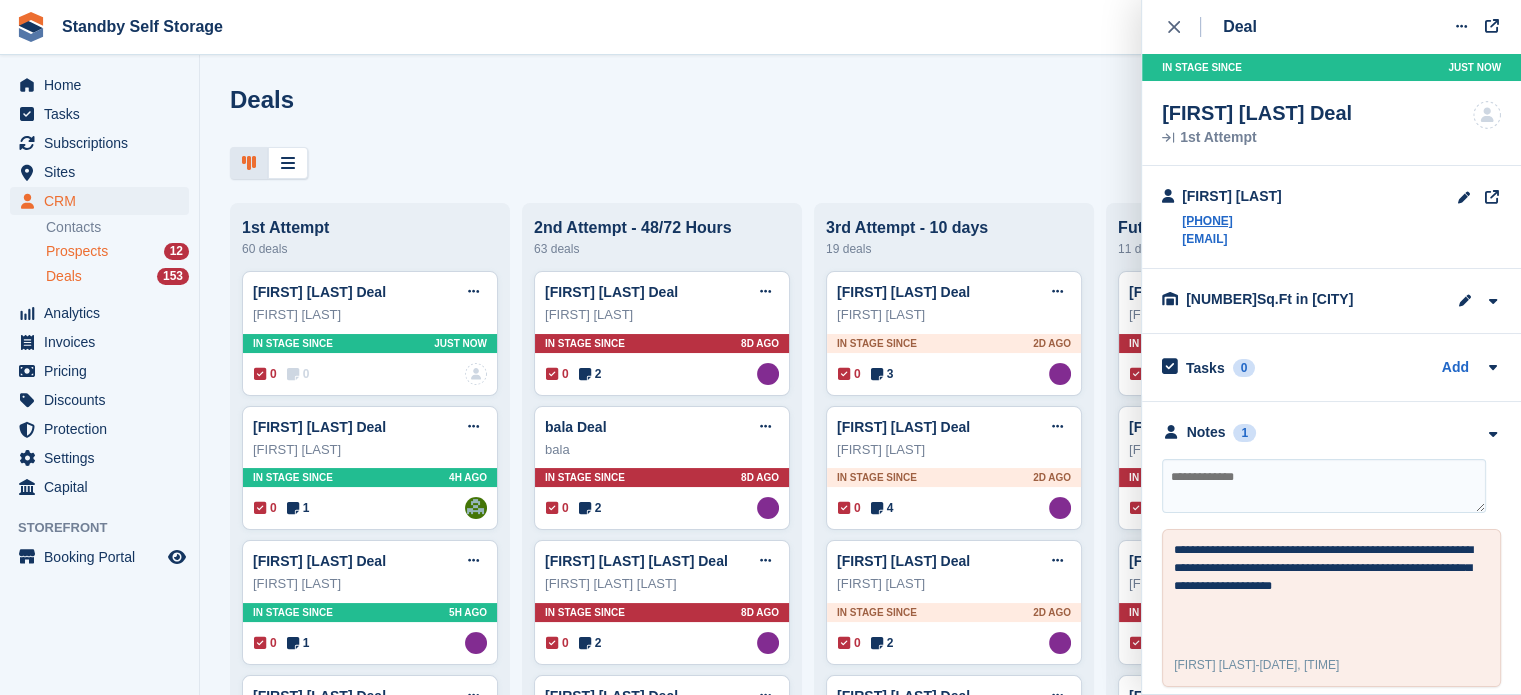 type 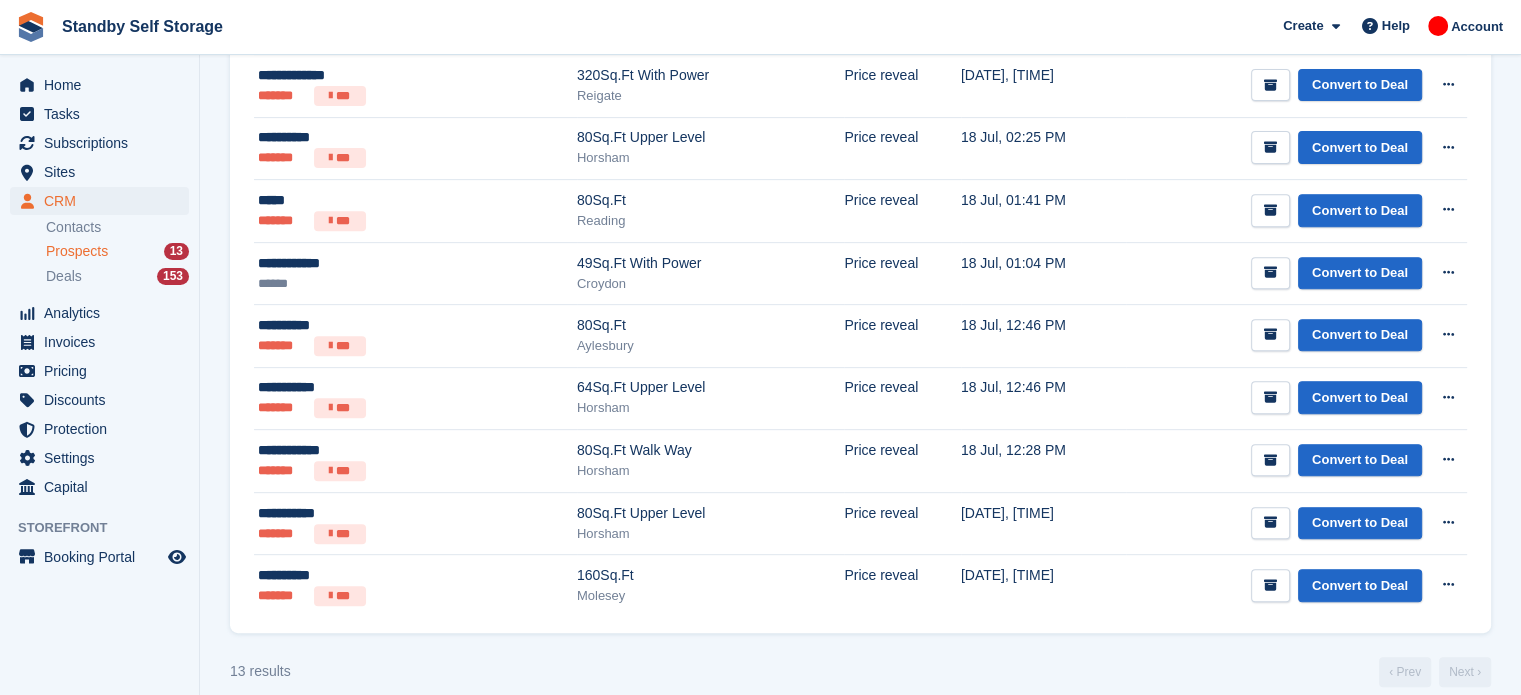 scroll, scrollTop: 796, scrollLeft: 0, axis: vertical 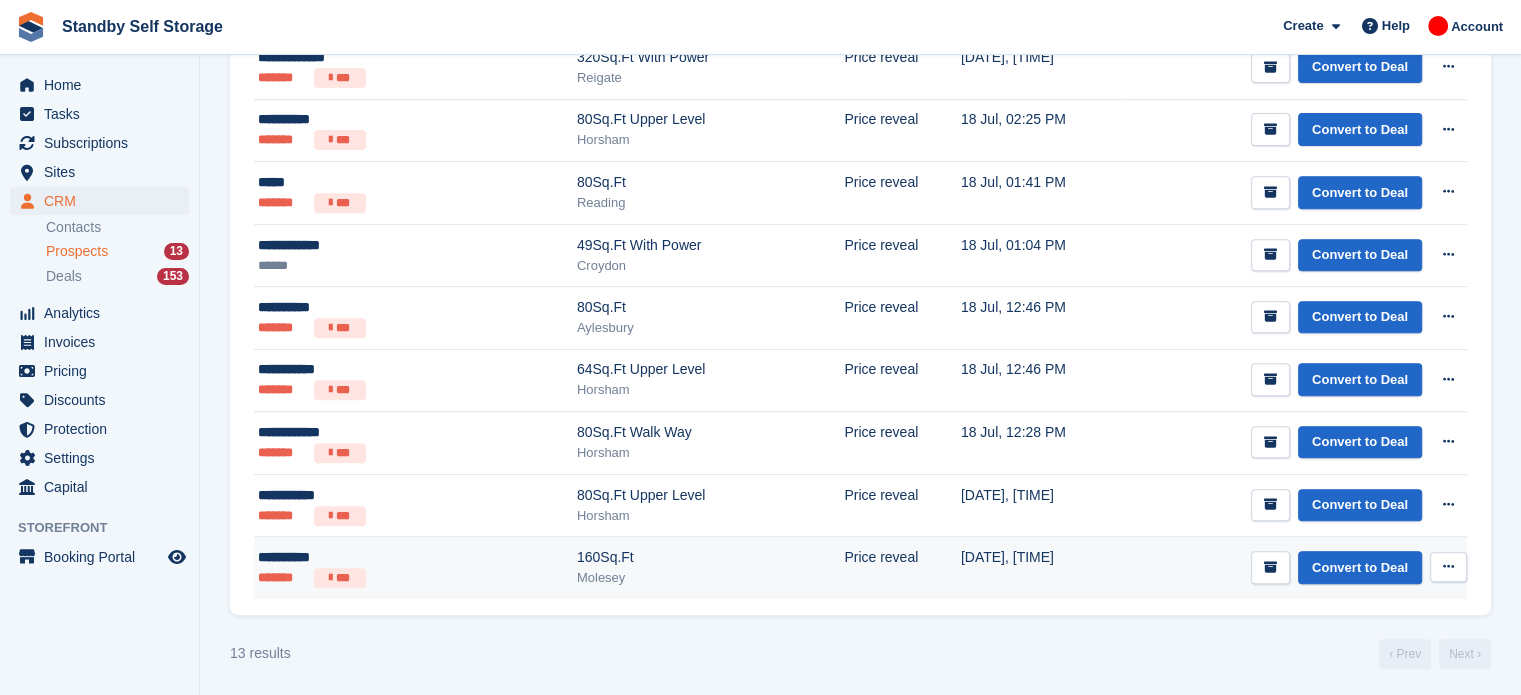 click on "Price reveal" at bounding box center [902, 568] 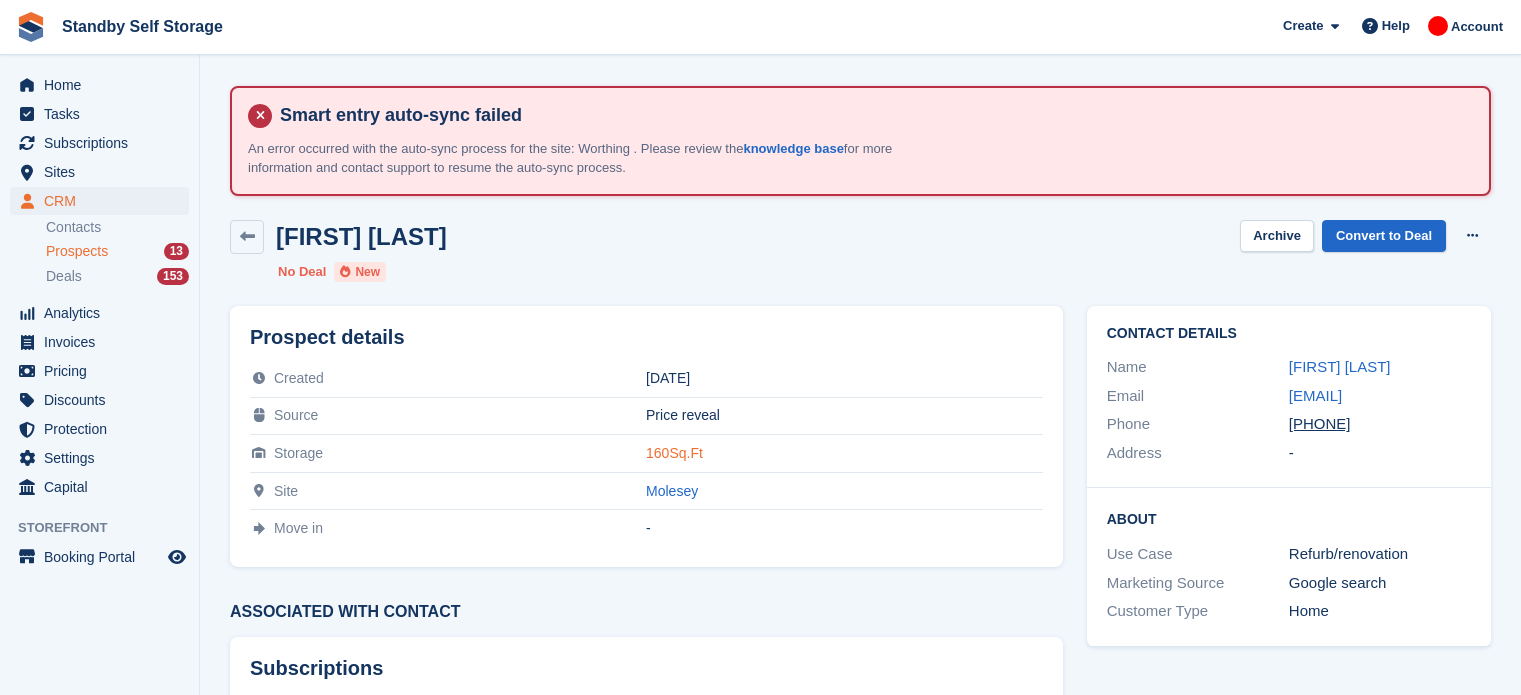 scroll, scrollTop: 0, scrollLeft: 0, axis: both 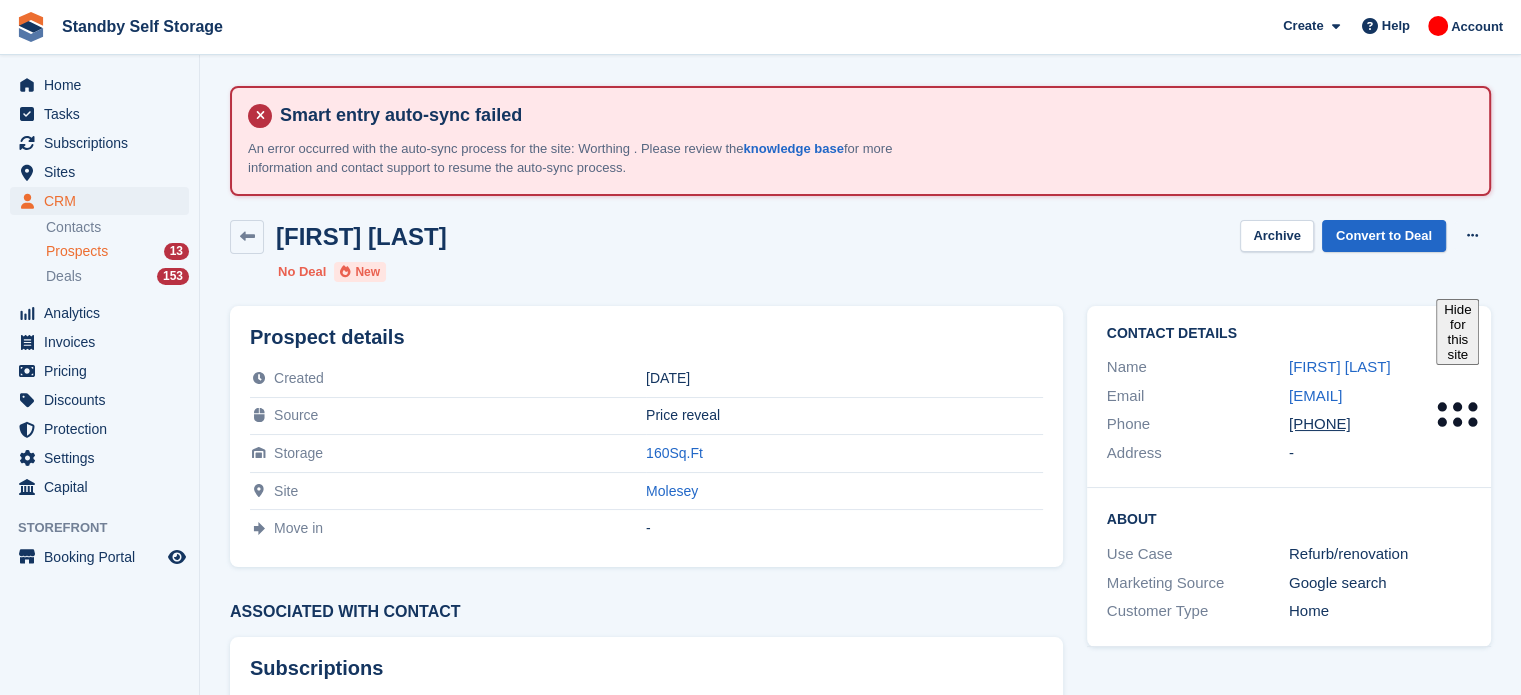 click on "+447598156093" 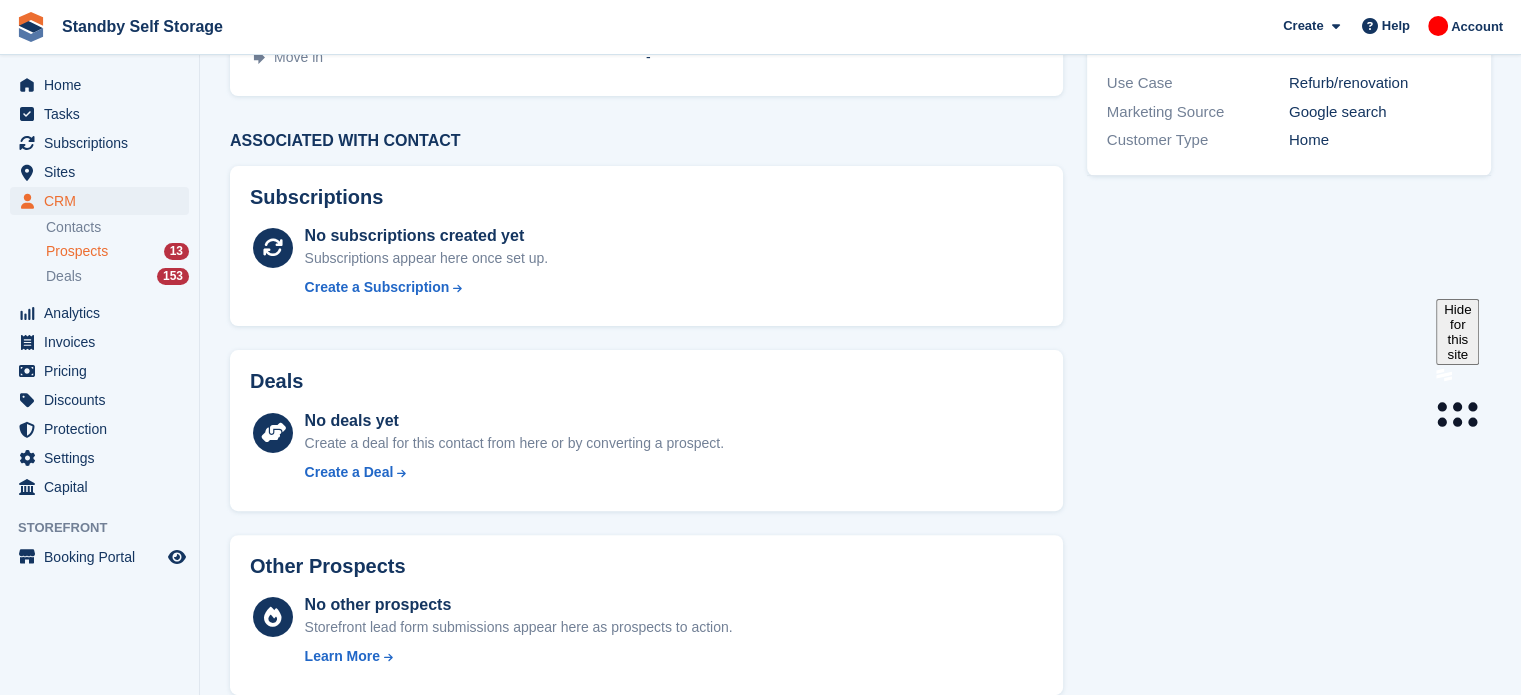 scroll, scrollTop: 500, scrollLeft: 0, axis: vertical 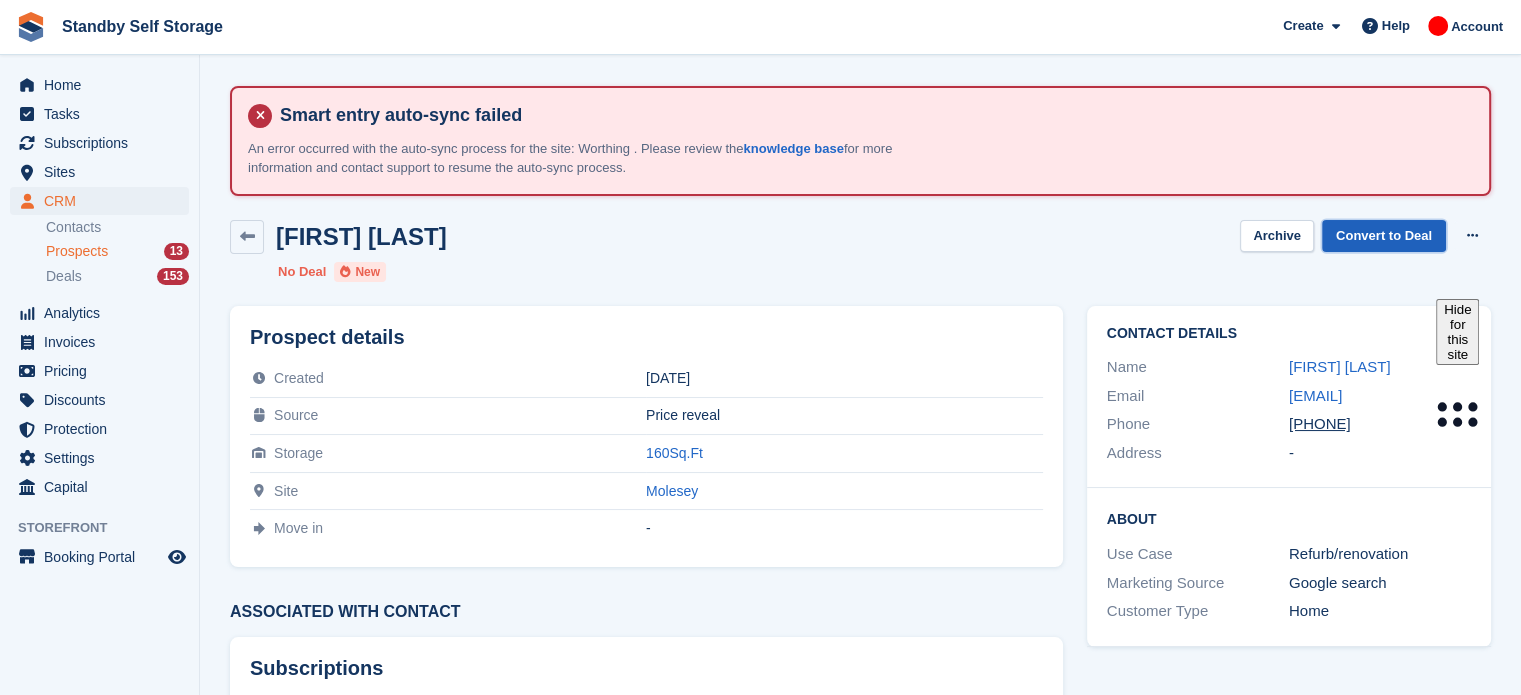 click on "Convert to Deal" at bounding box center (1384, 236) 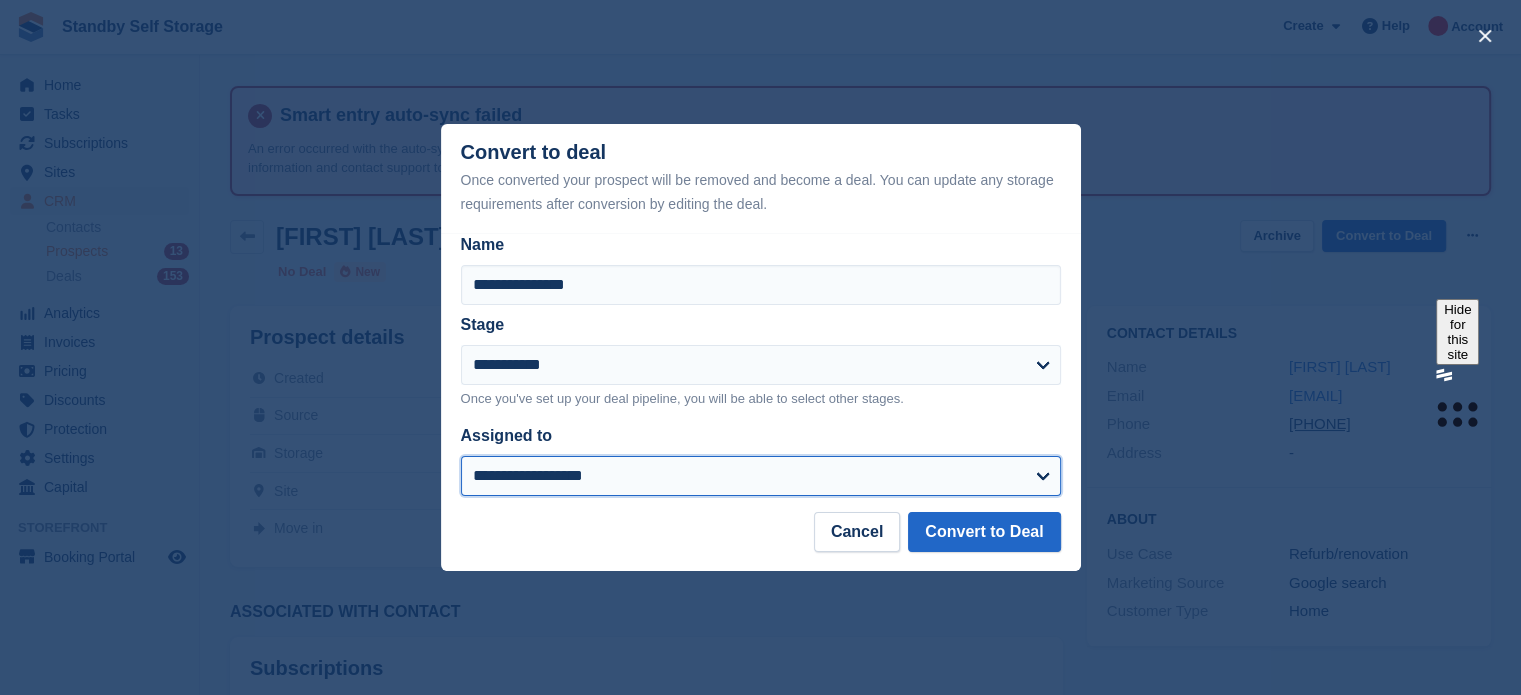 click on "**********" at bounding box center (761, 476) 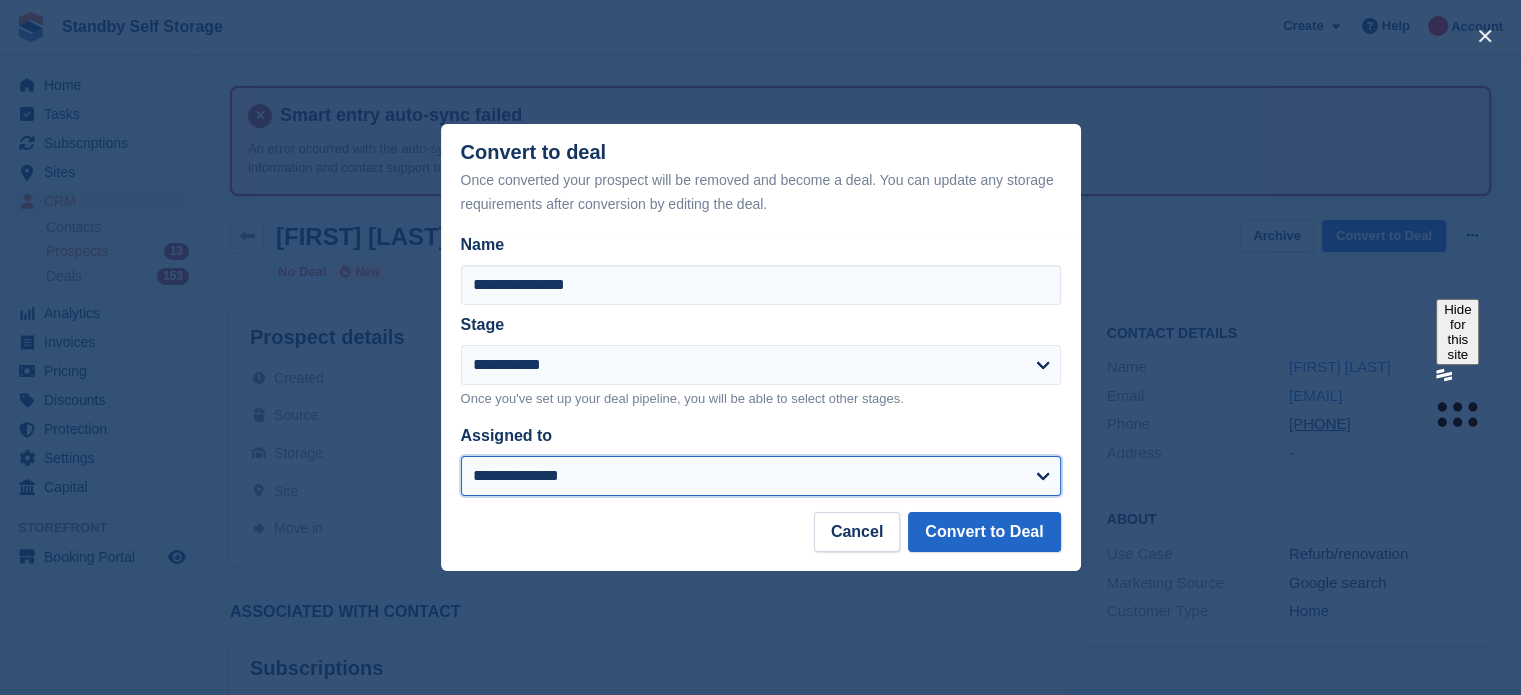 click on "**********" at bounding box center (761, 476) 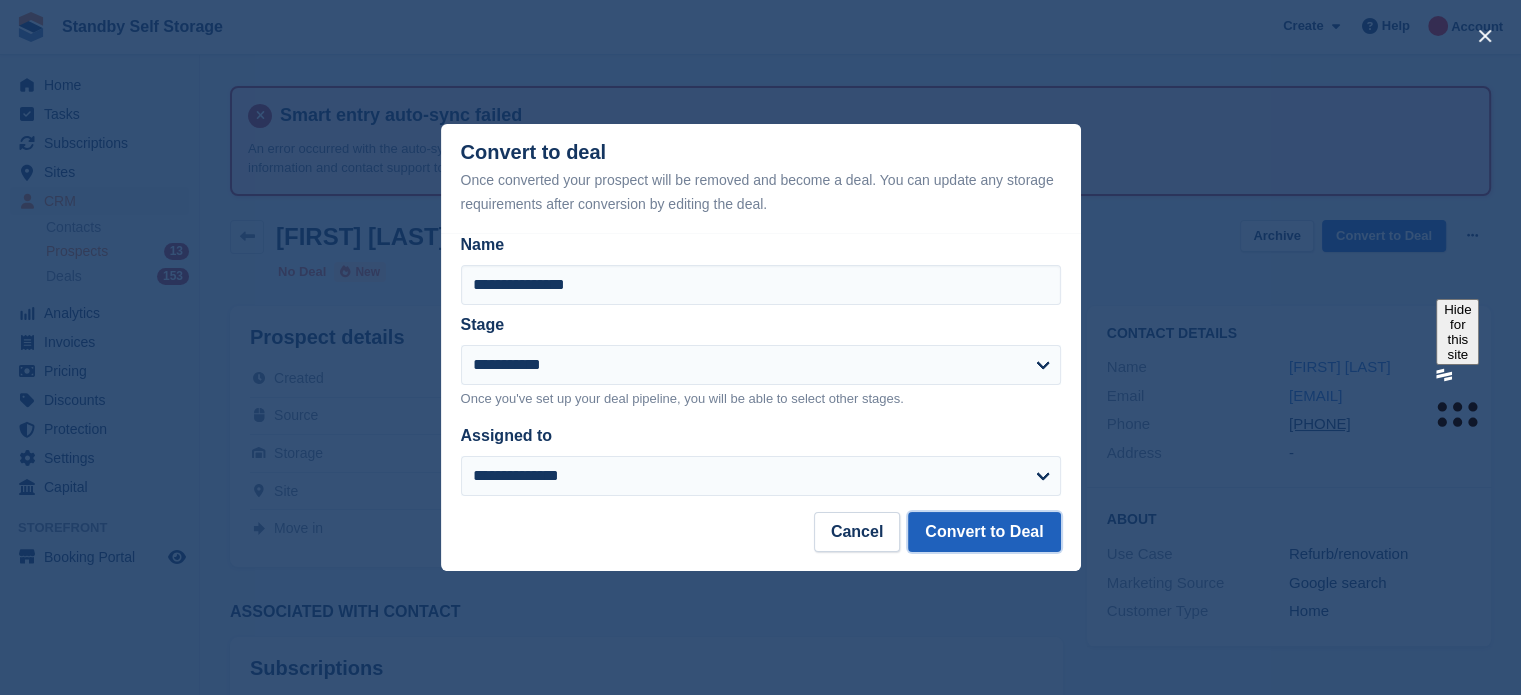 click on "Convert to Deal" at bounding box center (984, 532) 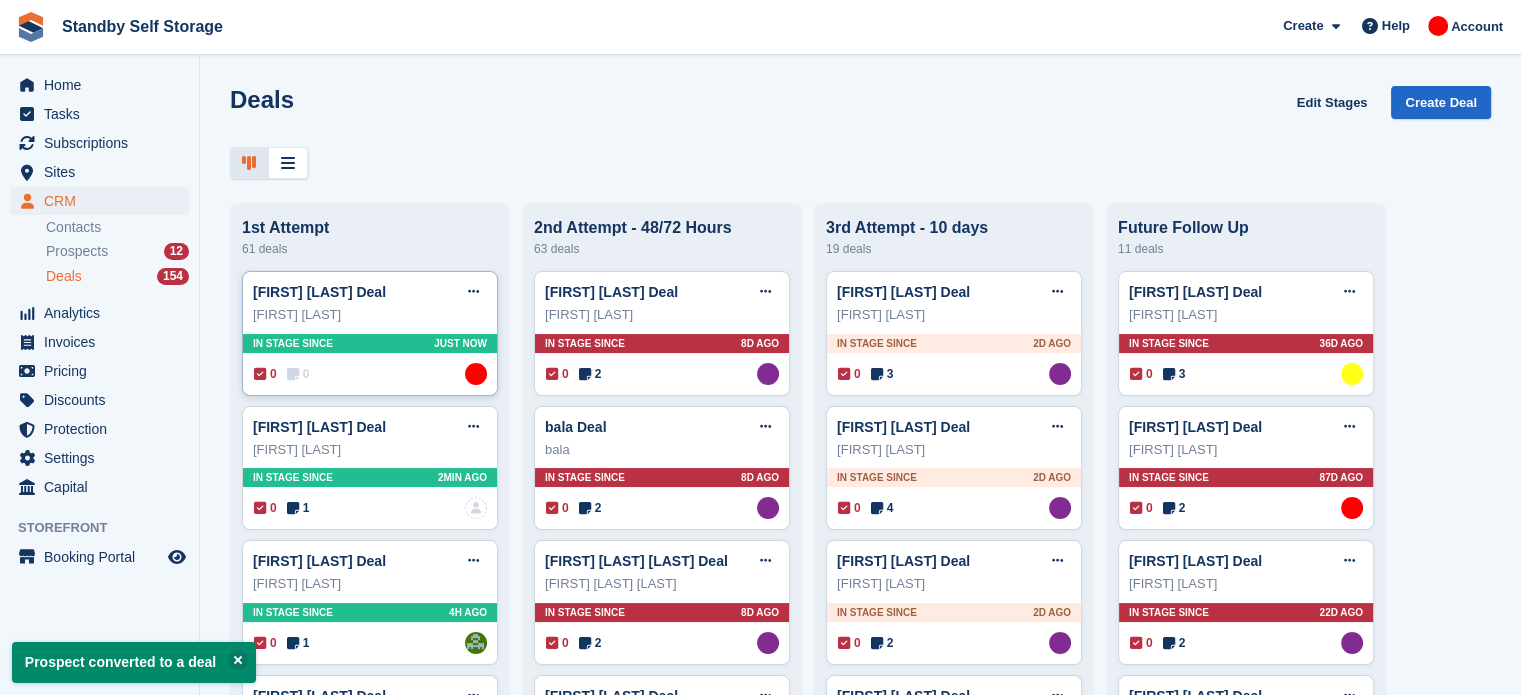 click on "In stage since Just now" at bounding box center [370, 343] 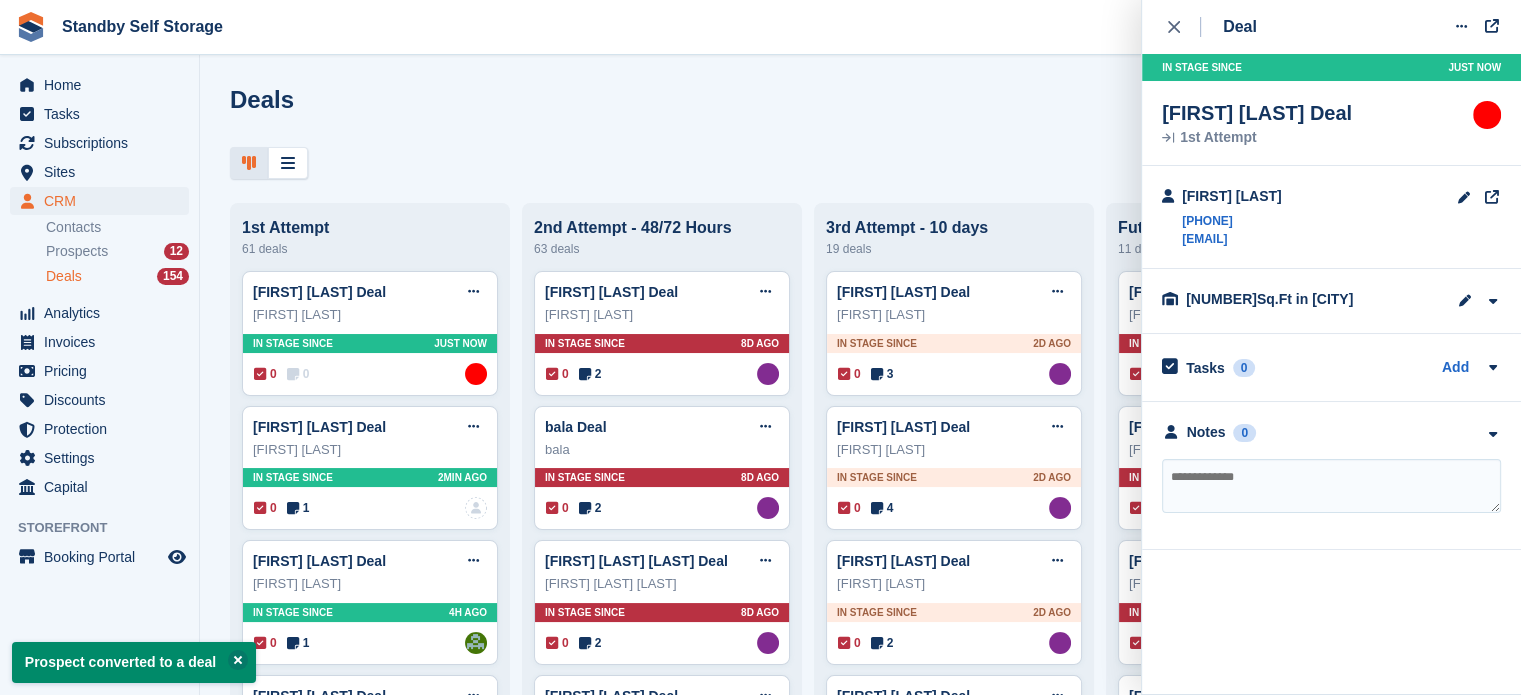 click at bounding box center (1331, 486) 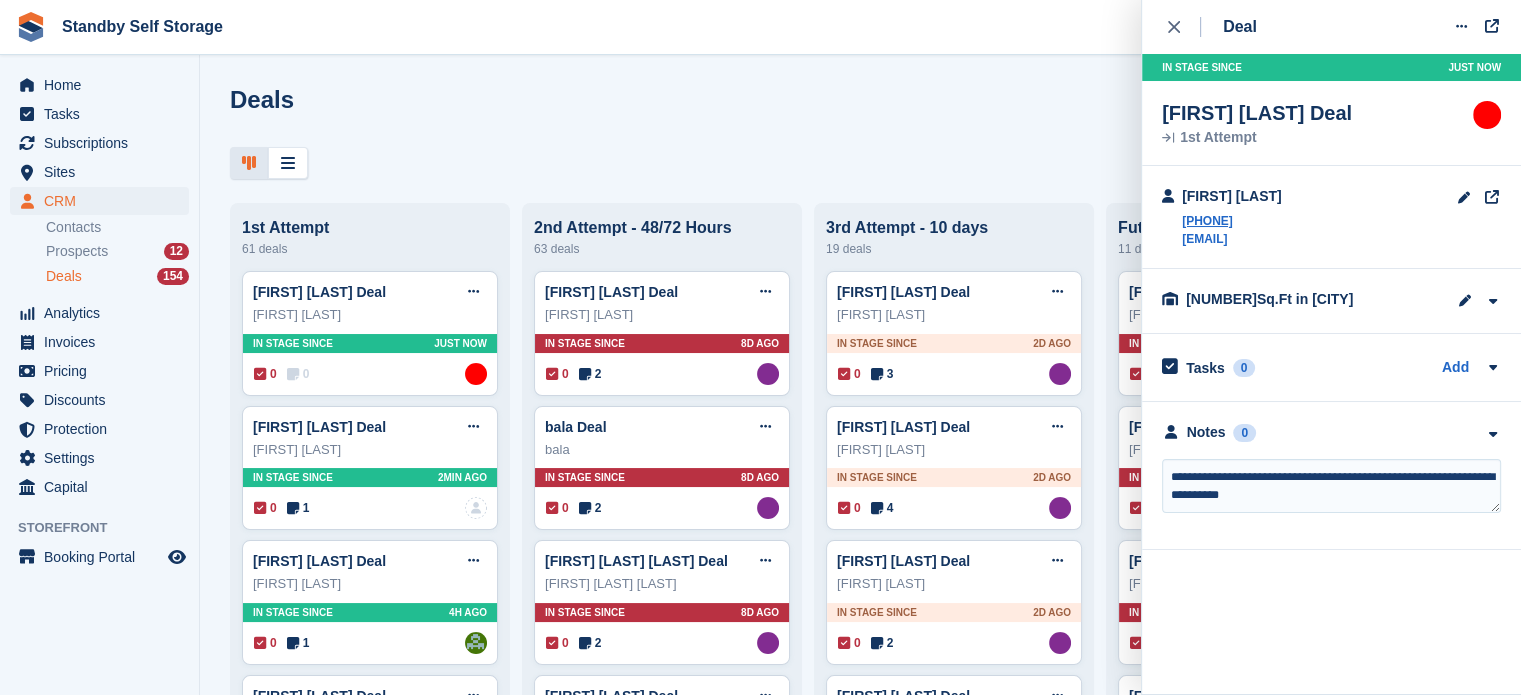 type on "**********" 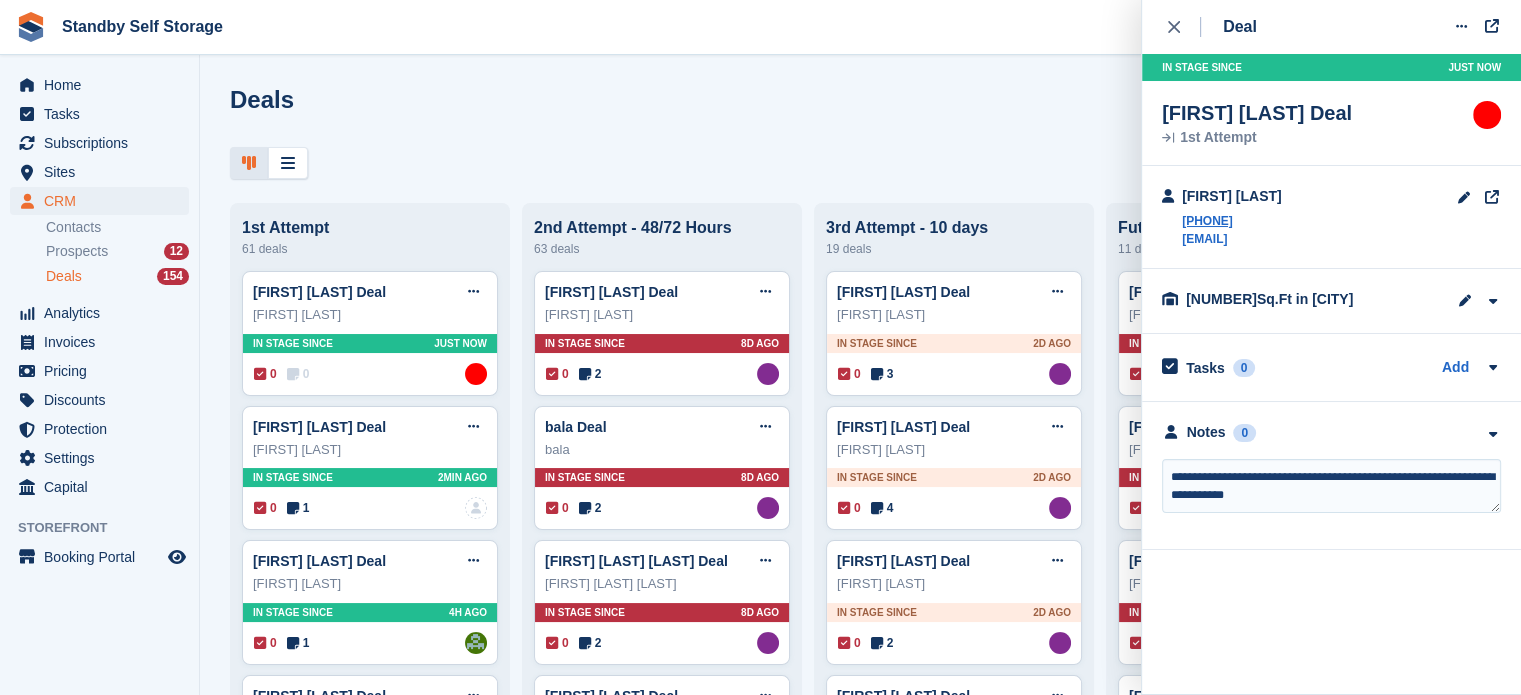 type 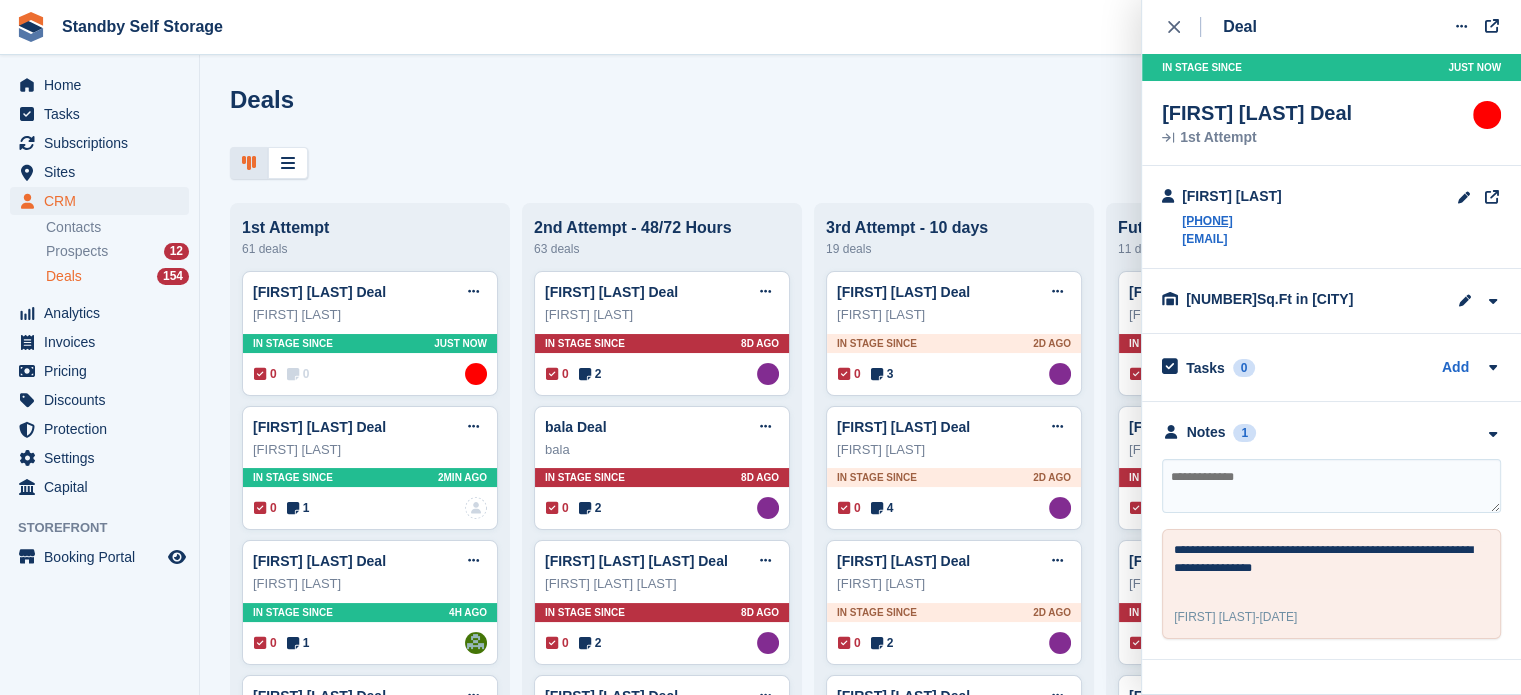 drag, startPoint x: 1320, startPoint y: 235, endPoint x: 1179, endPoint y: 250, distance: 141.79562 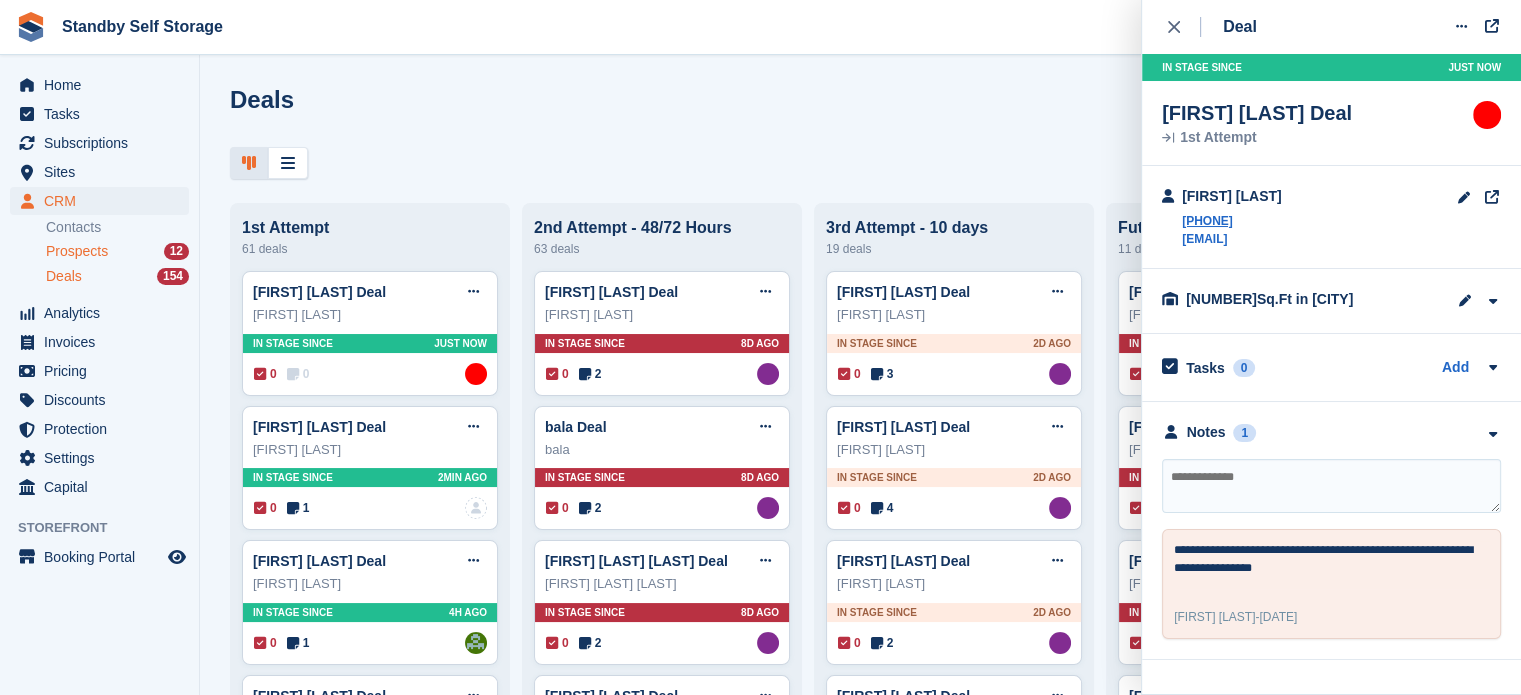 click on "Prospects
12" at bounding box center [117, 251] 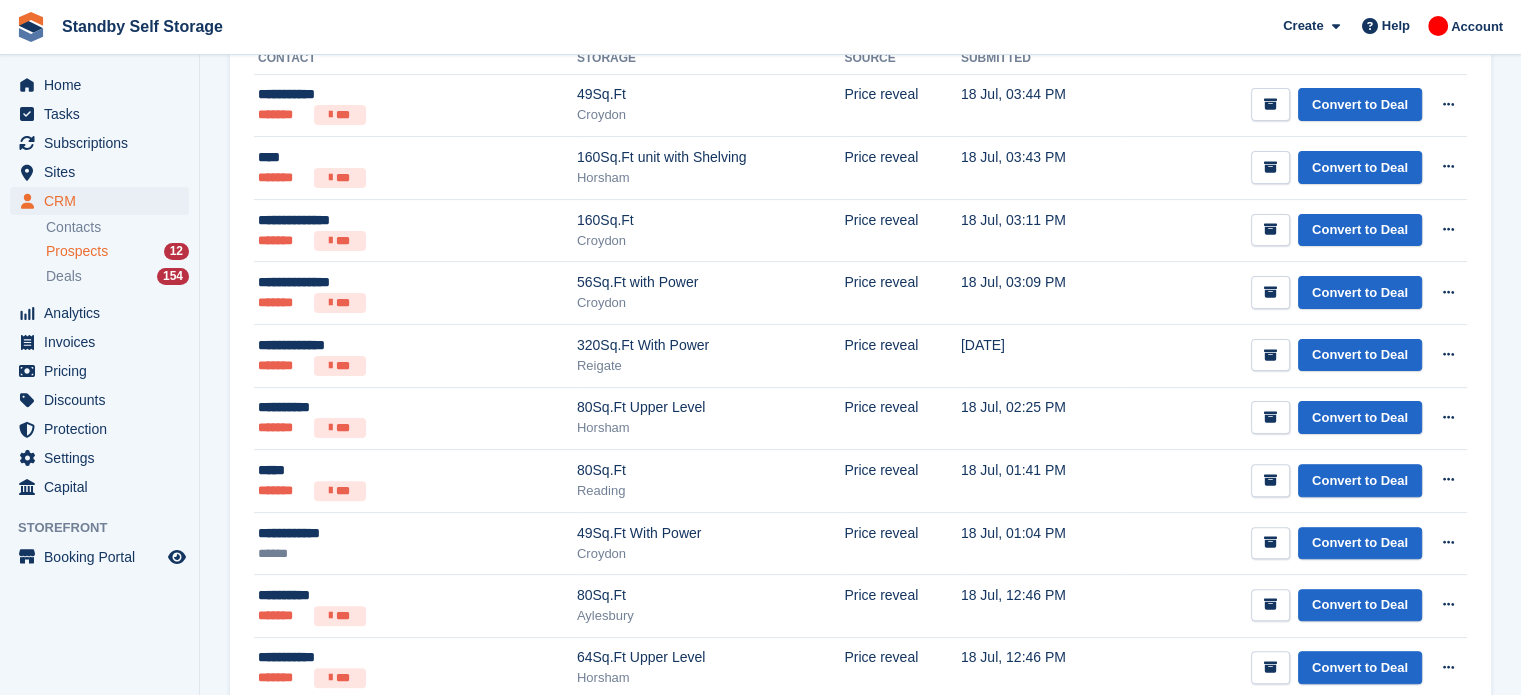 scroll, scrollTop: 733, scrollLeft: 0, axis: vertical 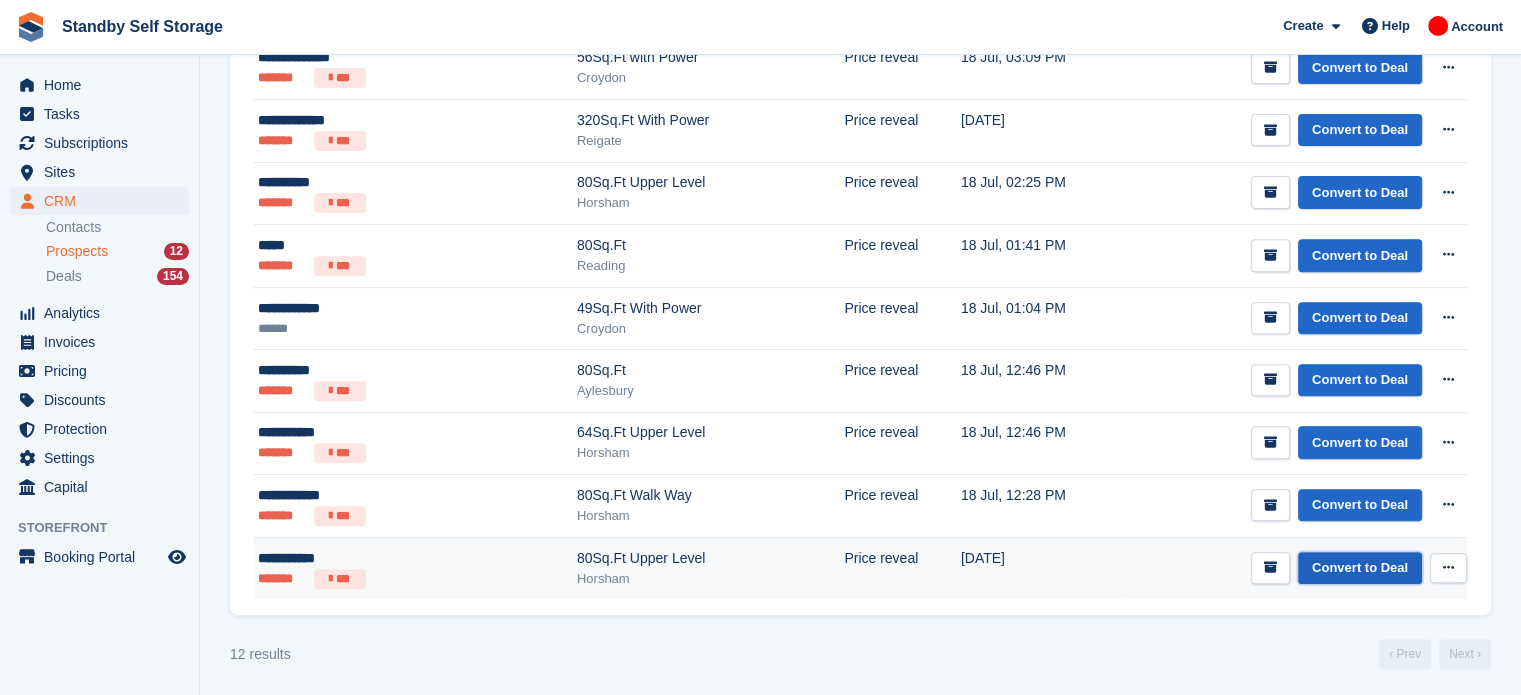 click on "Convert to Deal" at bounding box center [1360, 568] 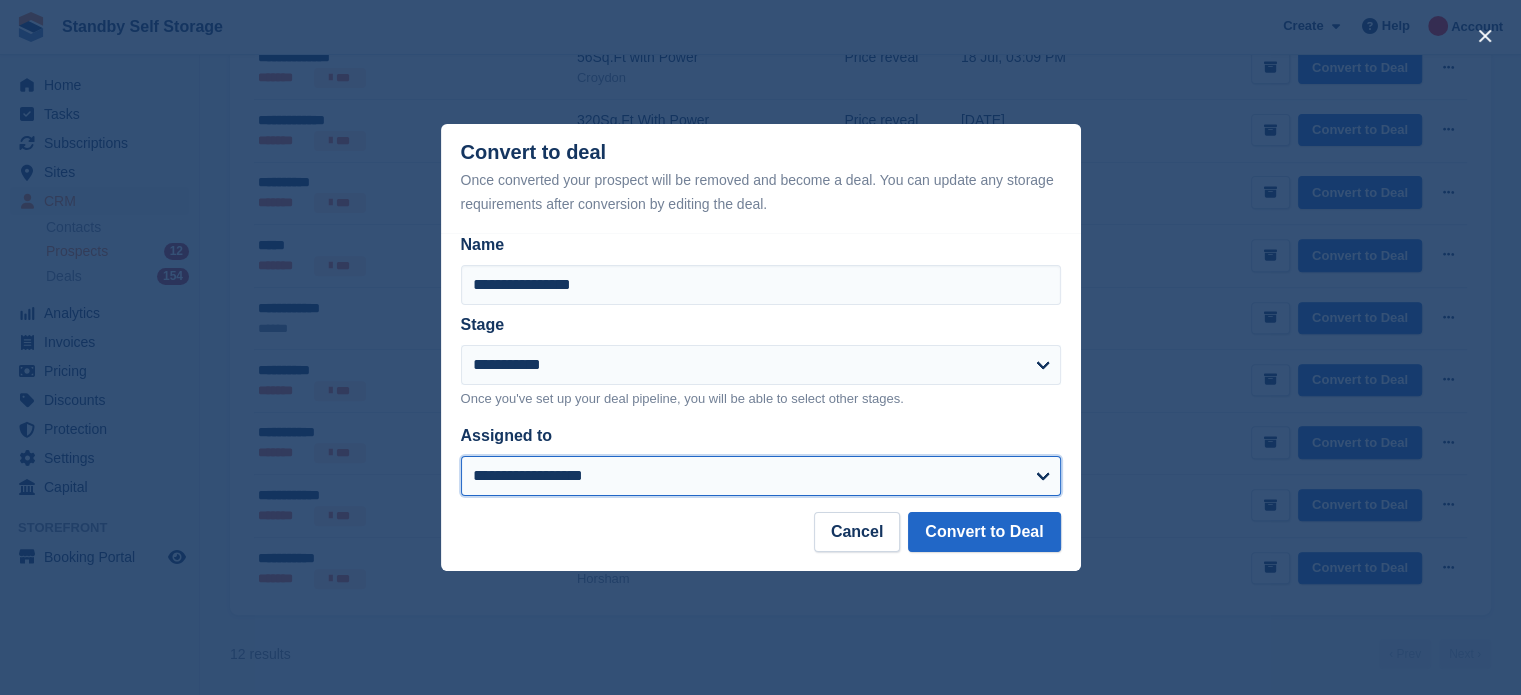 click on "**********" at bounding box center (761, 476) 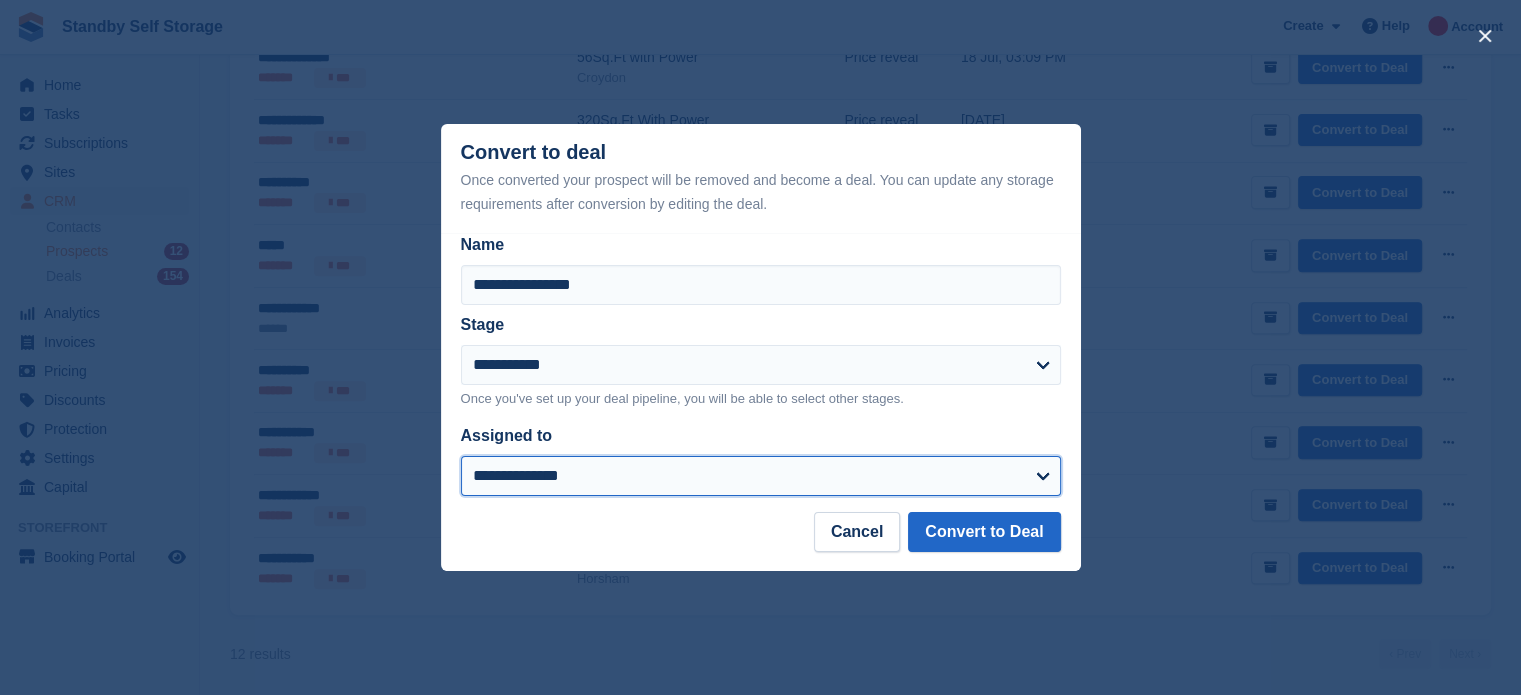 click on "**********" at bounding box center [761, 476] 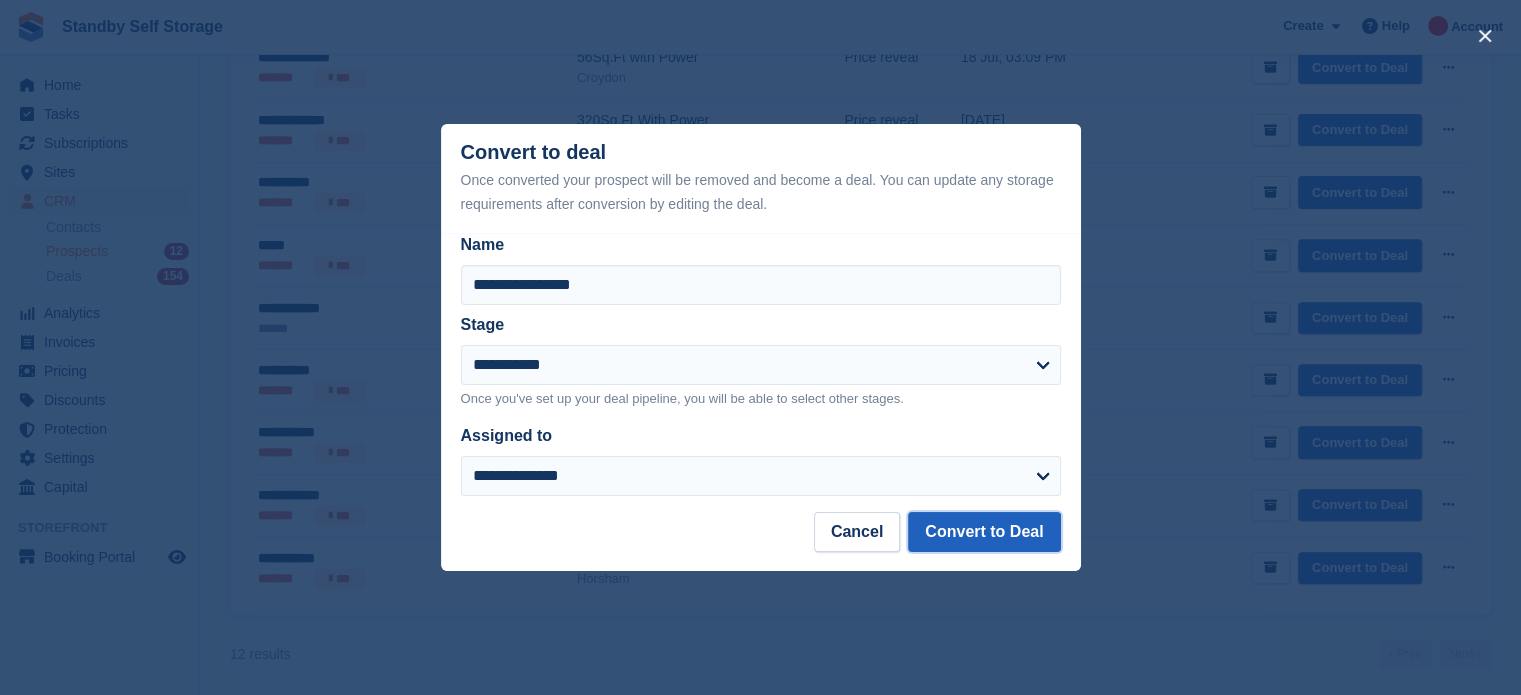 click on "Convert to Deal" at bounding box center [984, 532] 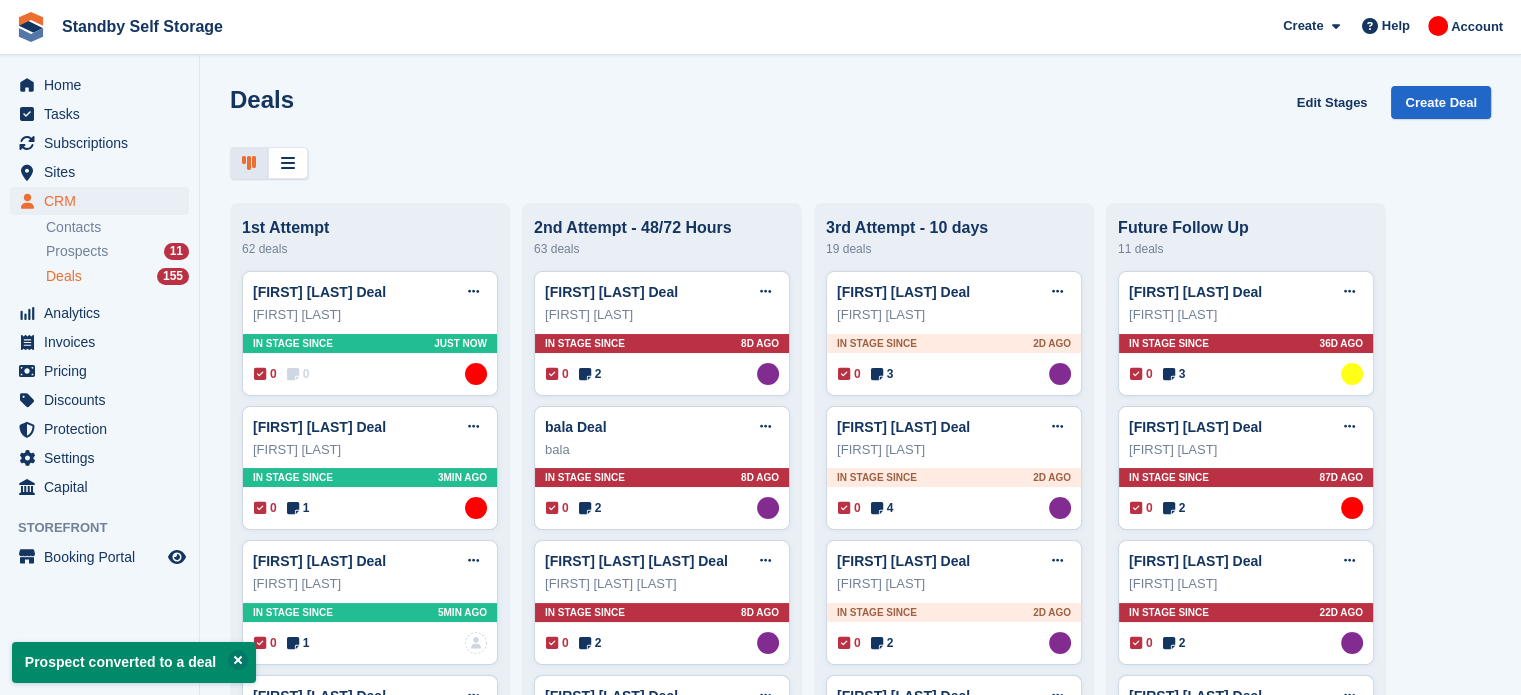 scroll, scrollTop: 0, scrollLeft: 0, axis: both 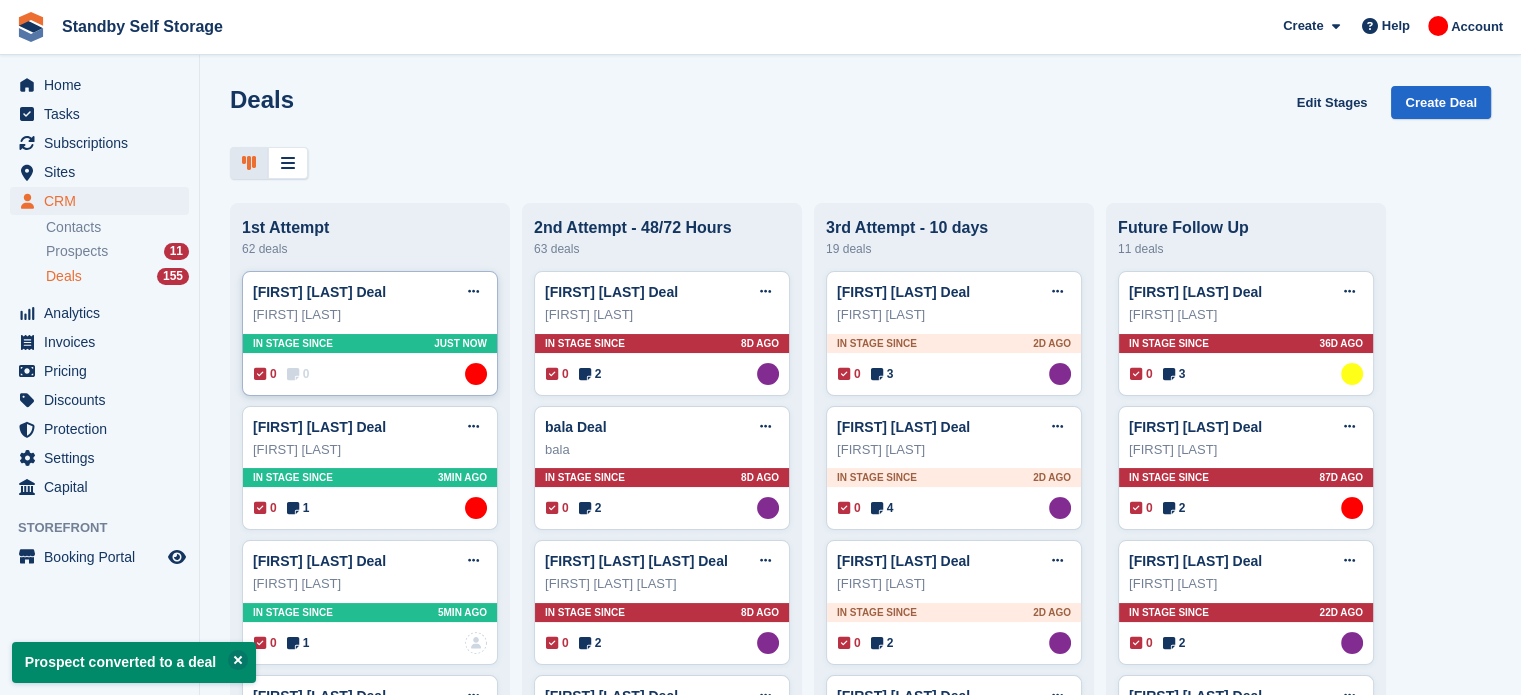 click on "Ian Burnell Deal
Edit deal
Mark as won
Mark as lost
Delete deal
Ian Burnell
In stage since Just now
0
0
Assigned to Aaron Winter" at bounding box center (370, 333) 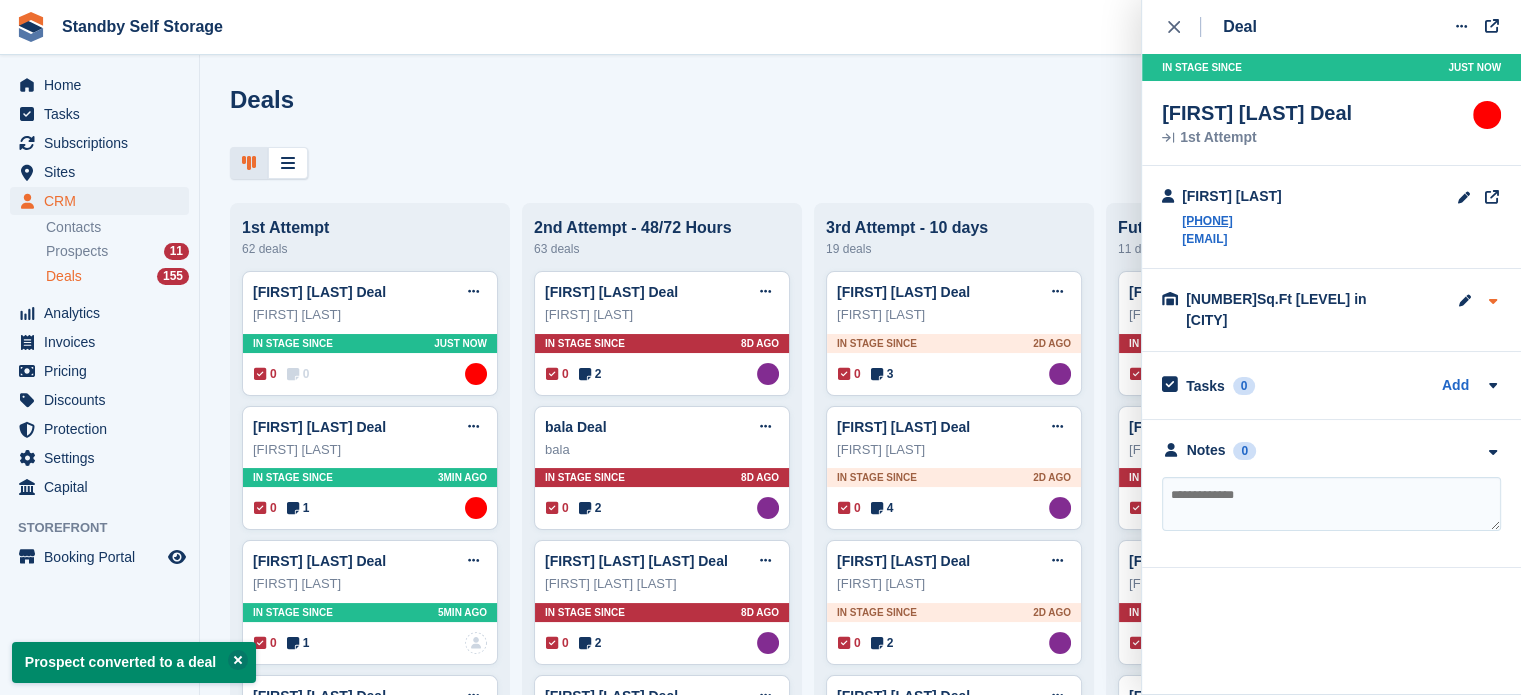 click at bounding box center (1492, 301) 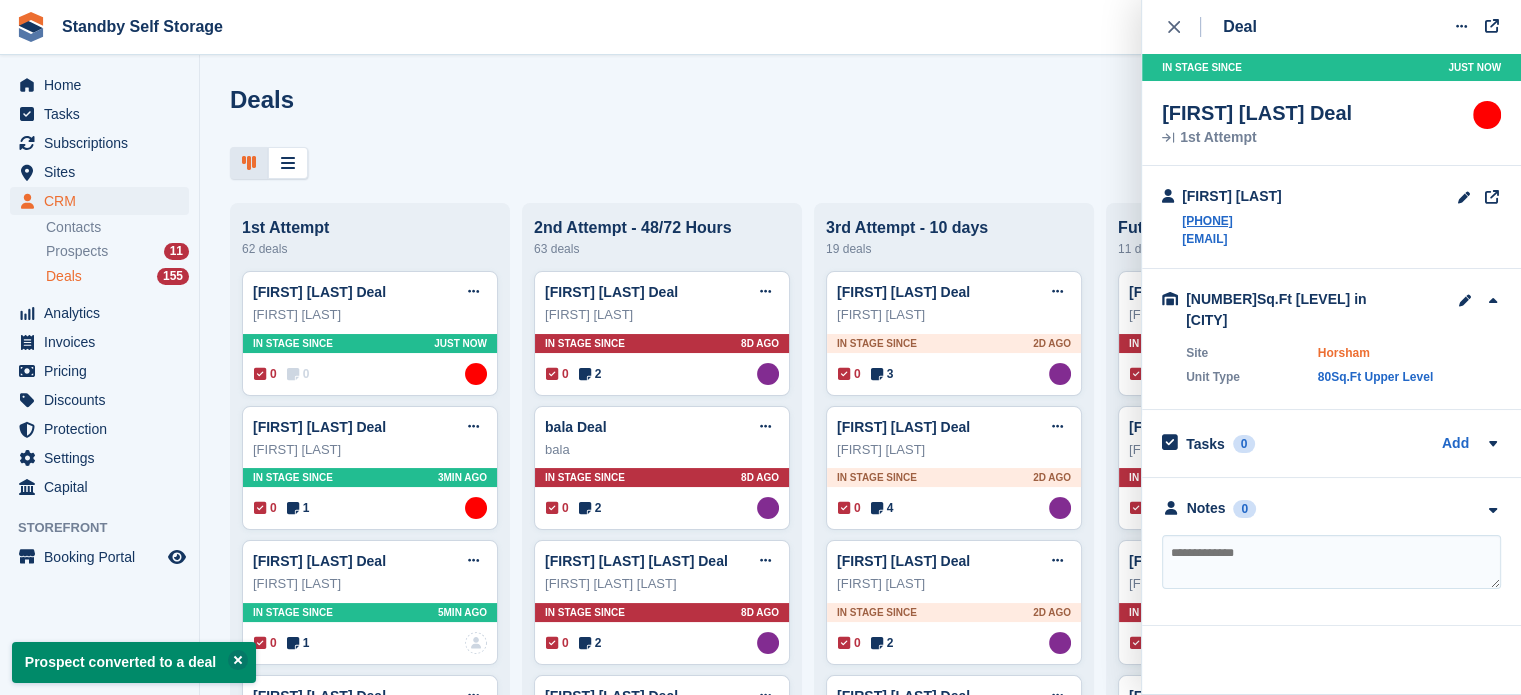click on "Horsham" at bounding box center (1344, 353) 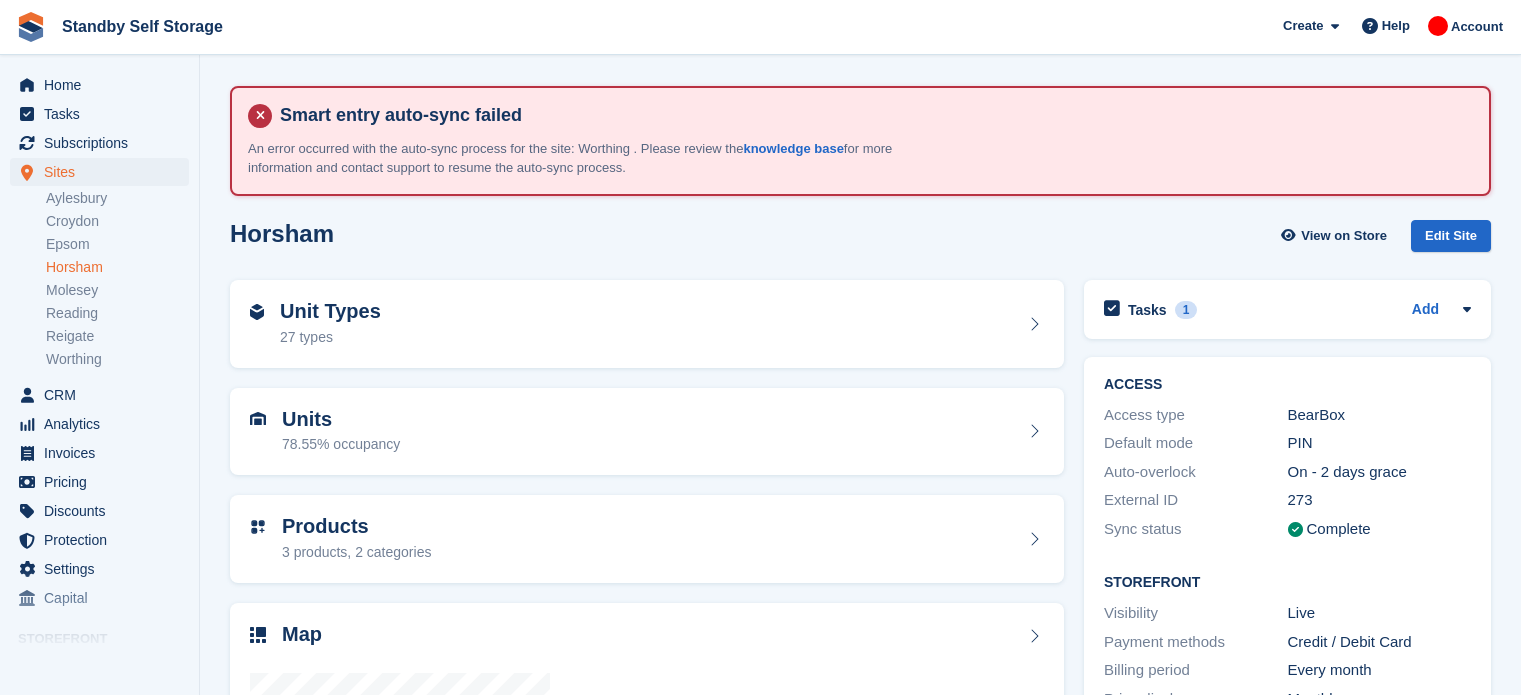 scroll, scrollTop: 0, scrollLeft: 0, axis: both 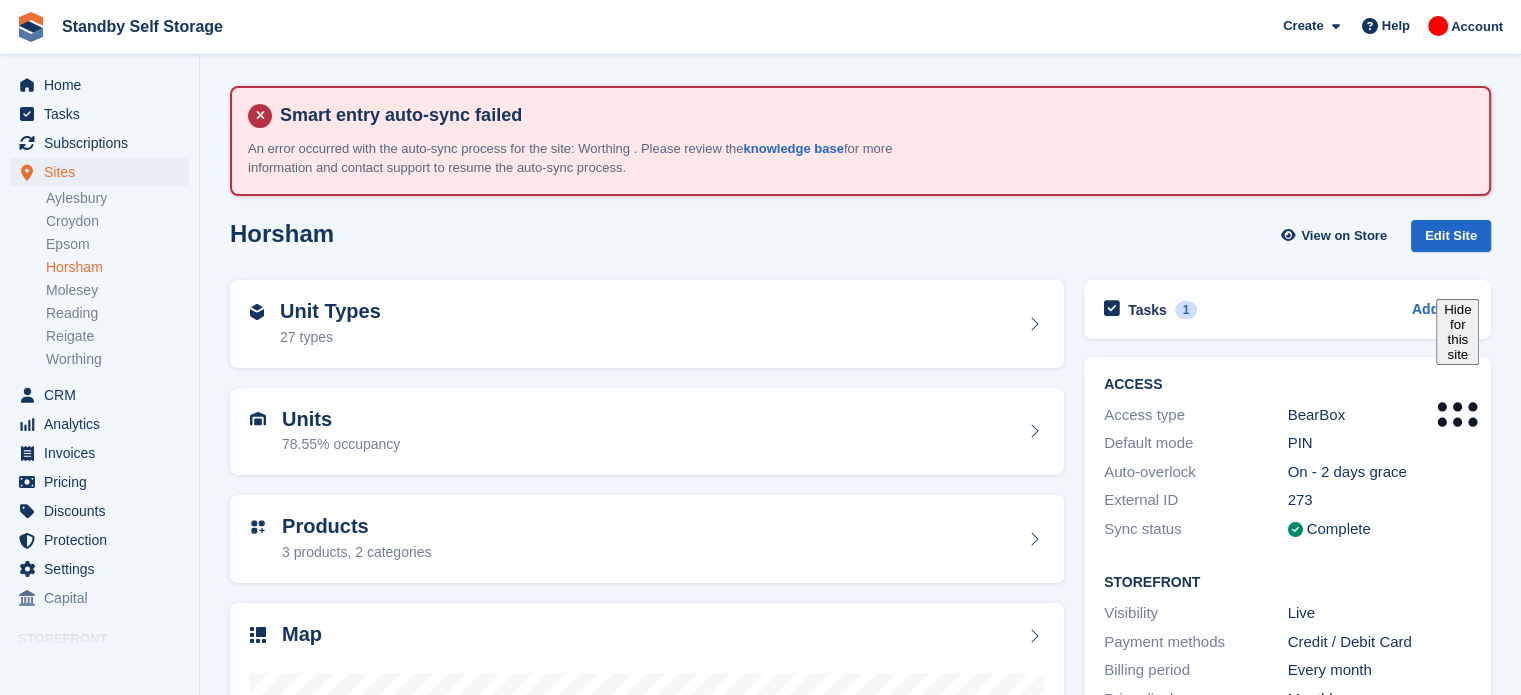 click on "Unit Types
27 types" at bounding box center (647, 324) 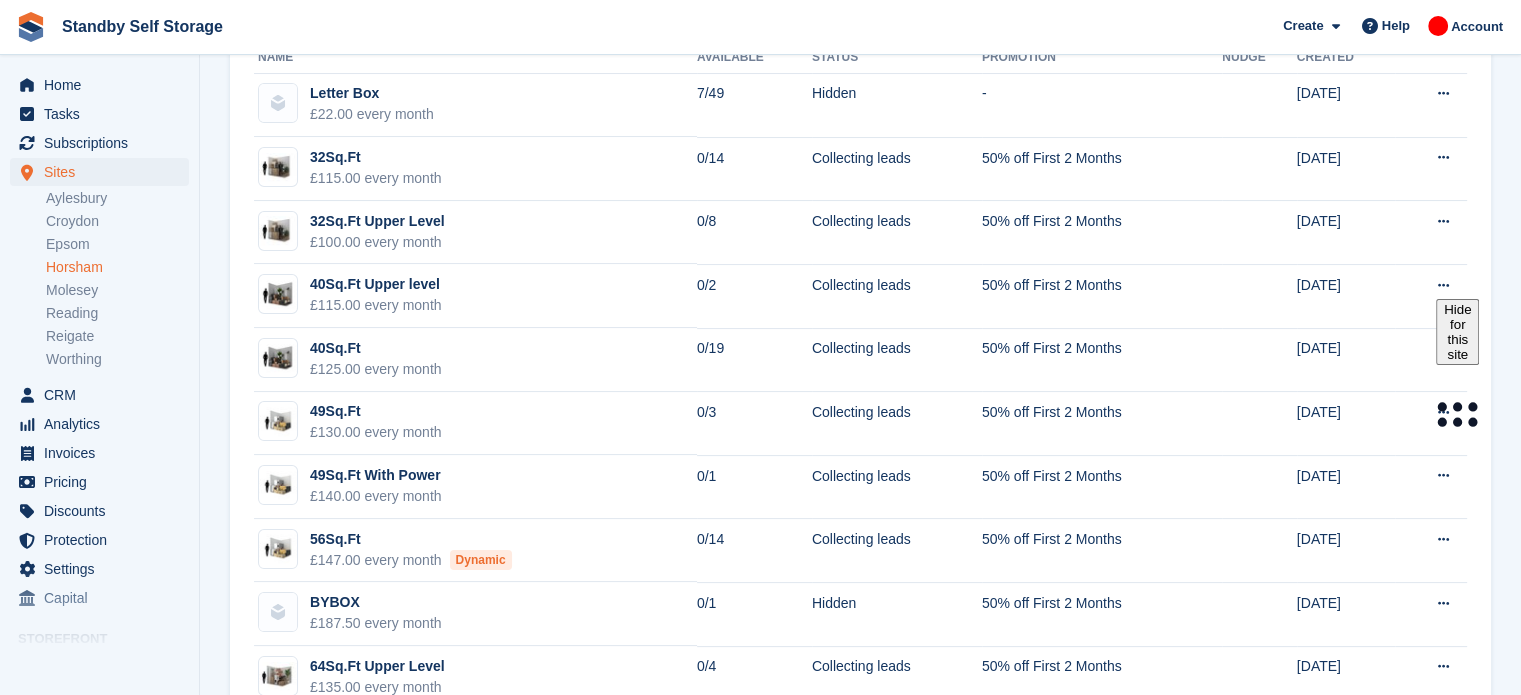 scroll, scrollTop: 0, scrollLeft: 0, axis: both 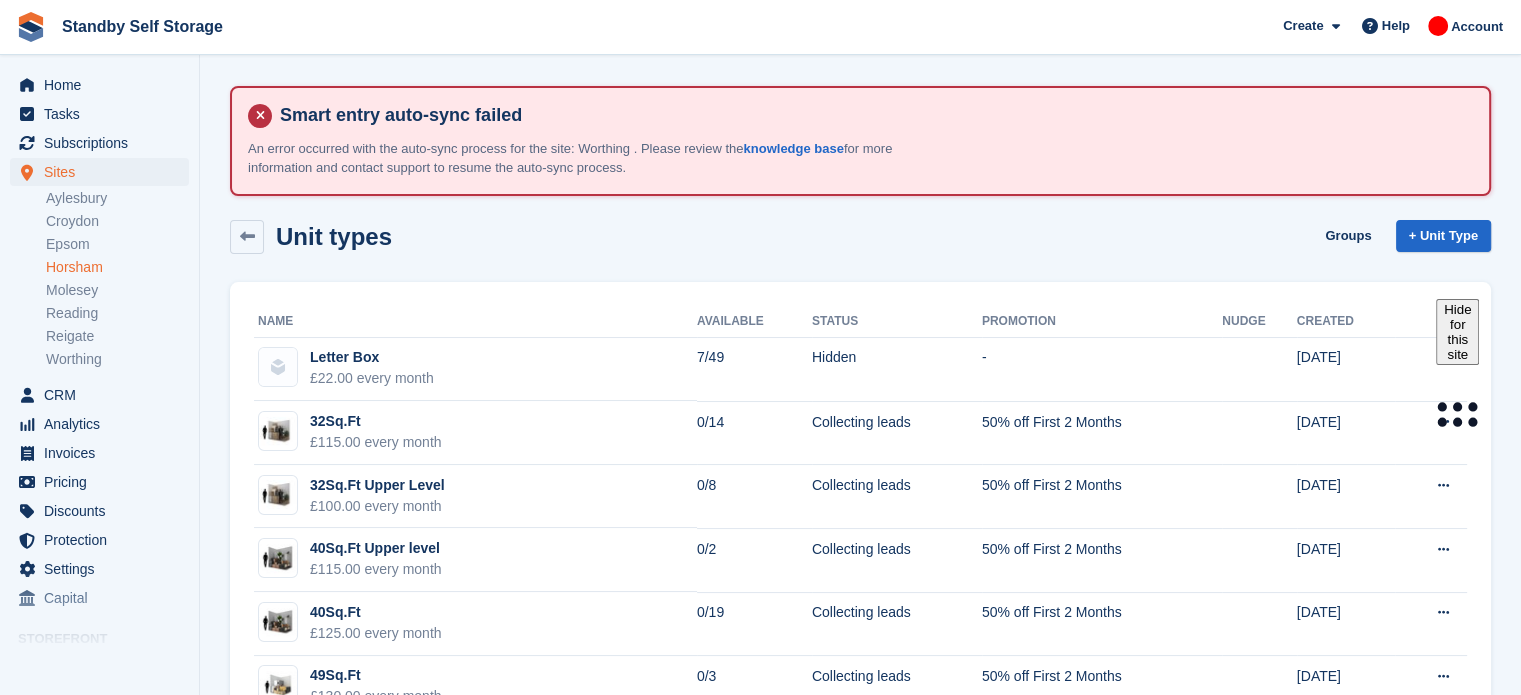 click on "Standby Self Storage
Create
Subscription
Invoice
Contact
Deal
Discount
Page
Help
Chat Support
Submit a support request
Help Center
Get answers to Stora questions
What's New" at bounding box center (760, 347) 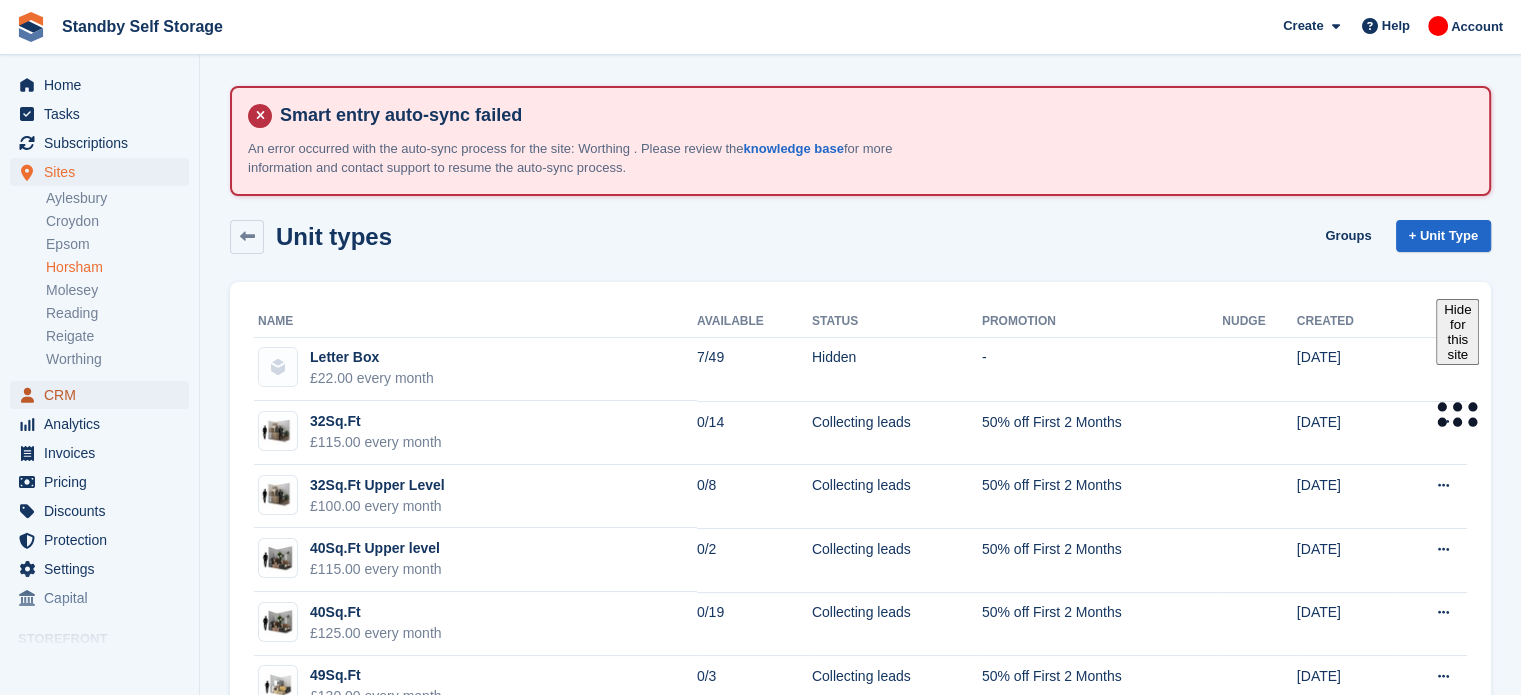 click on "CRM" at bounding box center (104, 395) 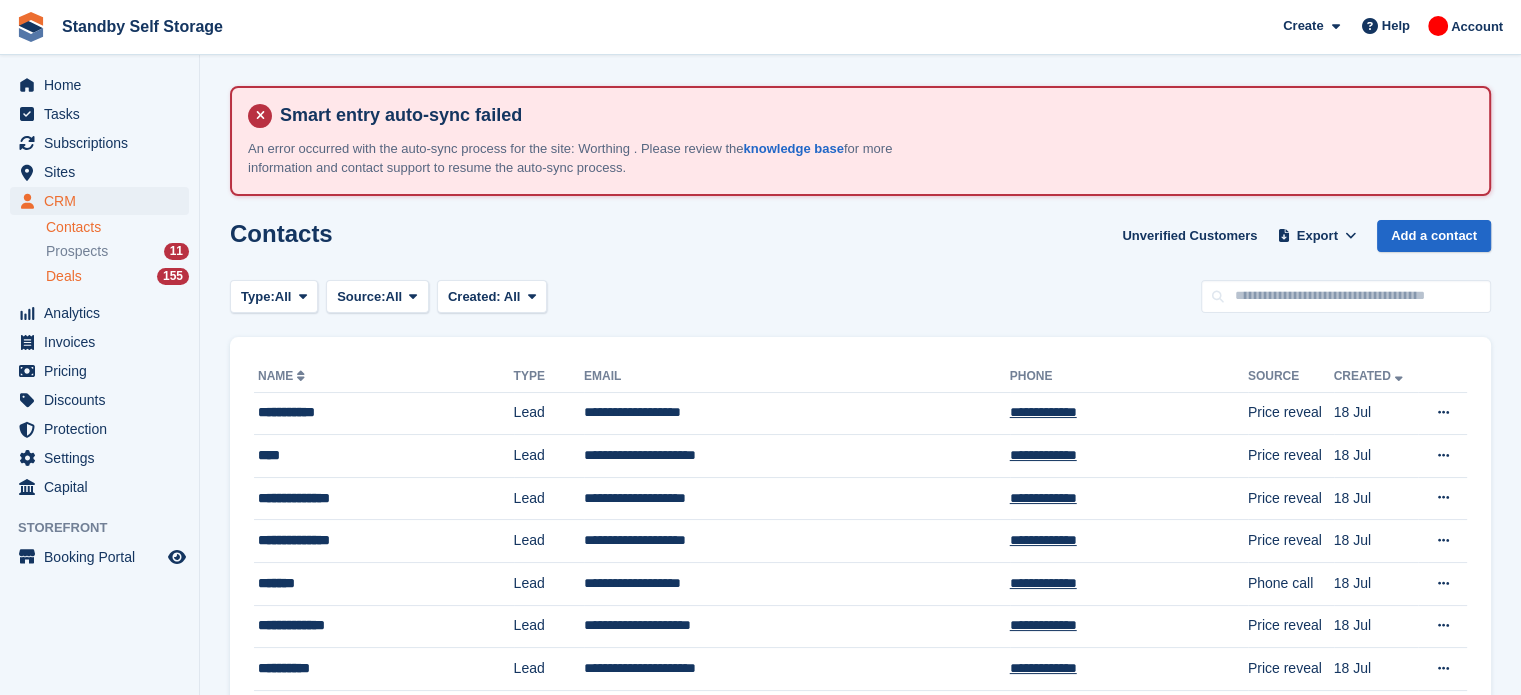 click on "Deals
155" at bounding box center [117, 276] 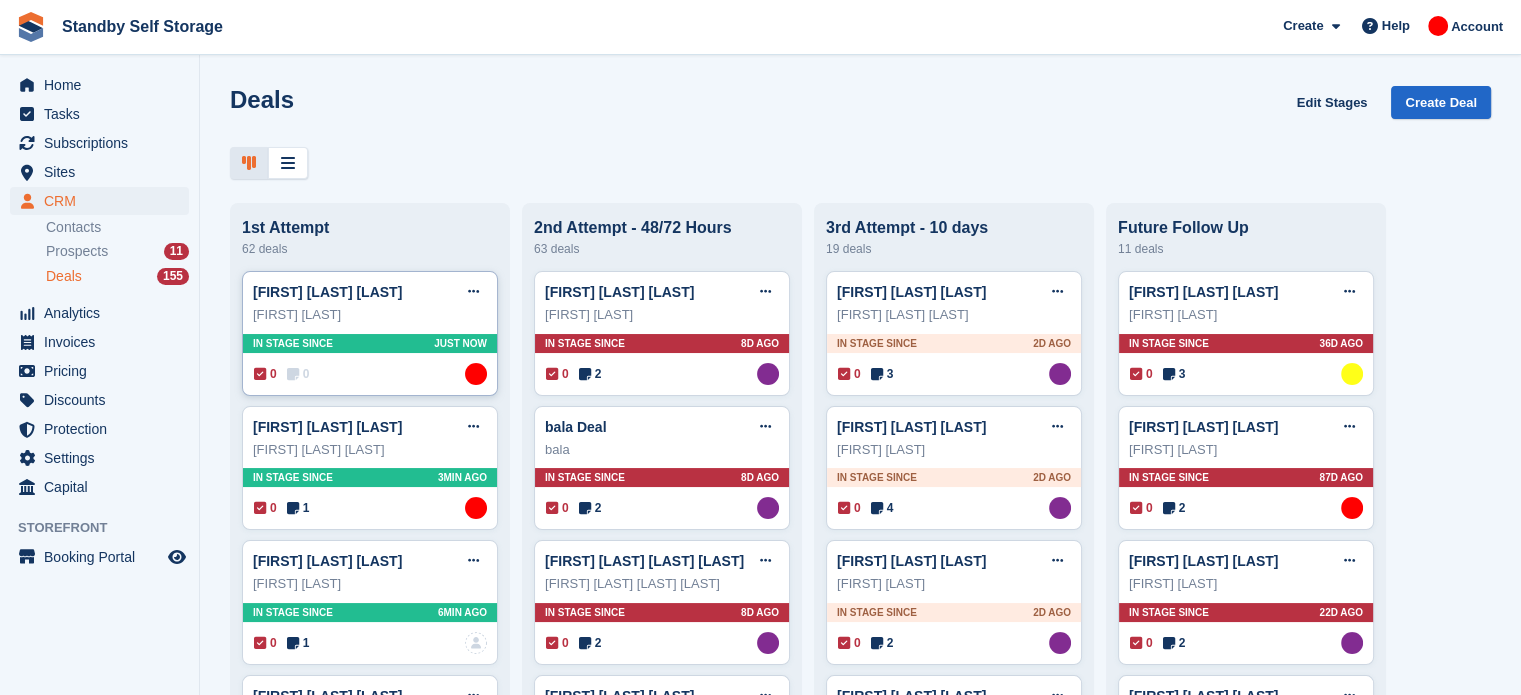 click on "In stage since Just now" at bounding box center (370, 343) 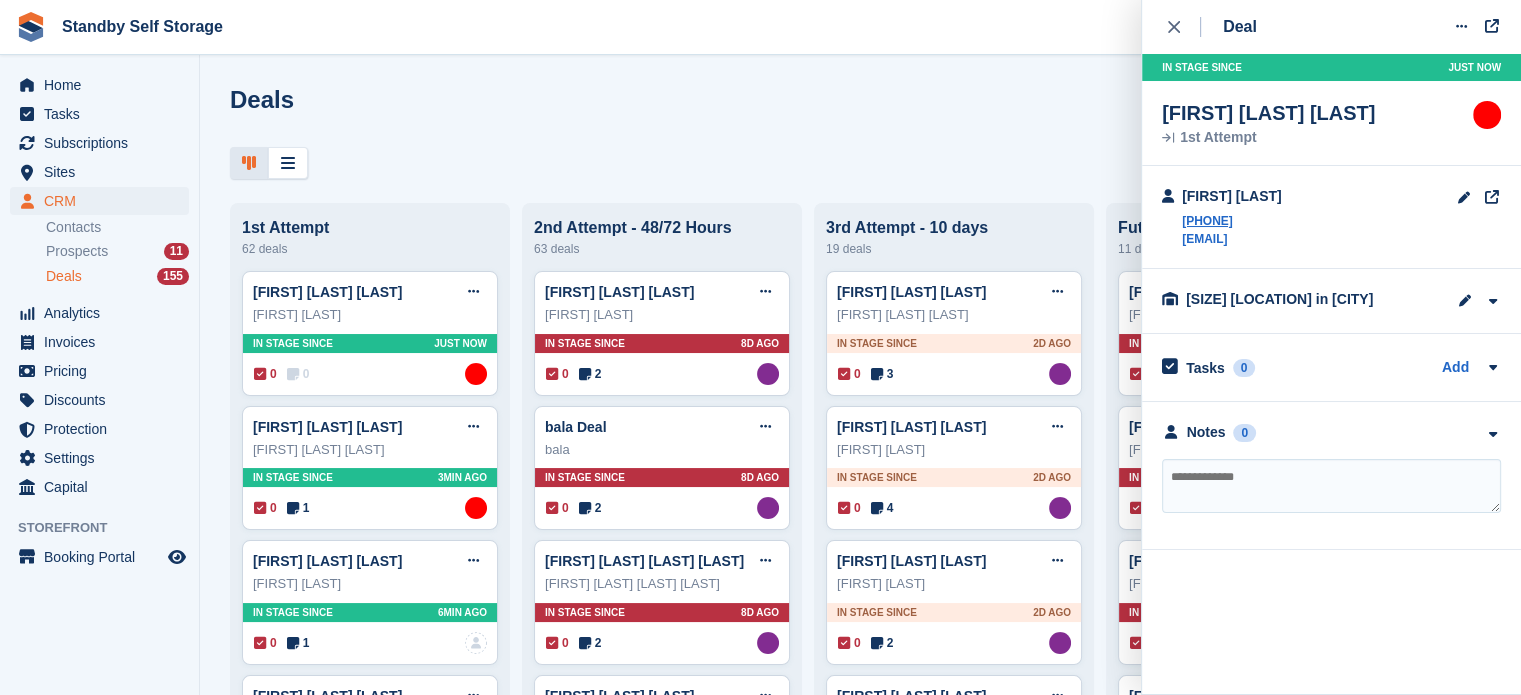 click at bounding box center [1331, 486] 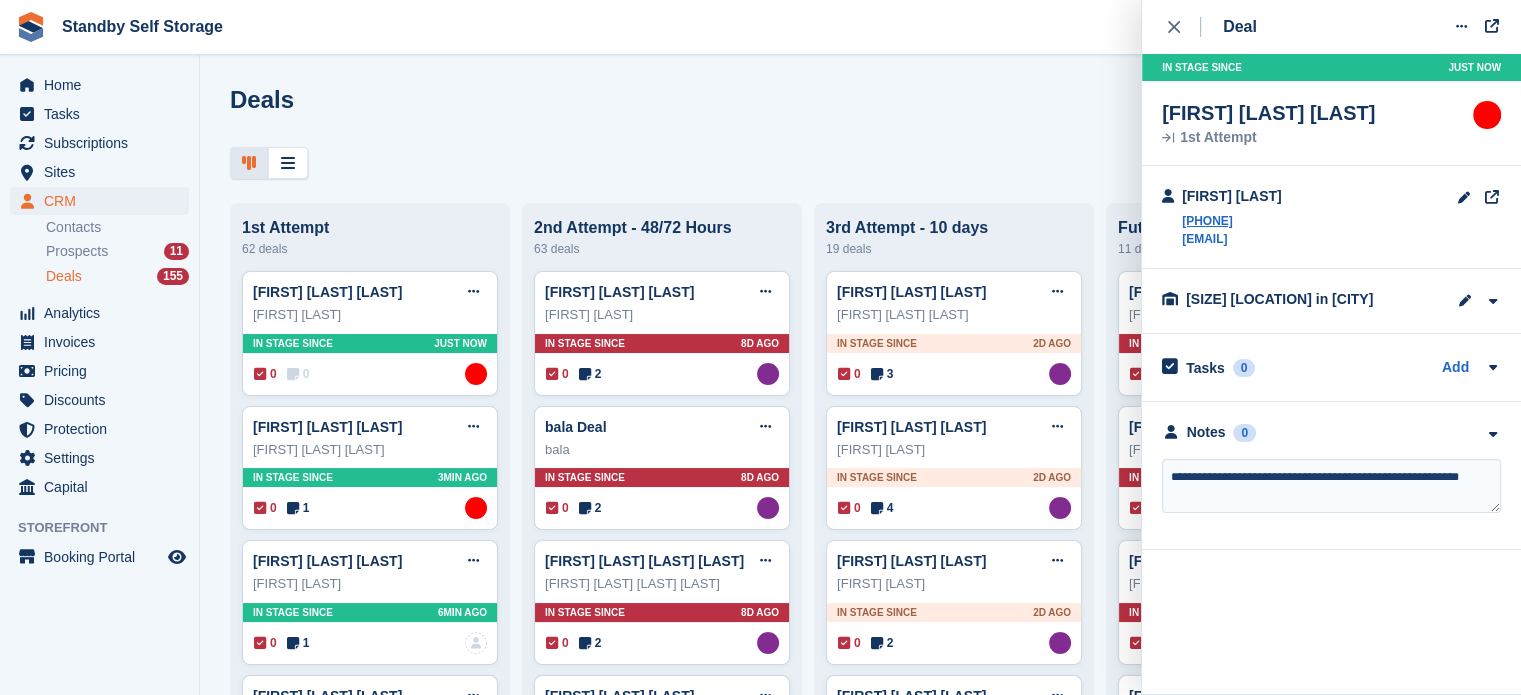 drag, startPoint x: 1330, startPoint y: 241, endPoint x: 1179, endPoint y: 248, distance: 151.16217 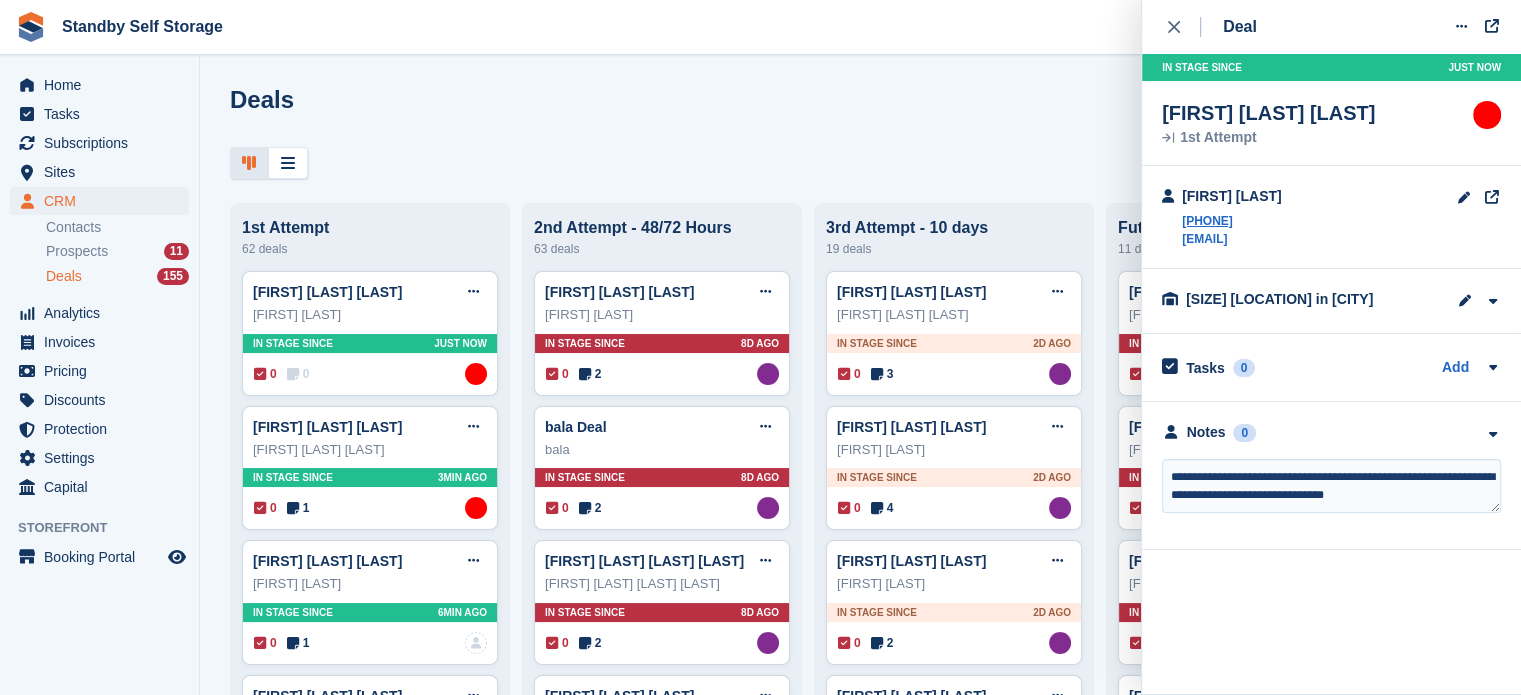 click on "**********" at bounding box center (1331, 486) 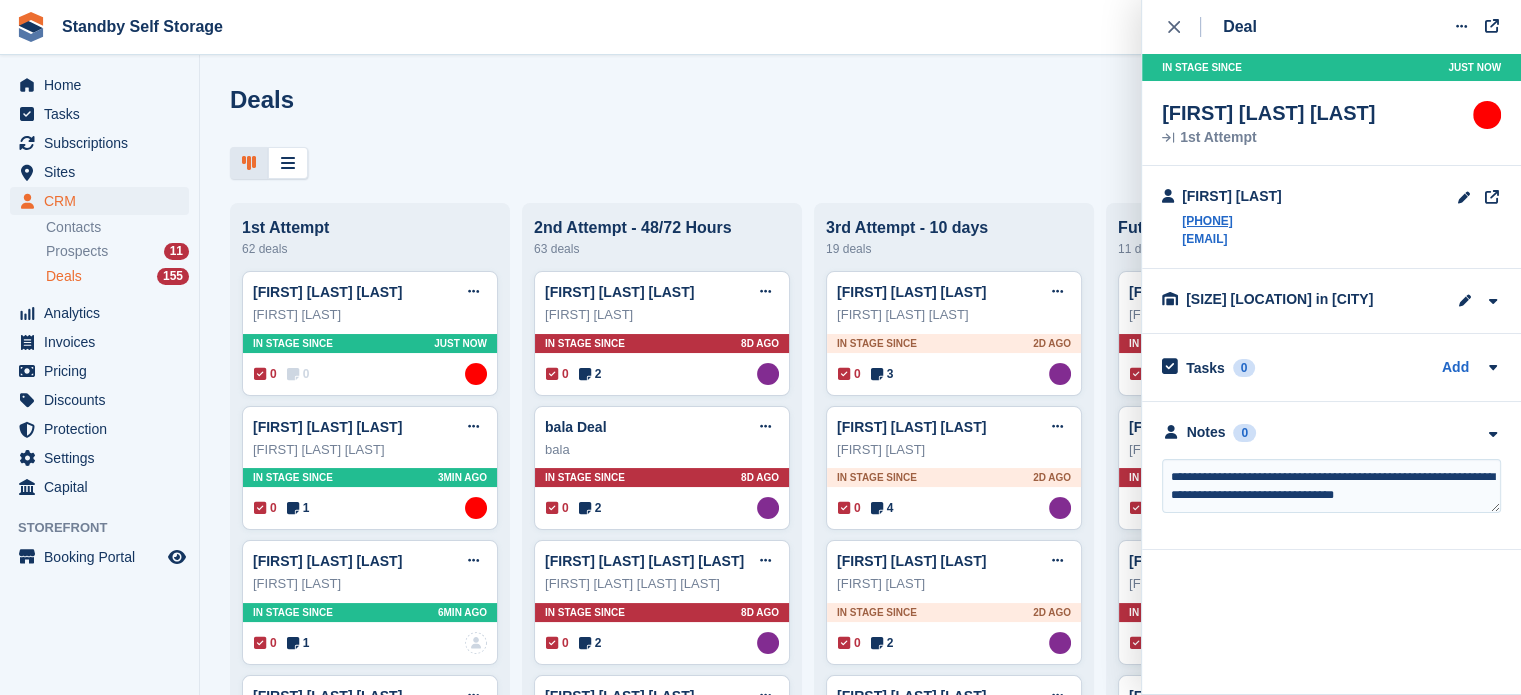 click on "**********" at bounding box center (1331, 486) 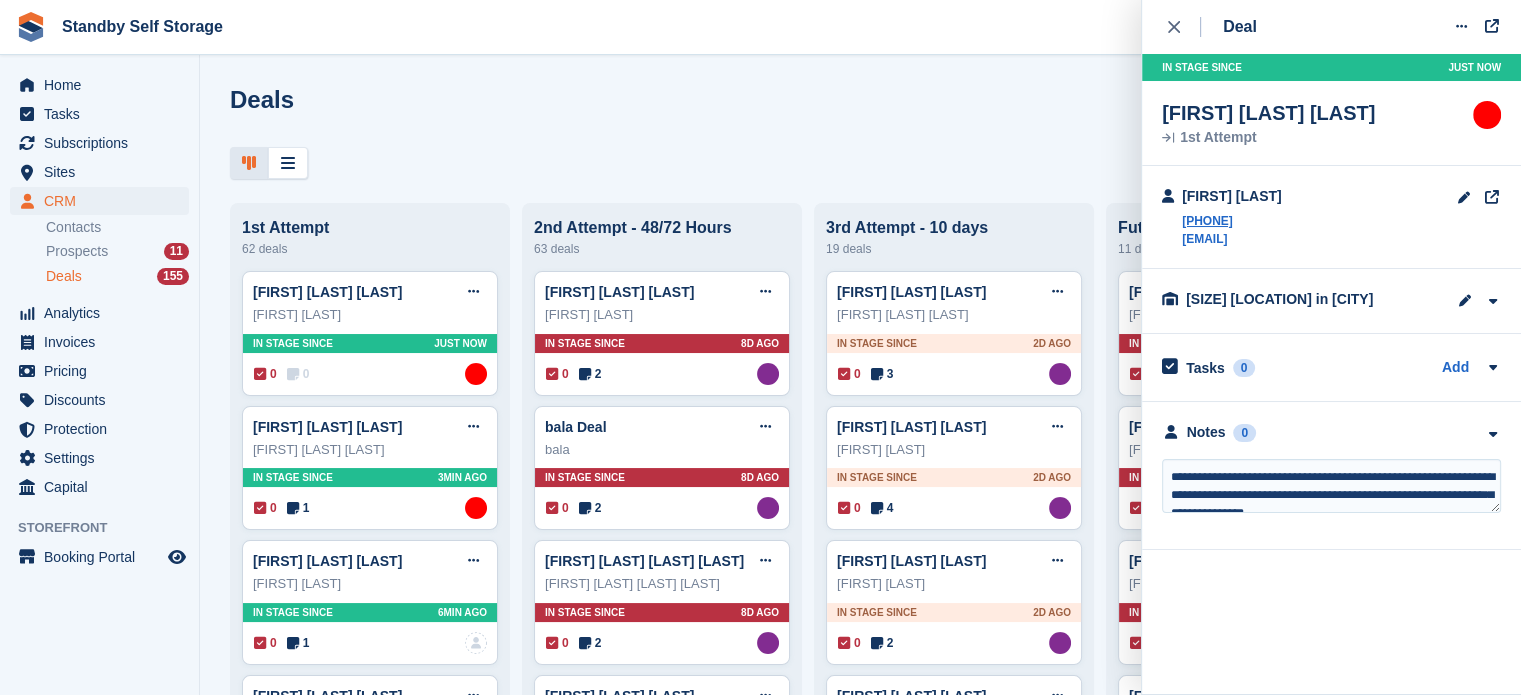 click on "**********" at bounding box center [1331, 486] 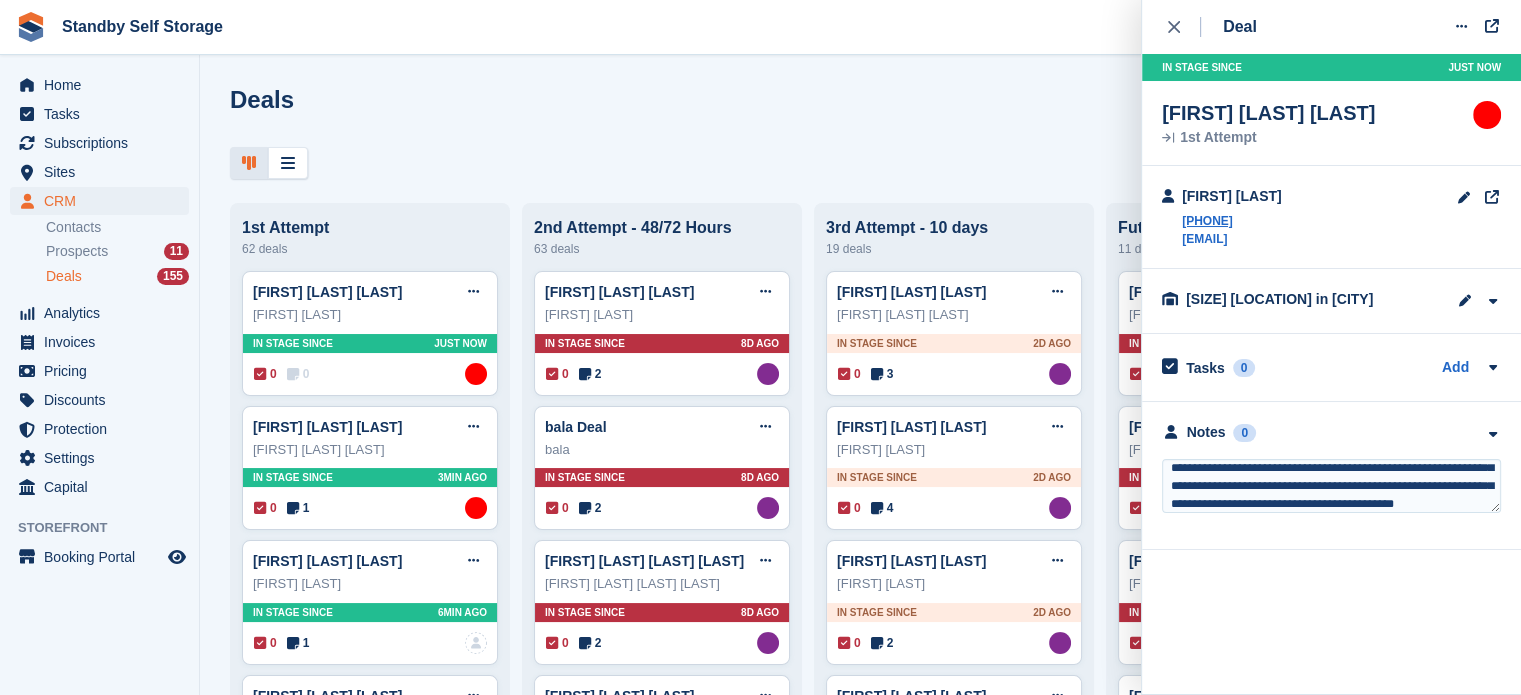 scroll, scrollTop: 45, scrollLeft: 0, axis: vertical 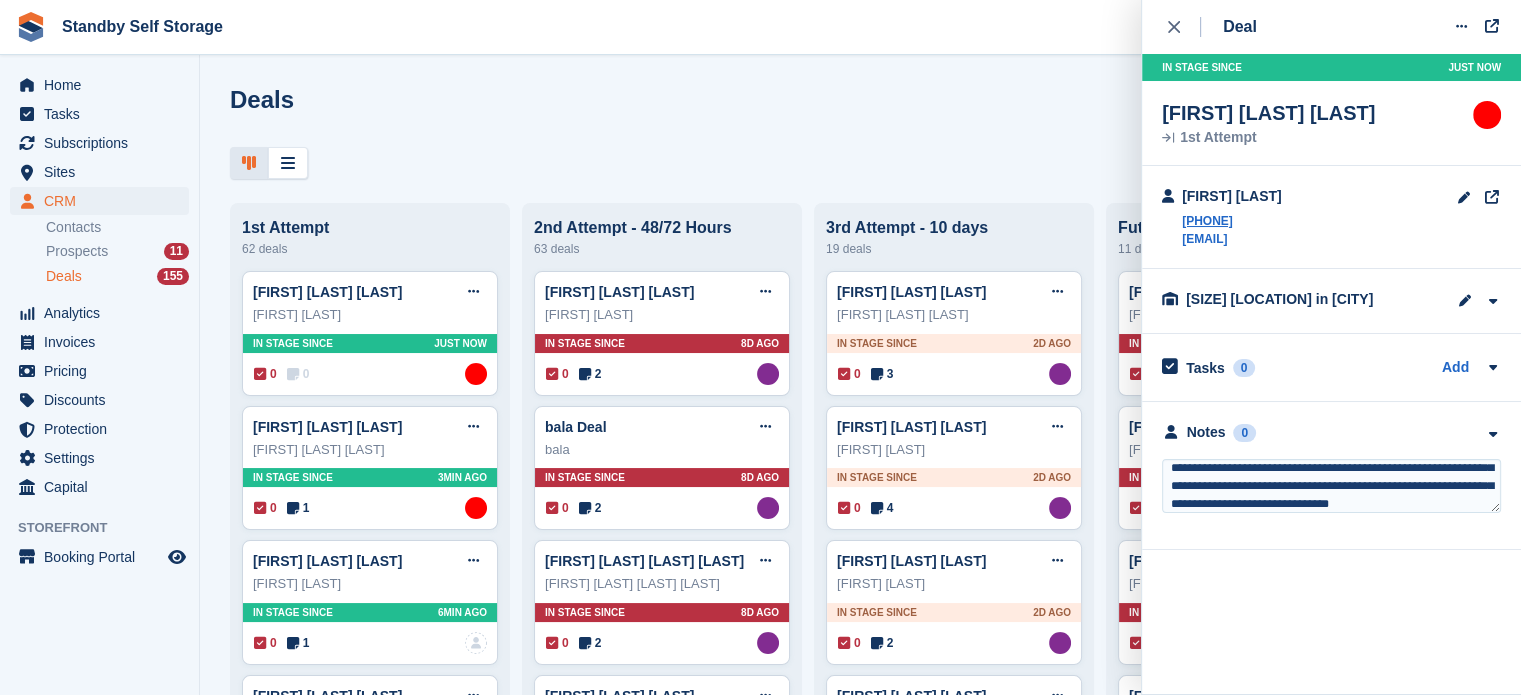 click on "**********" at bounding box center (1331, 486) 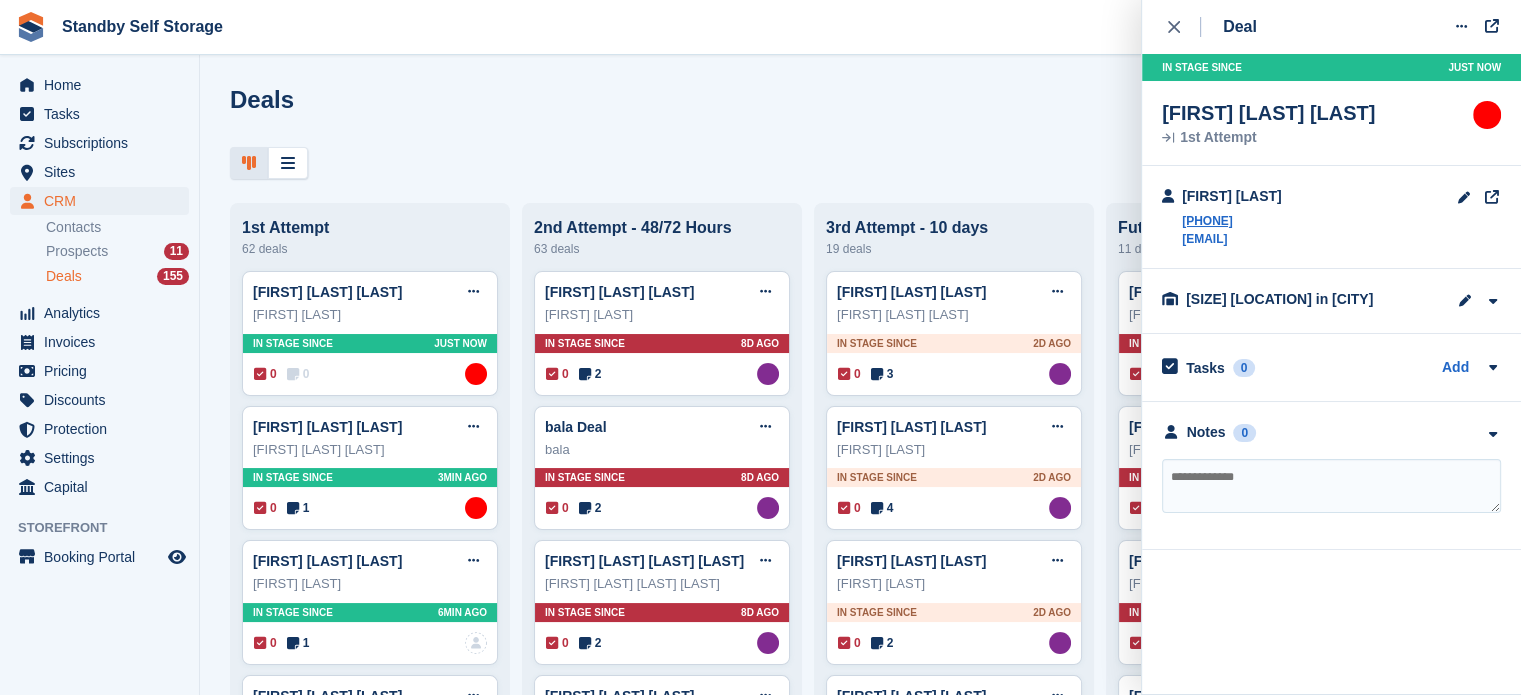 scroll, scrollTop: 0, scrollLeft: 0, axis: both 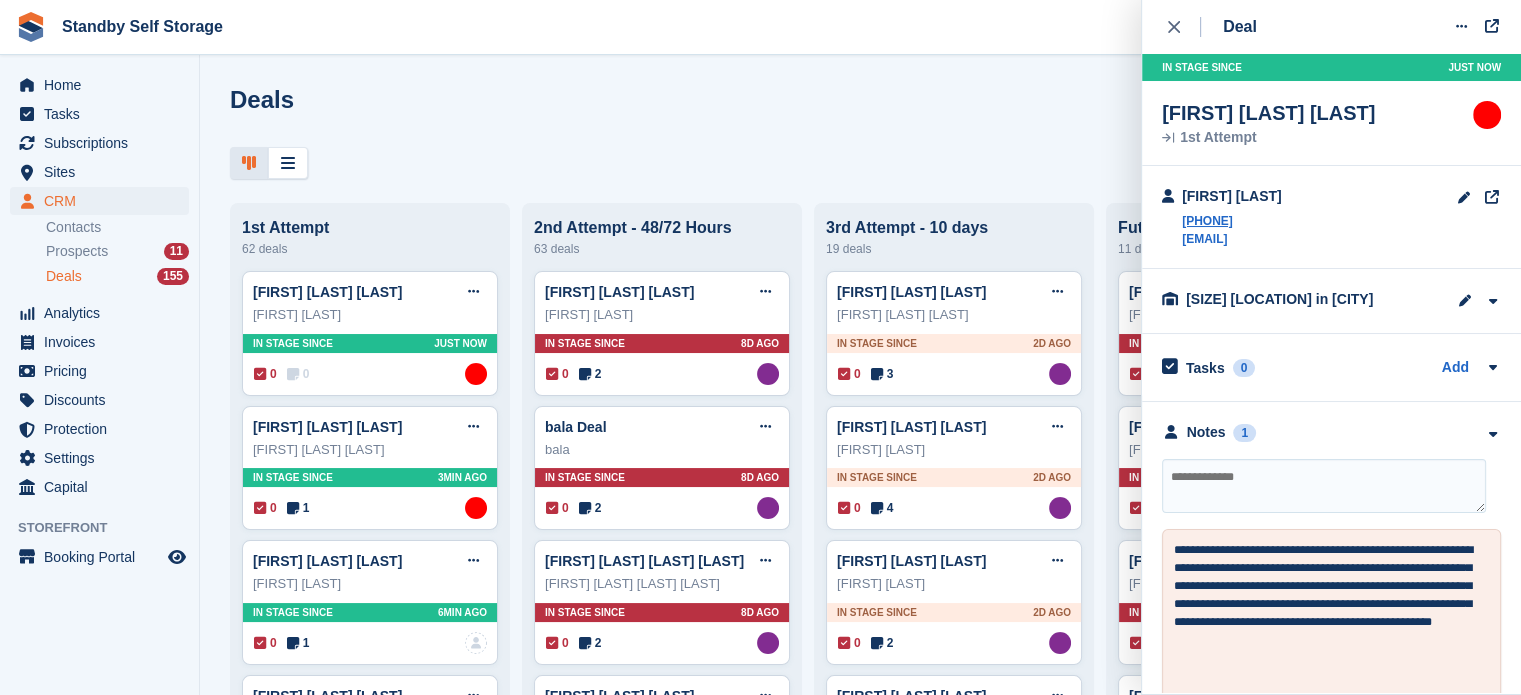 type 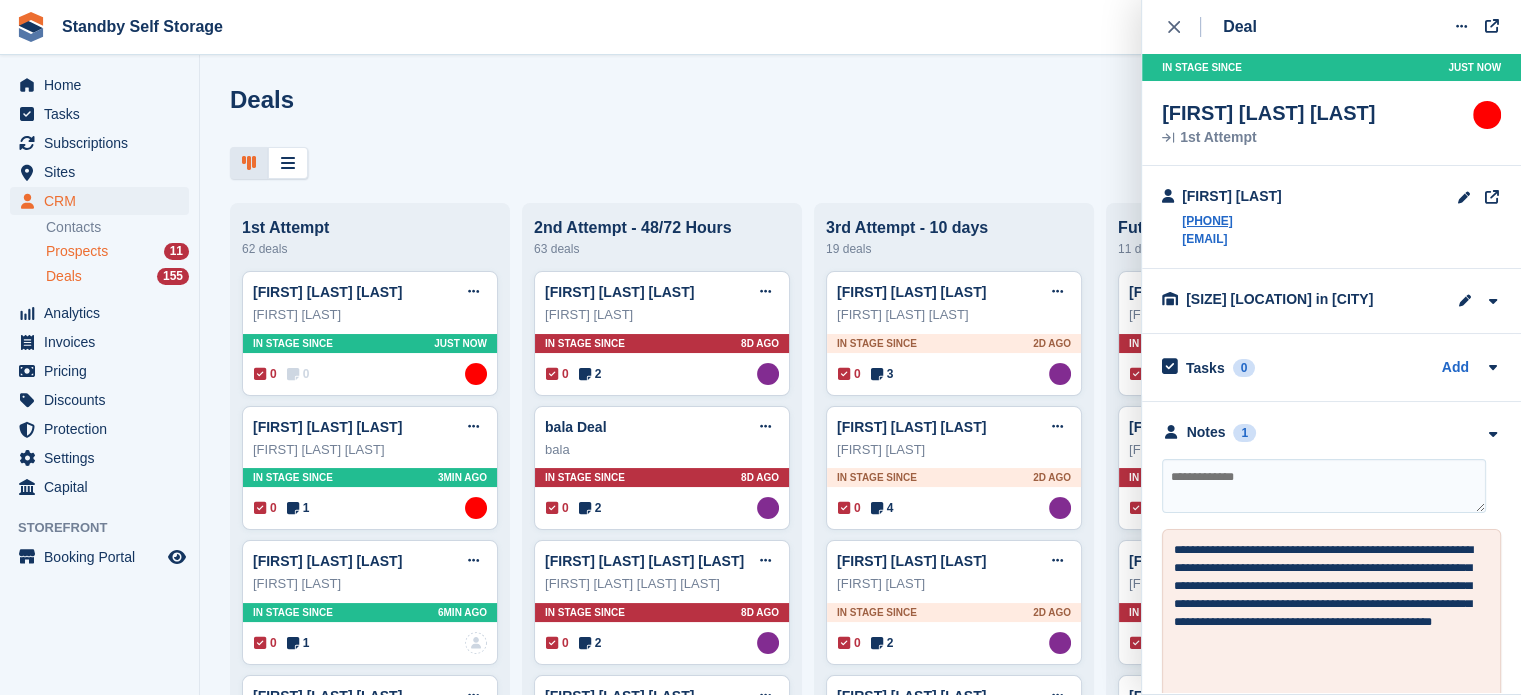 click on "Prospects
11" at bounding box center [117, 251] 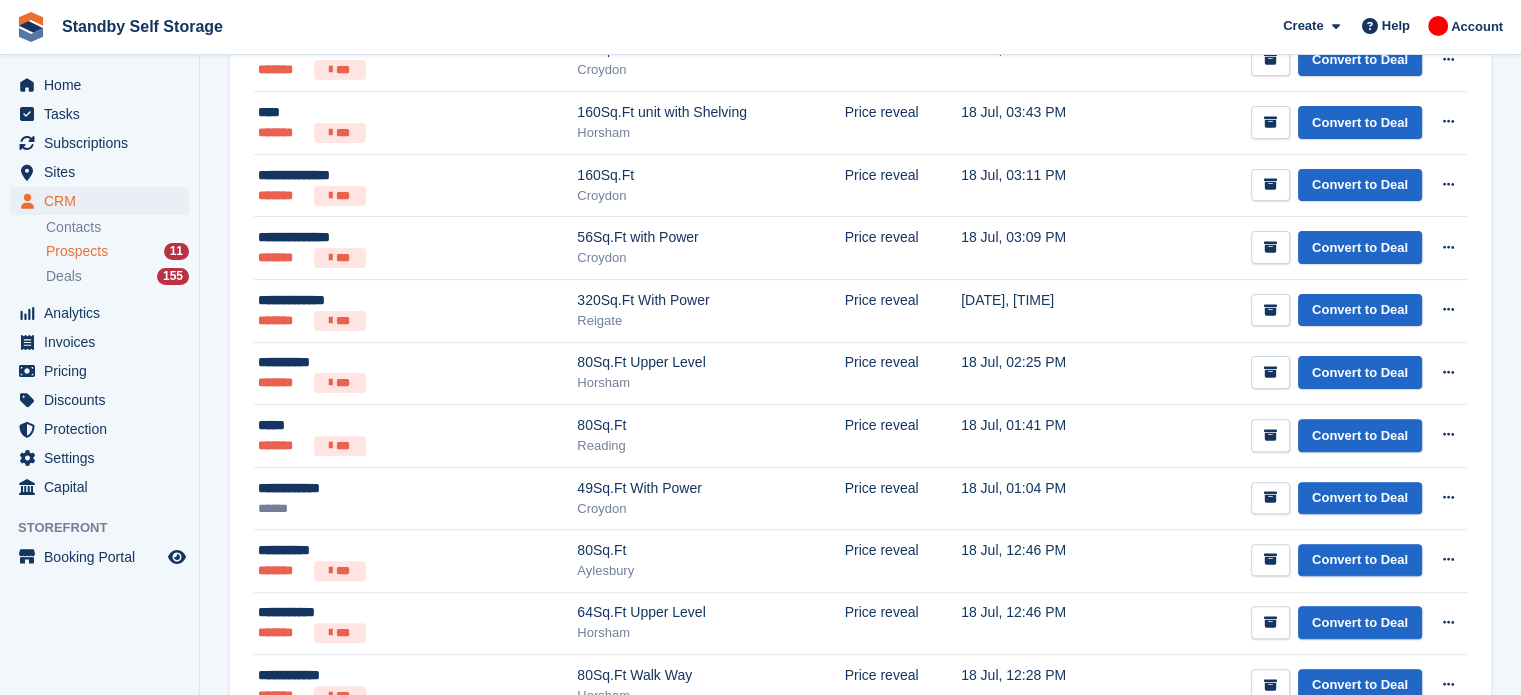 scroll, scrollTop: 671, scrollLeft: 0, axis: vertical 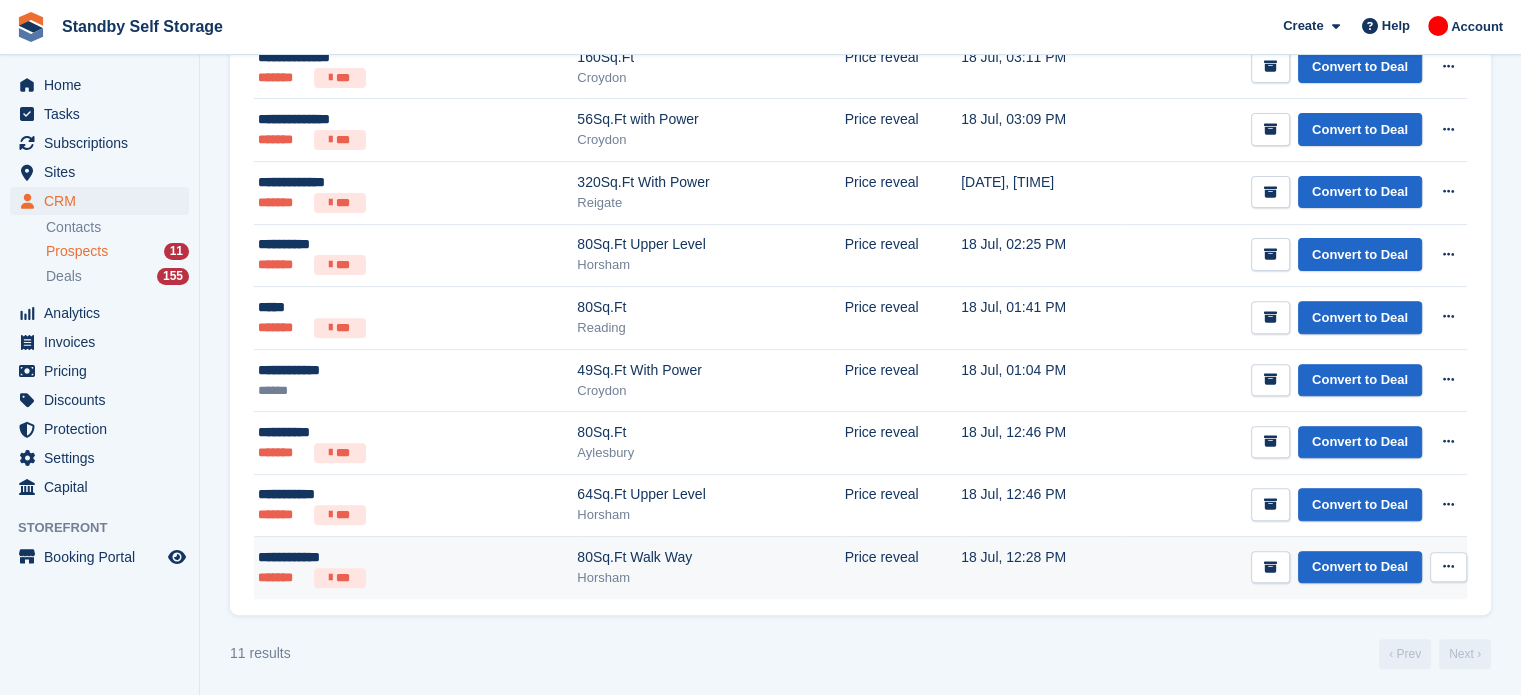 click on "Horsham" at bounding box center (710, 578) 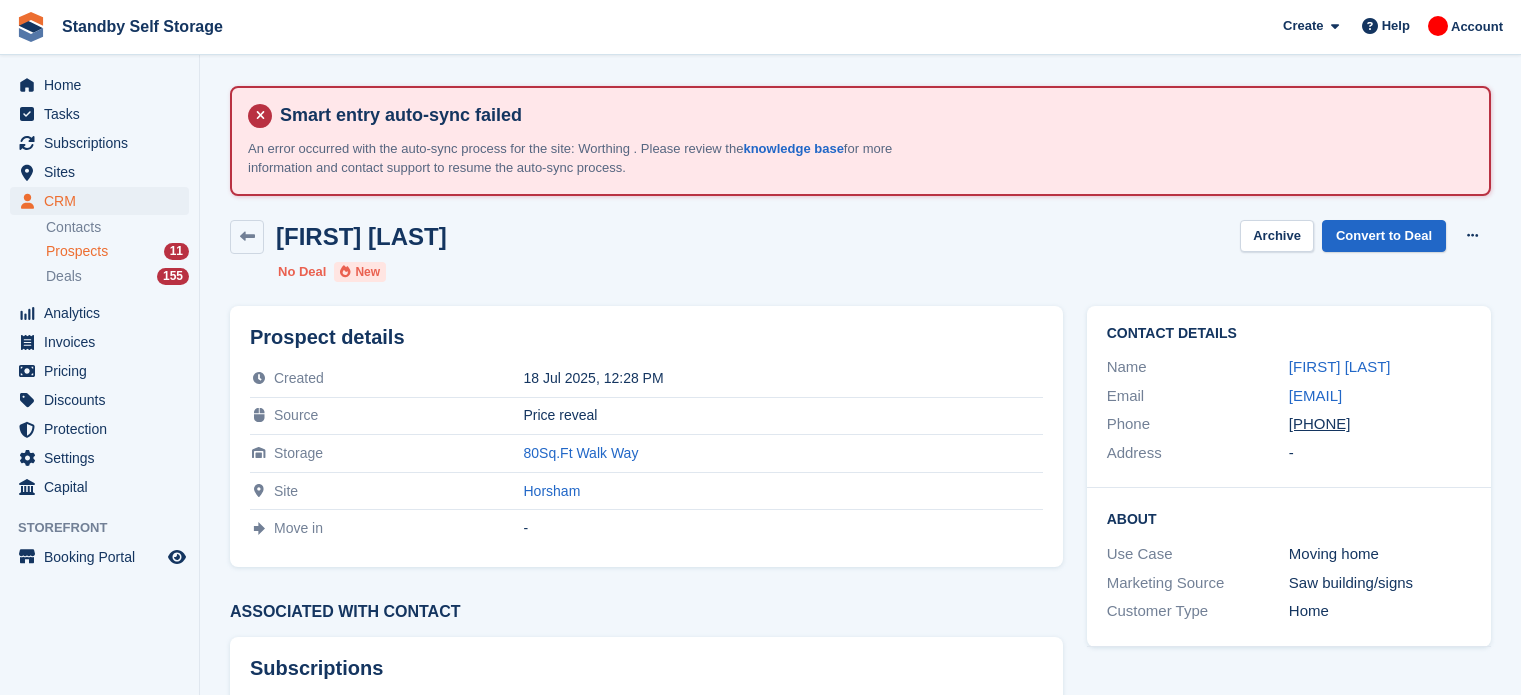 scroll, scrollTop: 0, scrollLeft: 0, axis: both 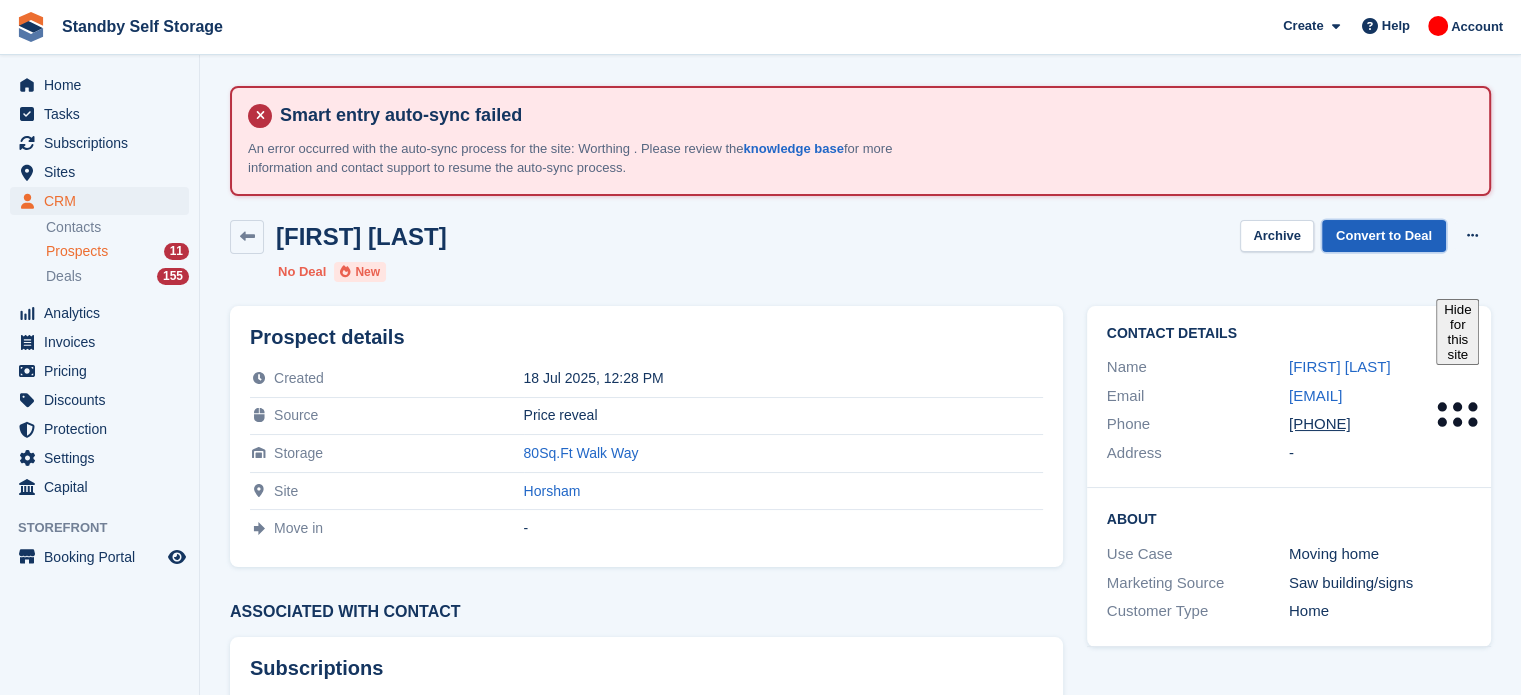 click on "Convert to Deal" at bounding box center (1384, 236) 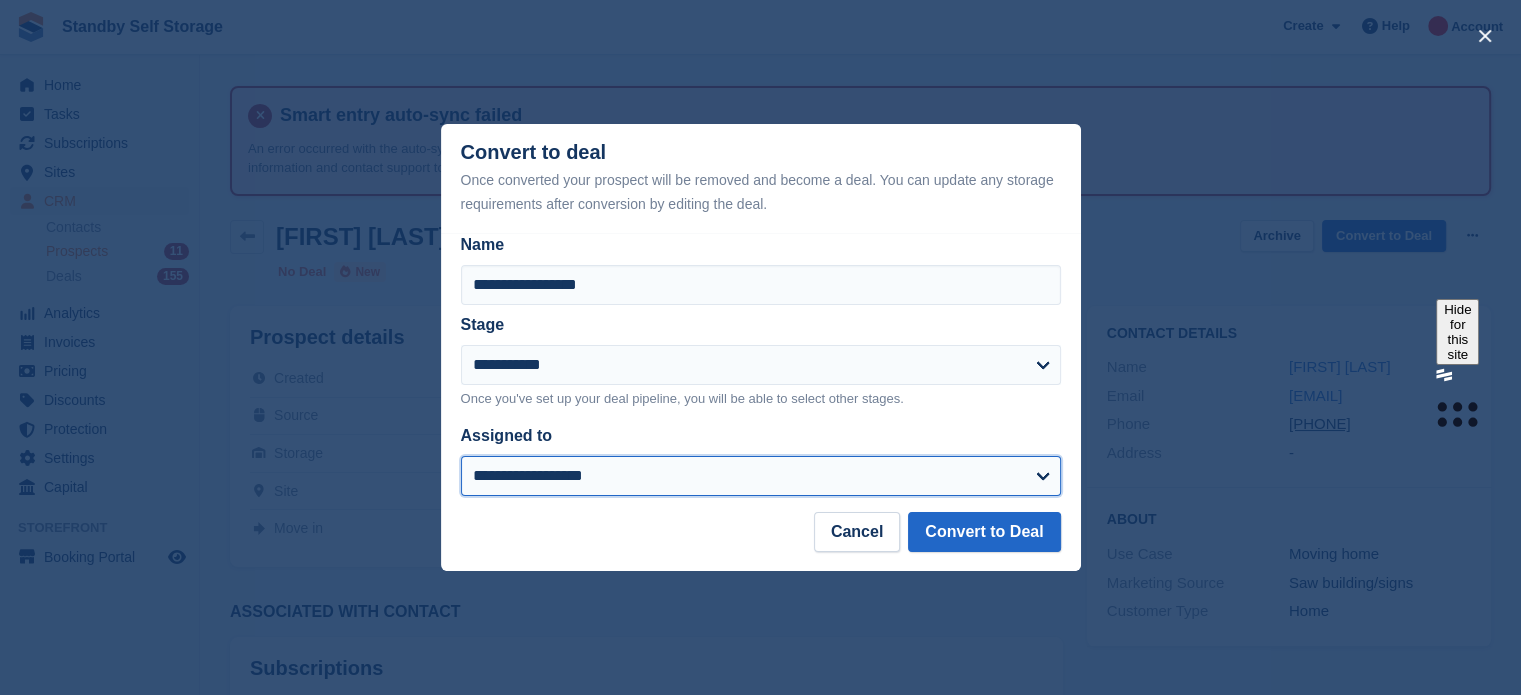 click on "**********" at bounding box center (761, 476) 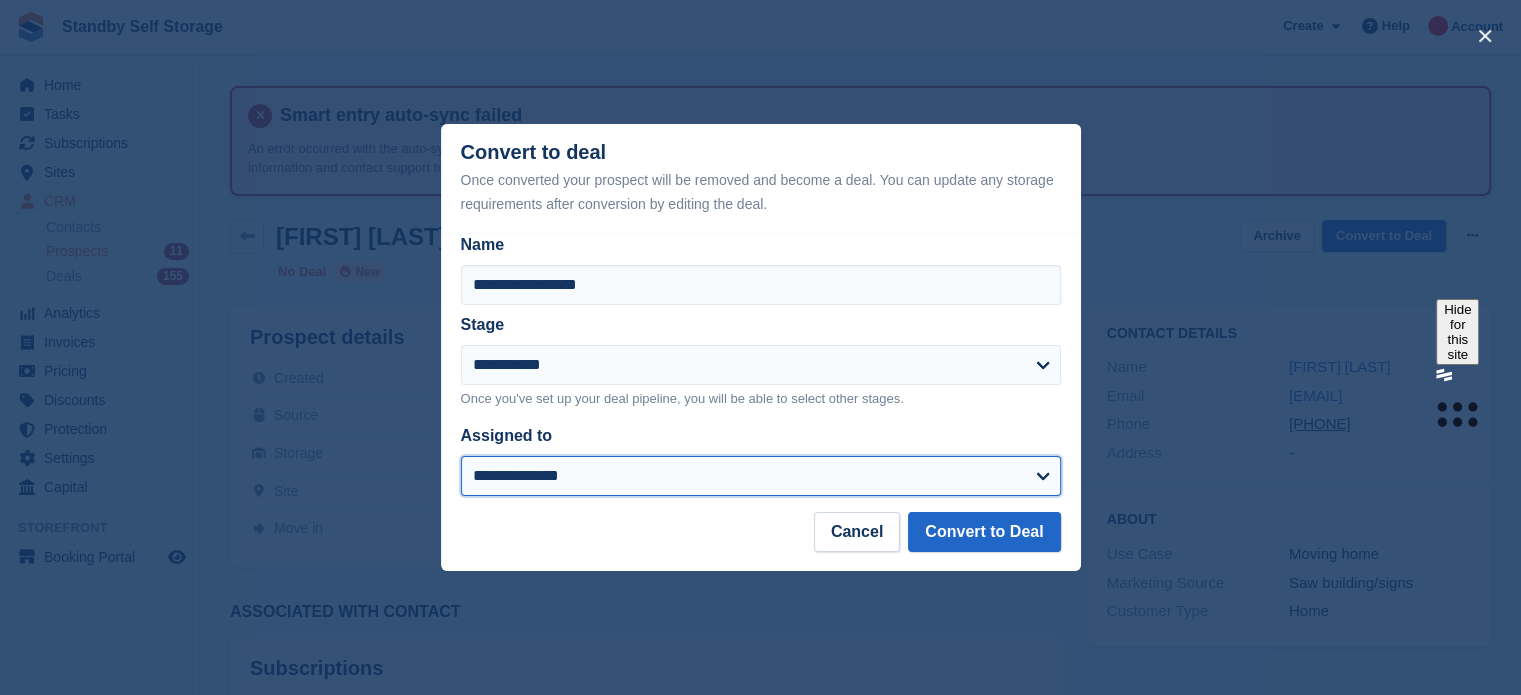 click on "**********" at bounding box center [761, 476] 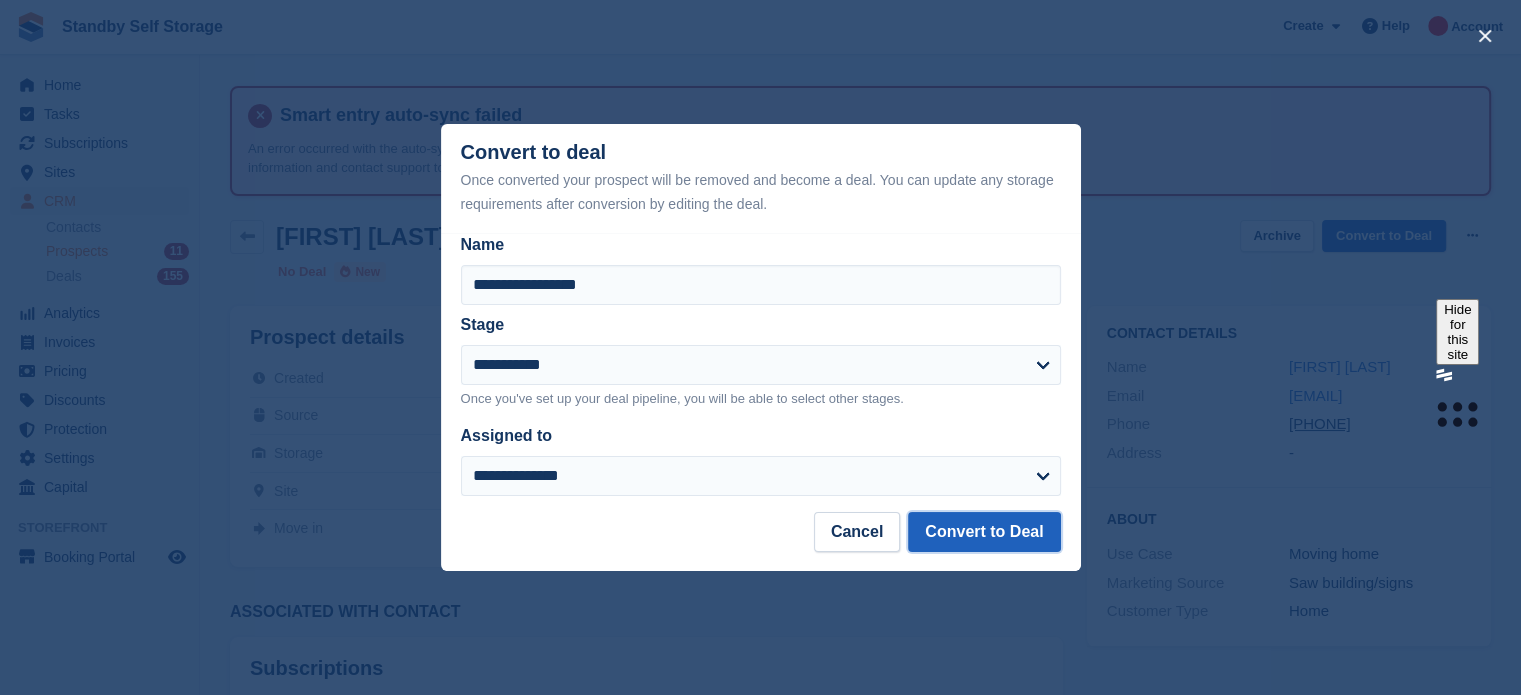 click on "Convert to Deal" at bounding box center (984, 532) 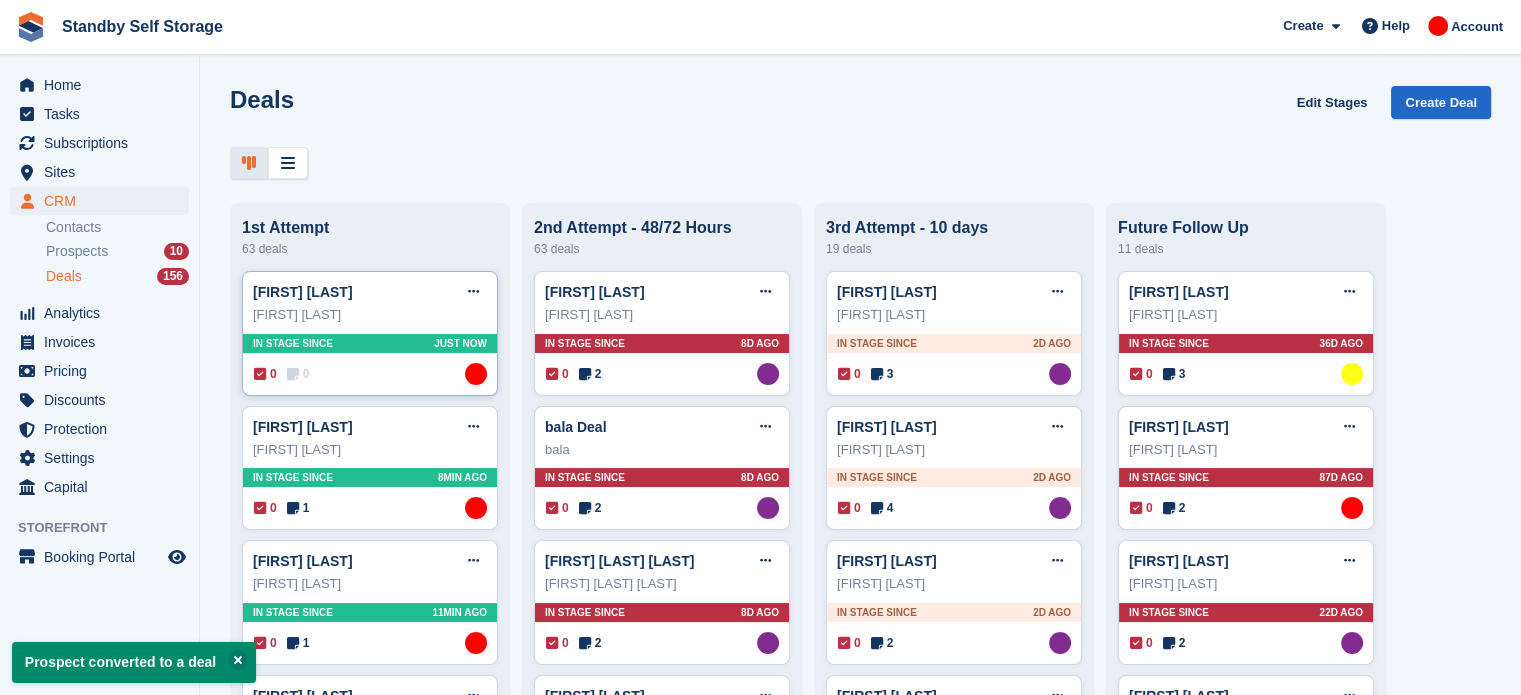 click on "Wayne Berlin Deal
Edit deal
Mark as won
Mark as lost
Delete deal
Wayne Berlin
In stage since Just now
0
0
Assigned to Aaron Winter" at bounding box center [370, 333] 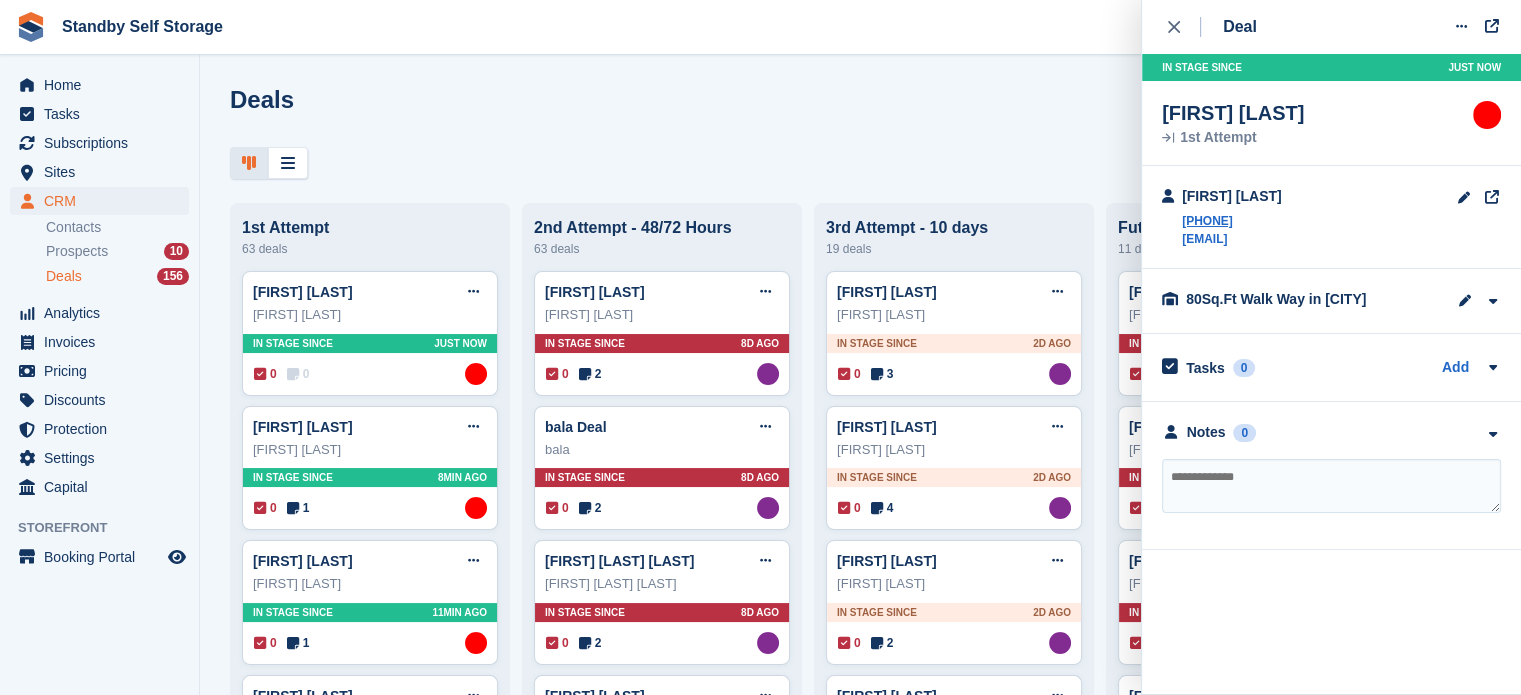 click at bounding box center (1331, 486) 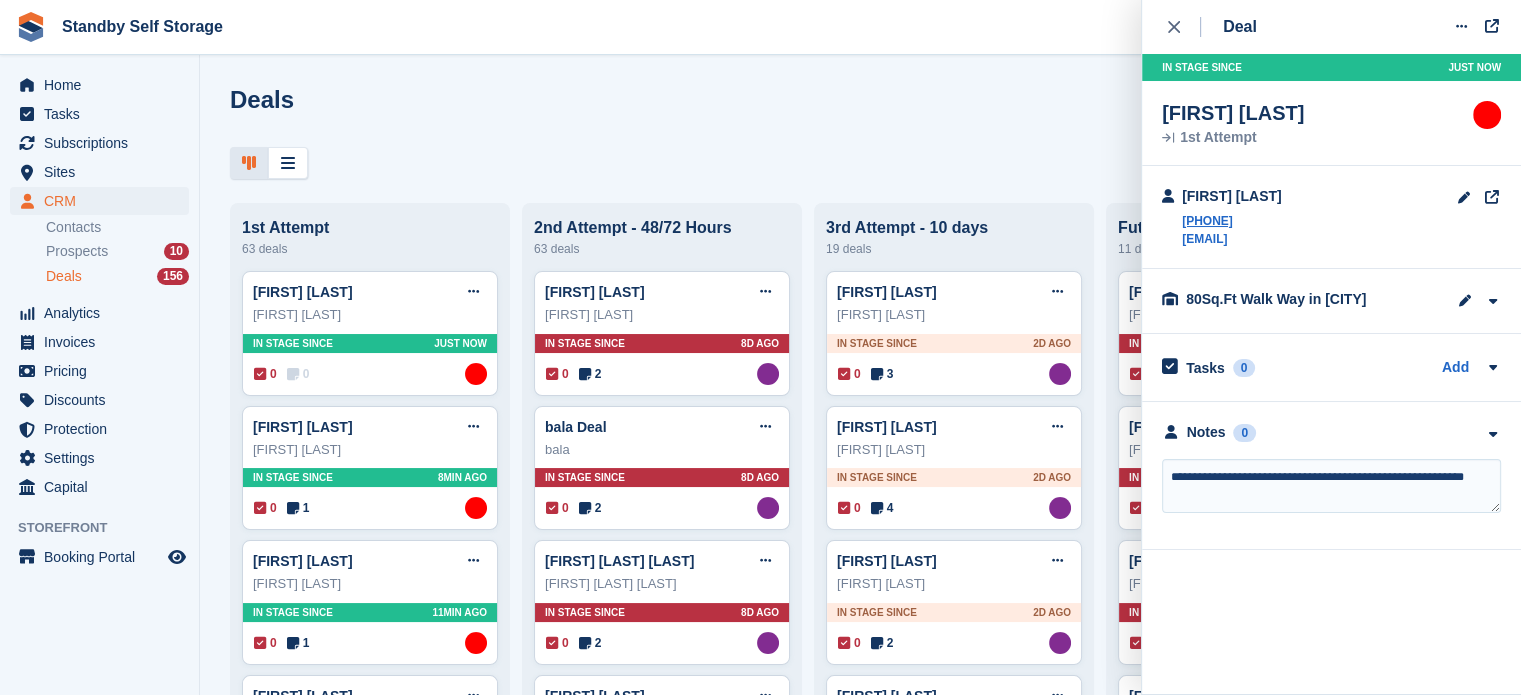 type on "**********" 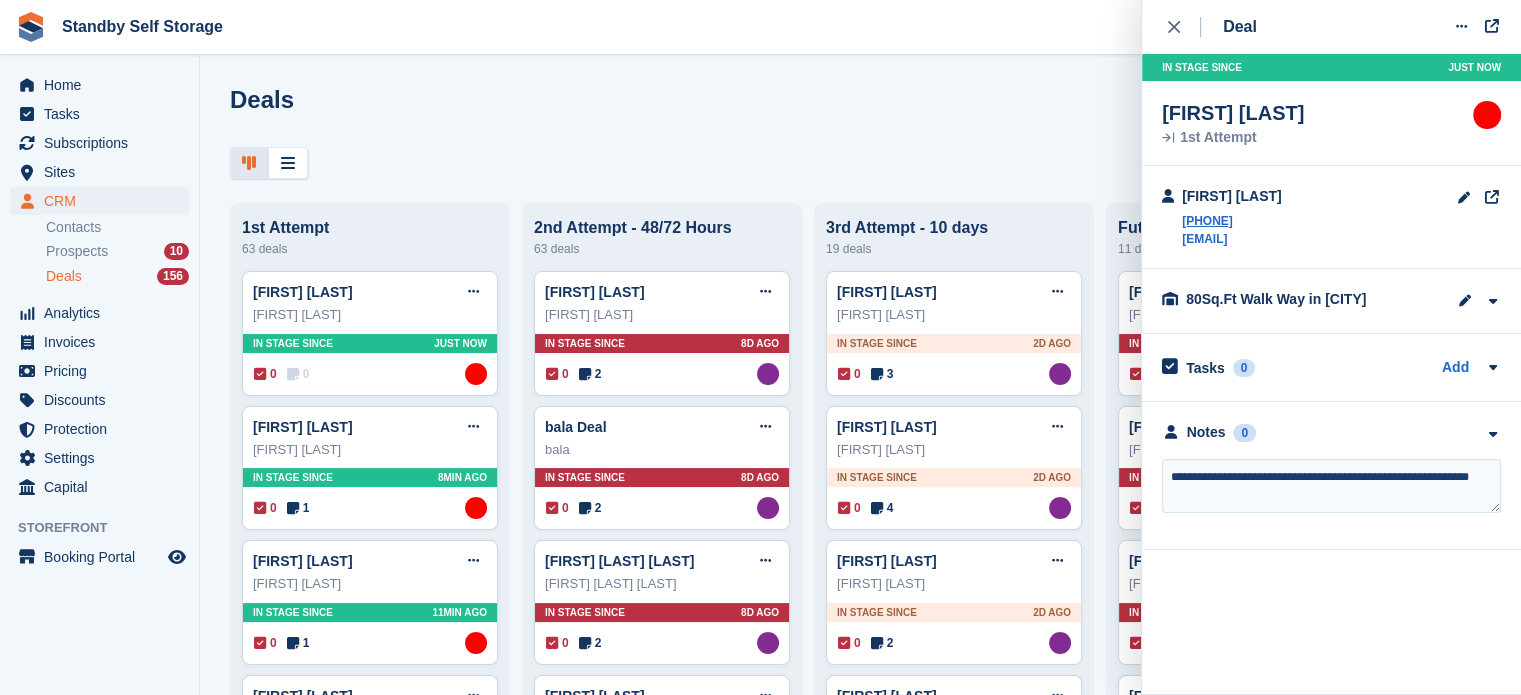 type 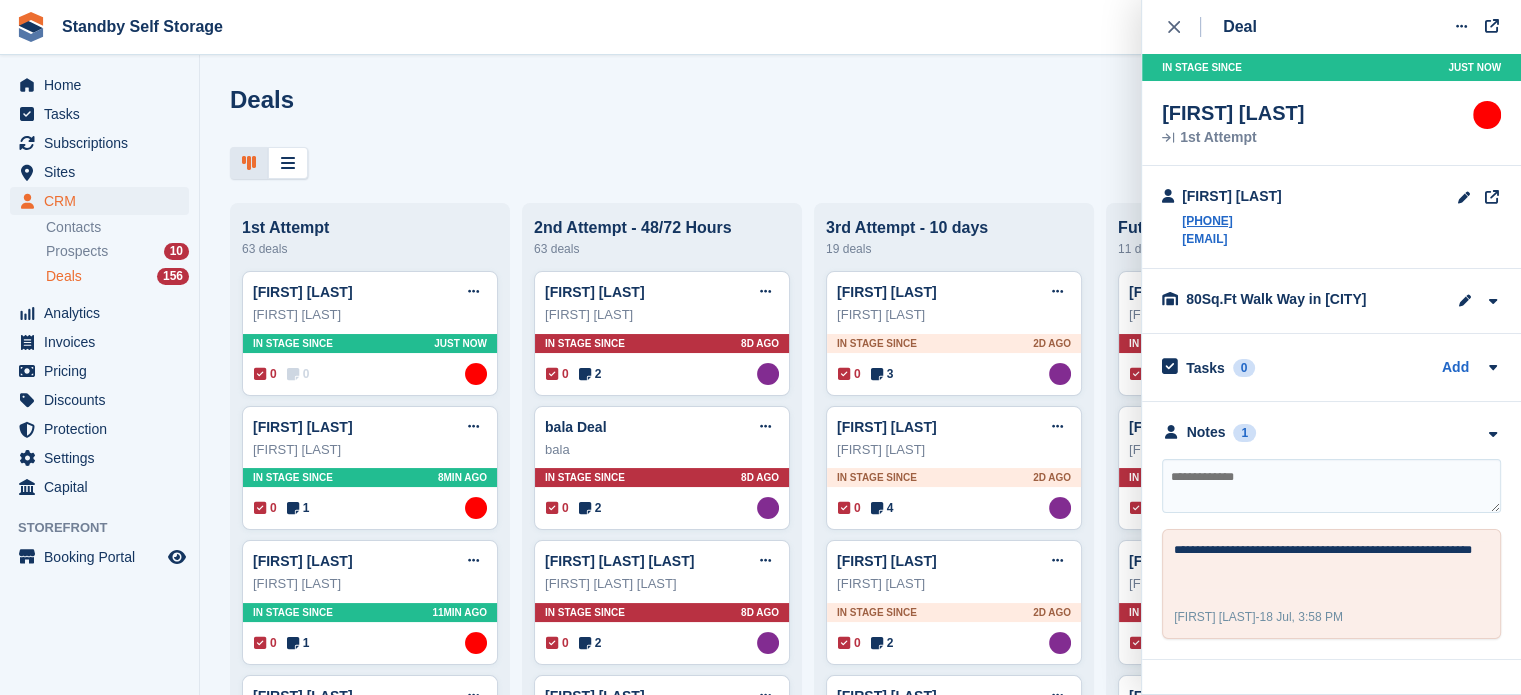 drag, startPoint x: 1339, startPoint y: 238, endPoint x: 1181, endPoint y: 251, distance: 158.5339 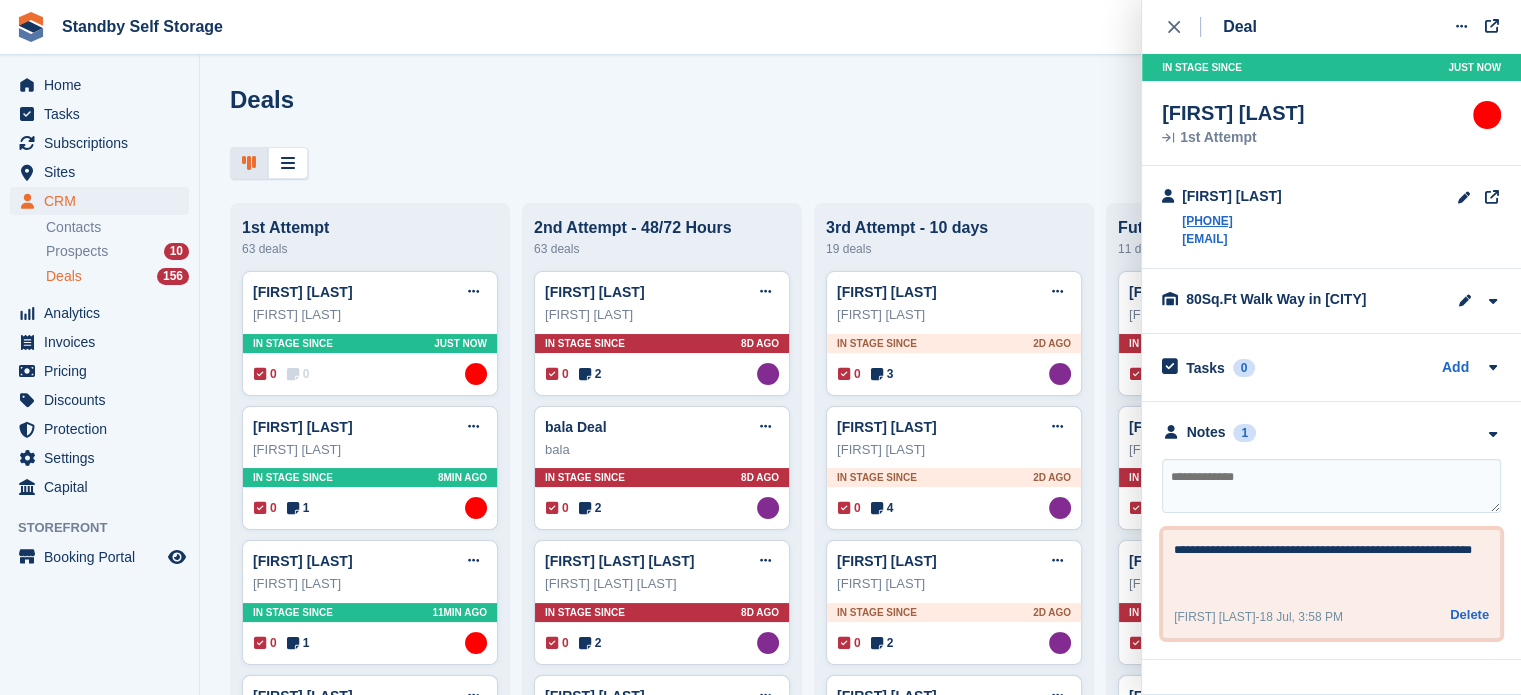 drag, startPoint x: 1488, startPoint y: 547, endPoint x: 1238, endPoint y: 538, distance: 250.16194 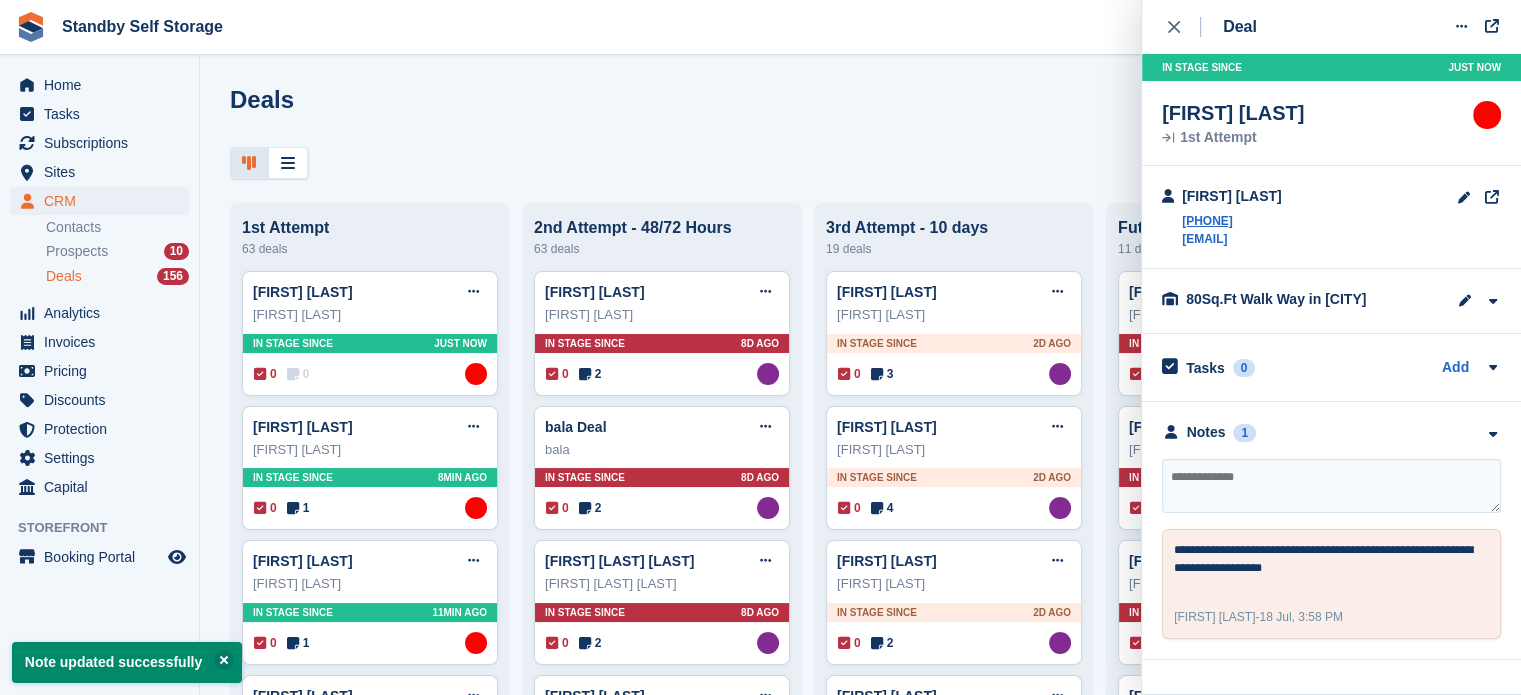 click on "Deals
Edit Stages
Create Deal
1st Attempt
63 deals
Wayne Berlin Deal
Edit deal
Mark as won
Mark as lost
Delete deal
Wayne Berlin
In stage since Just now
0
0
Assigned to Aaron Winter
Ian Burnell Deal
Edit deal
Mark as won" at bounding box center [860, 347] 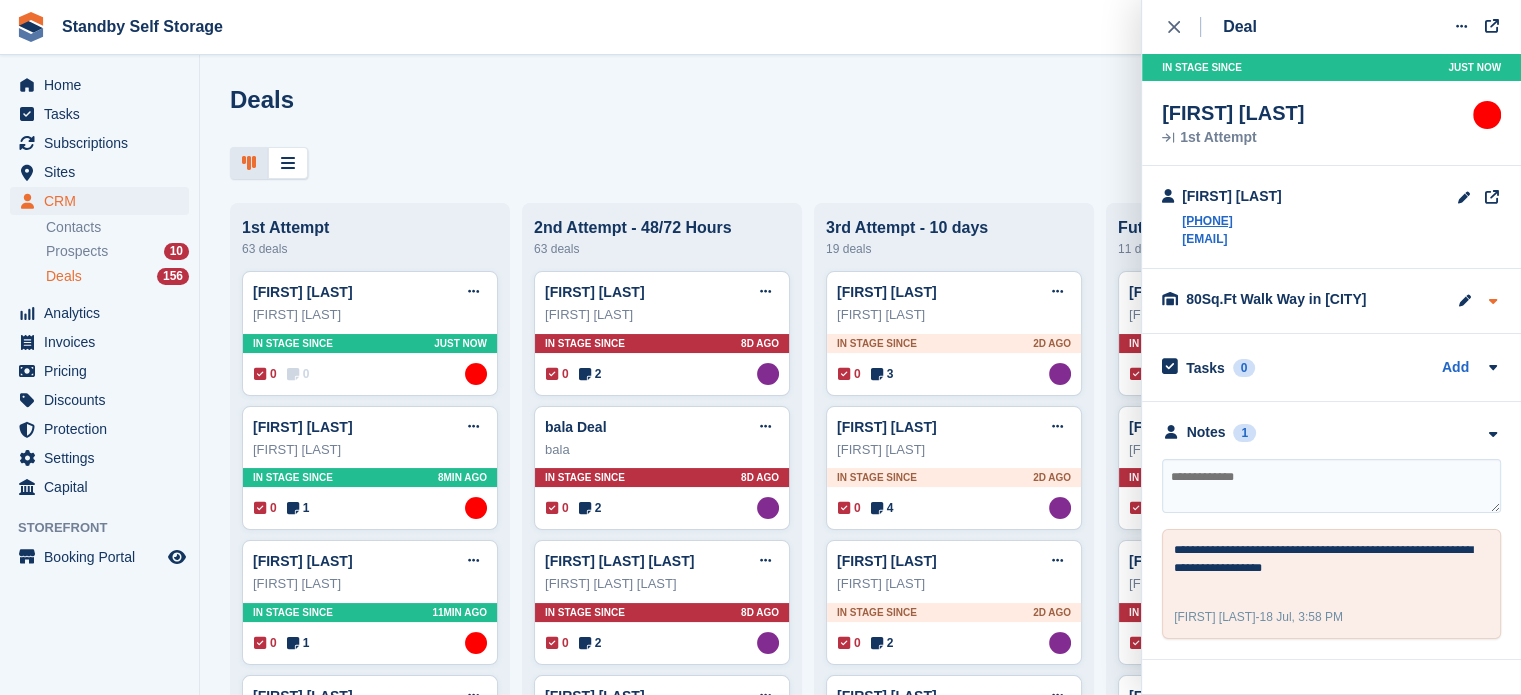 click at bounding box center [1492, 301] 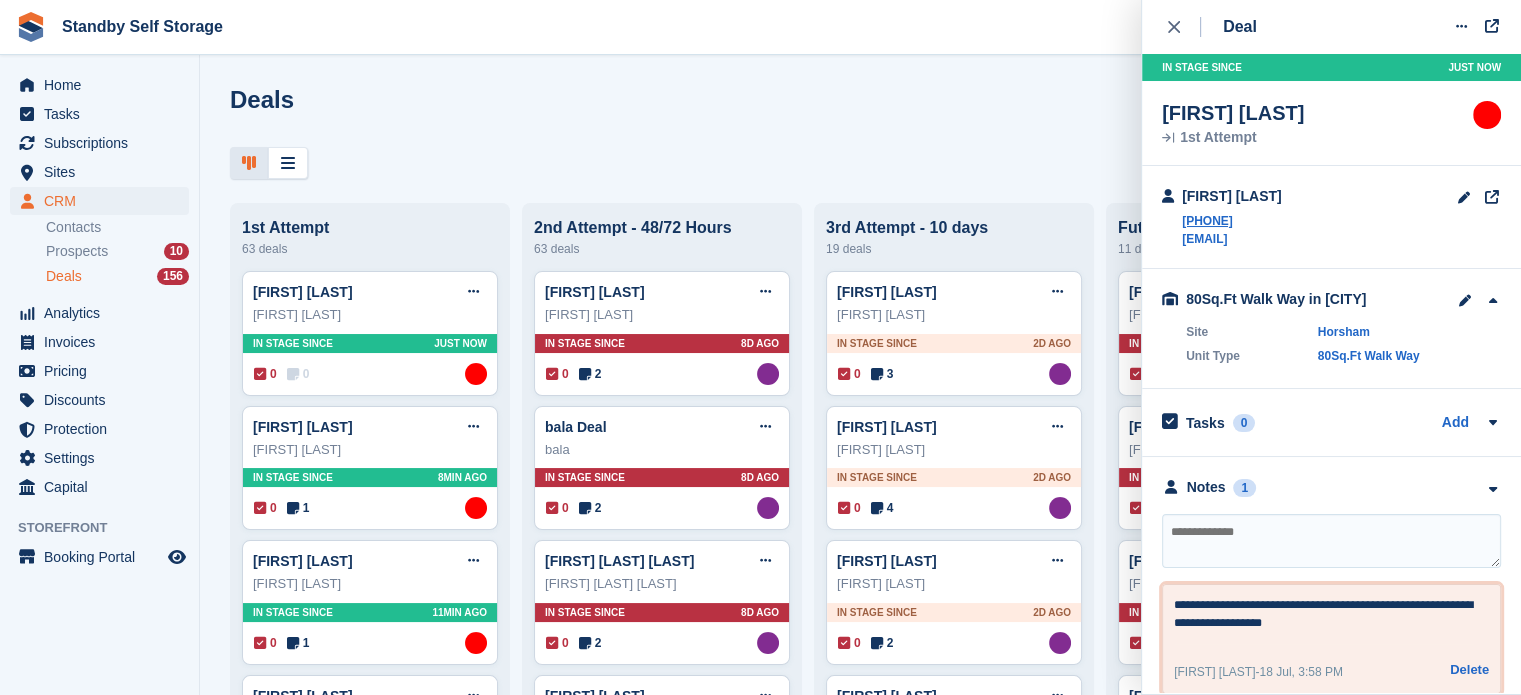 click on "**********" at bounding box center [1324, 620] 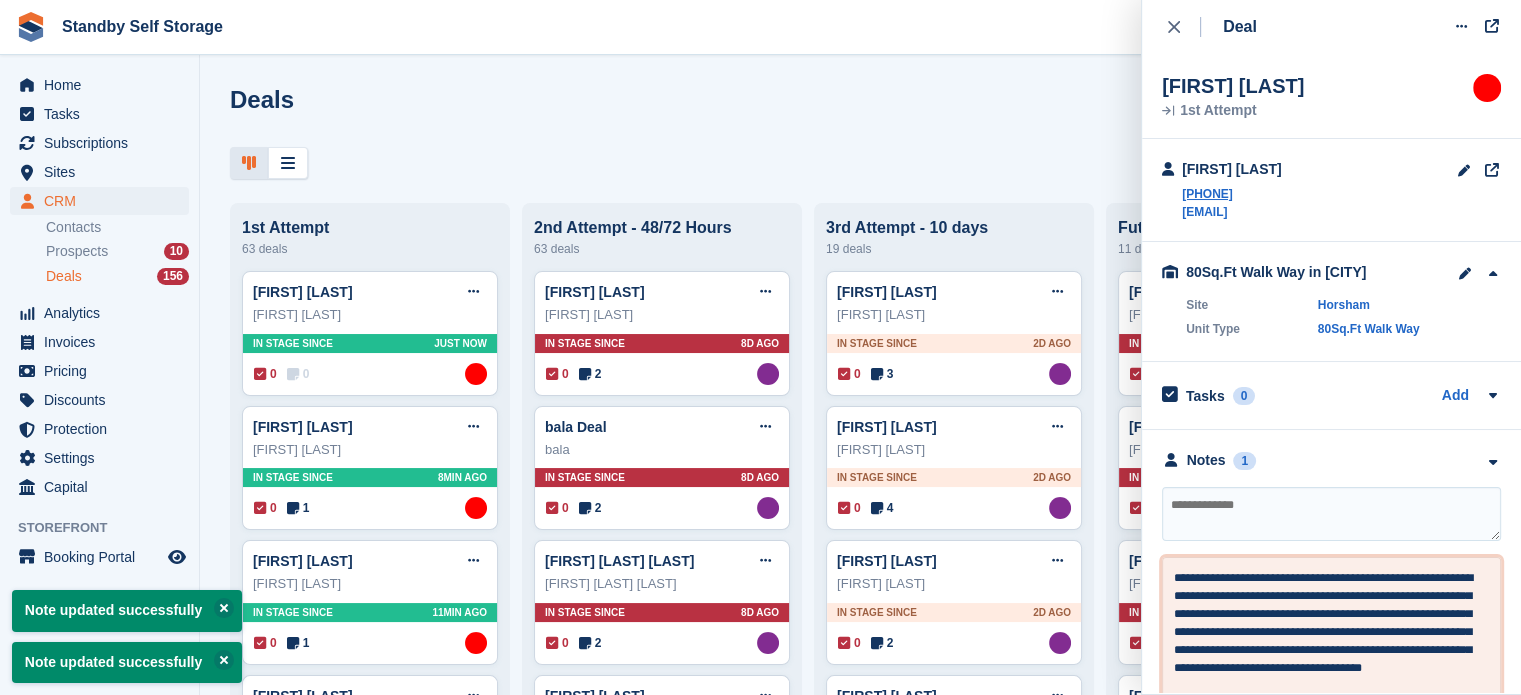 scroll, scrollTop: 44, scrollLeft: 0, axis: vertical 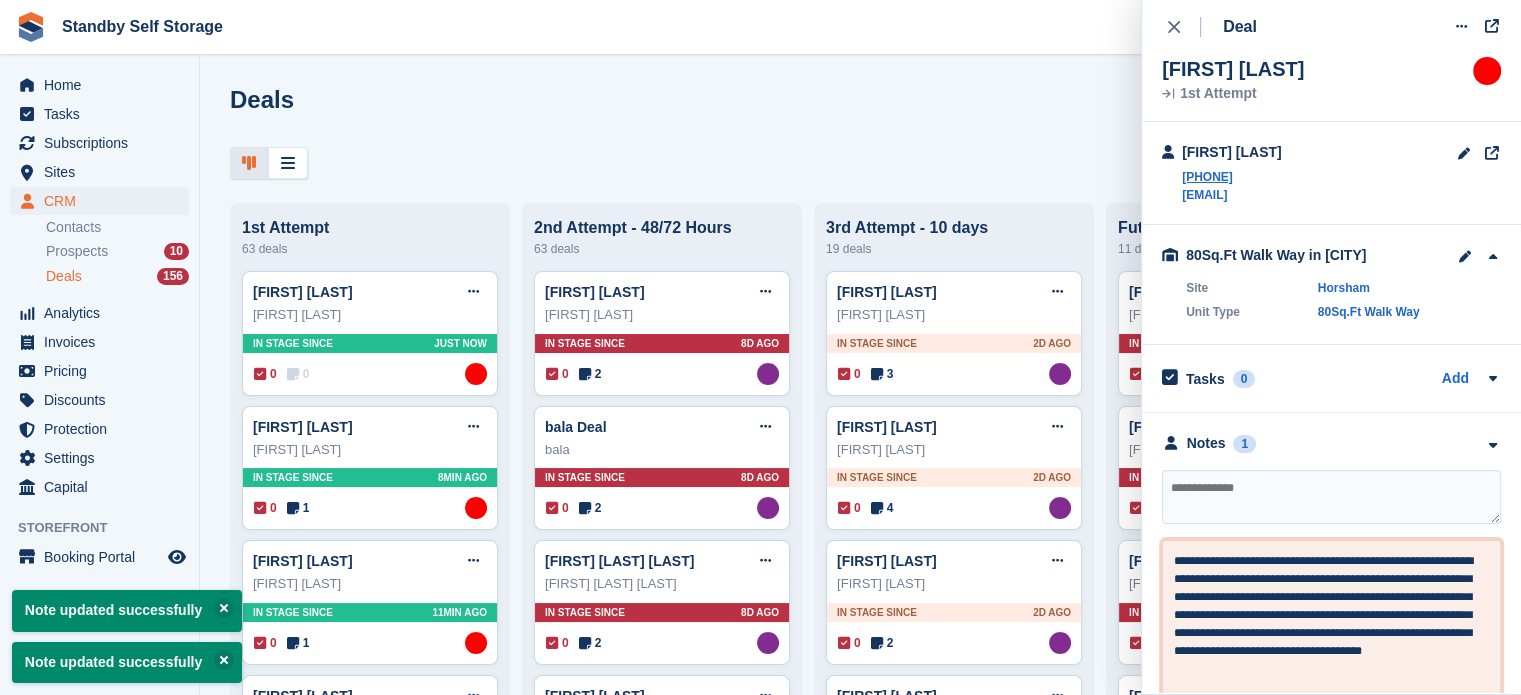 type on "**********" 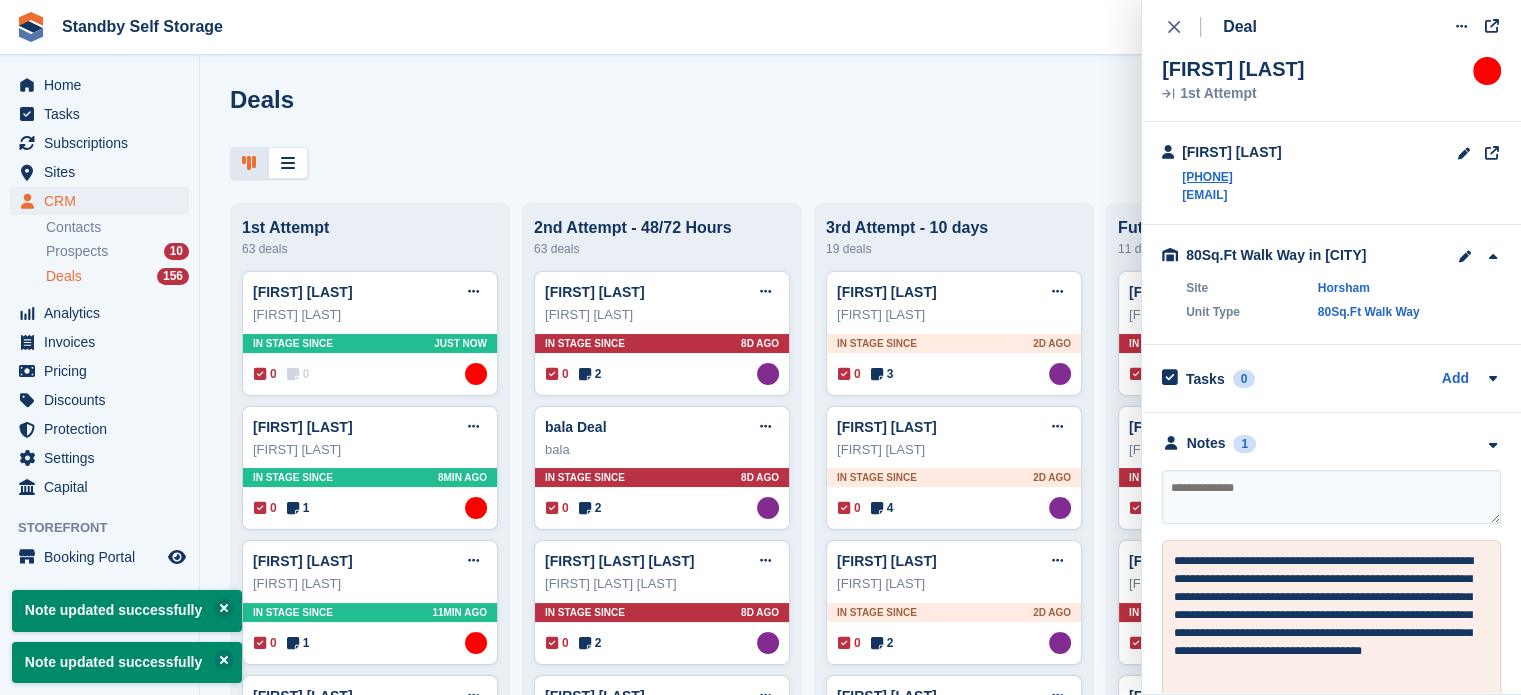 click at bounding box center [860, 163] 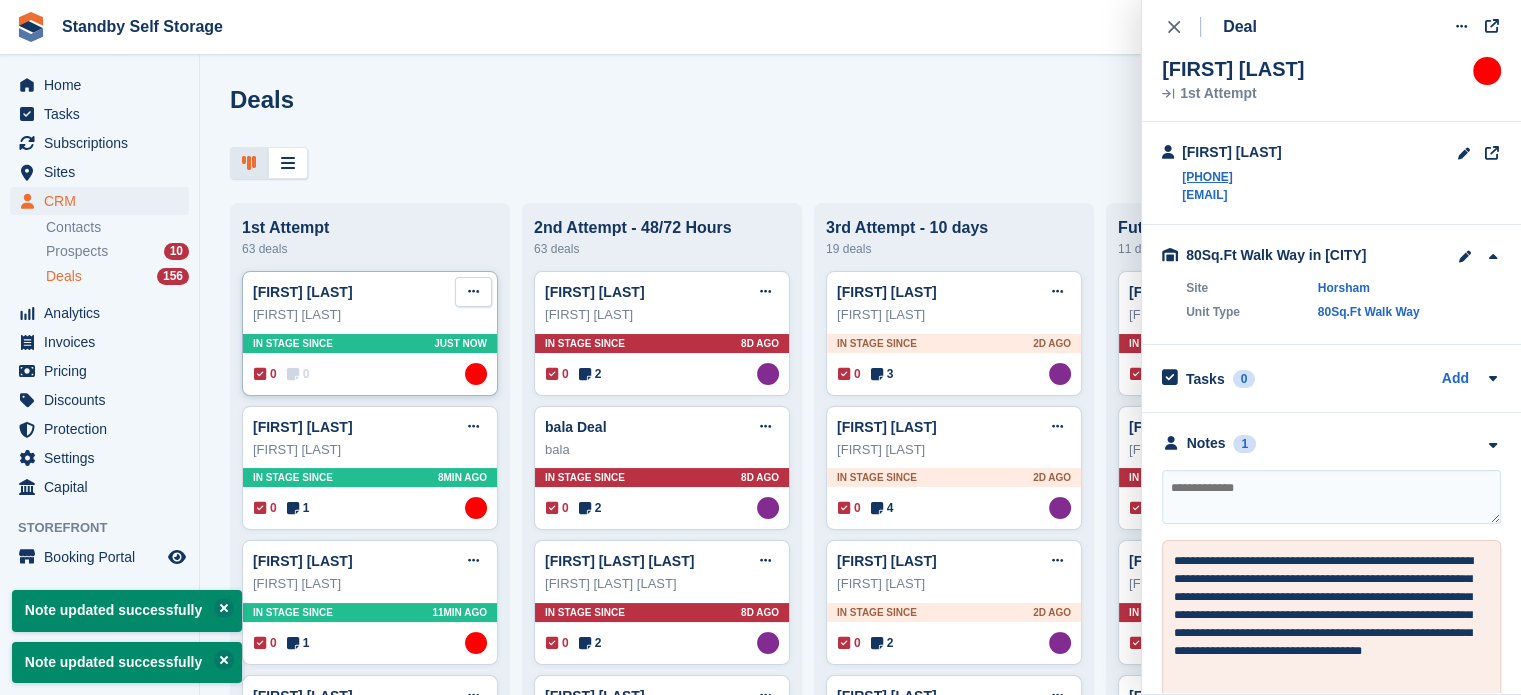 click at bounding box center [473, 291] 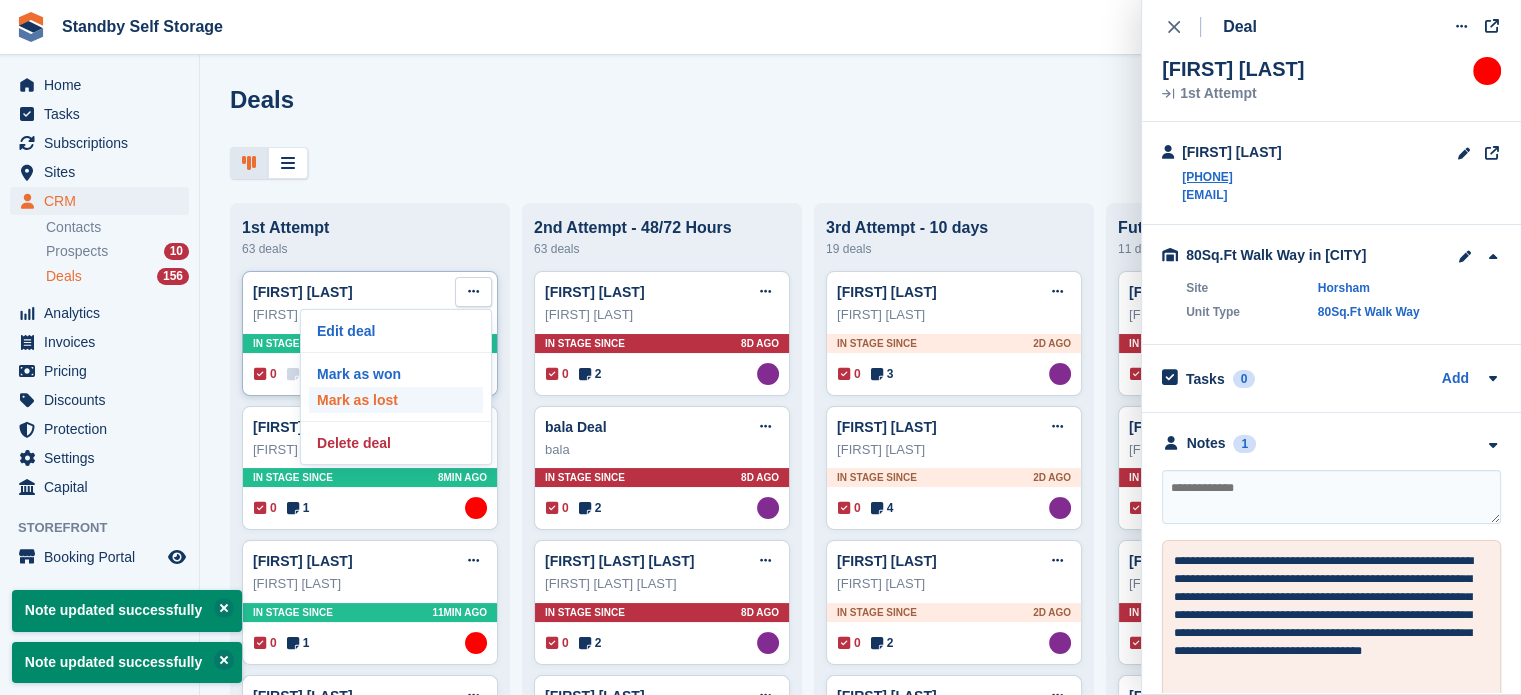 click on "Mark as lost" at bounding box center (396, 400) 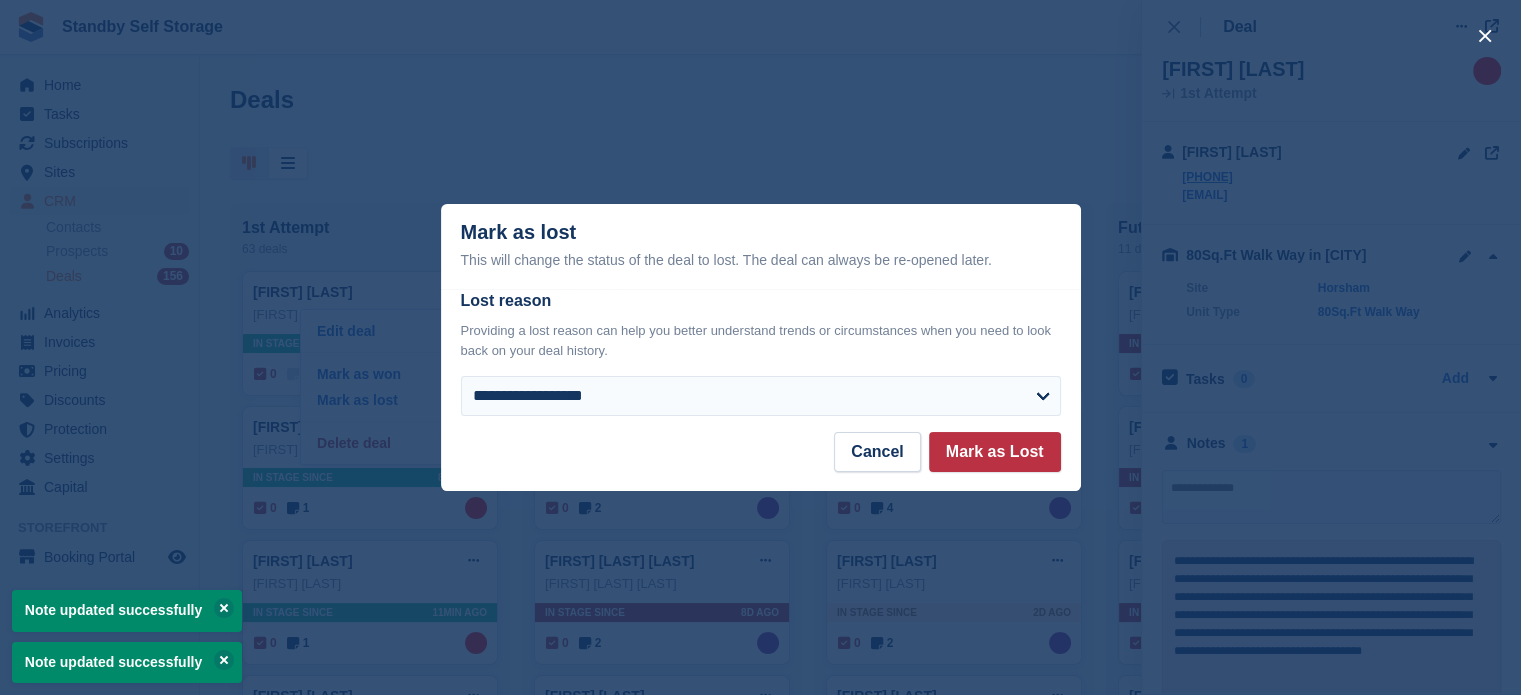 click on "**********" at bounding box center (761, 360) 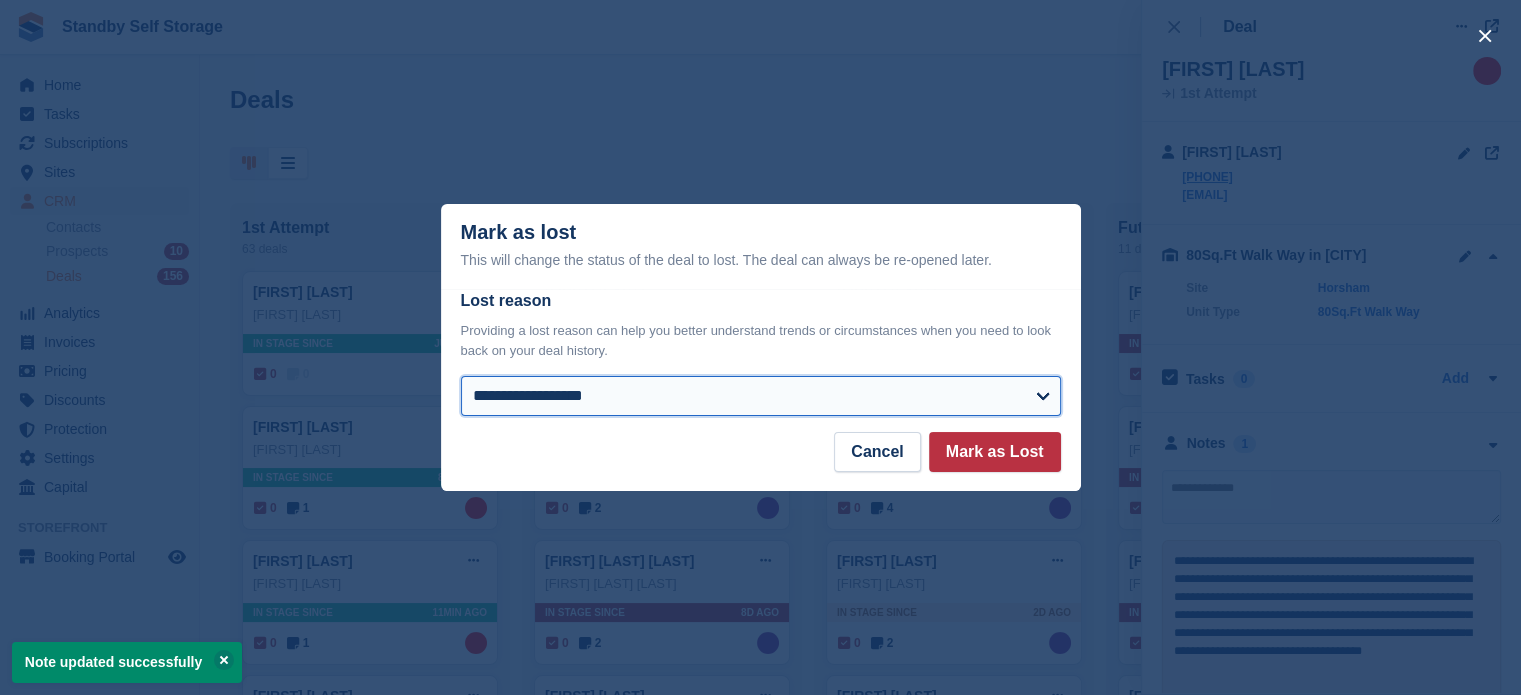 click on "**********" at bounding box center (761, 396) 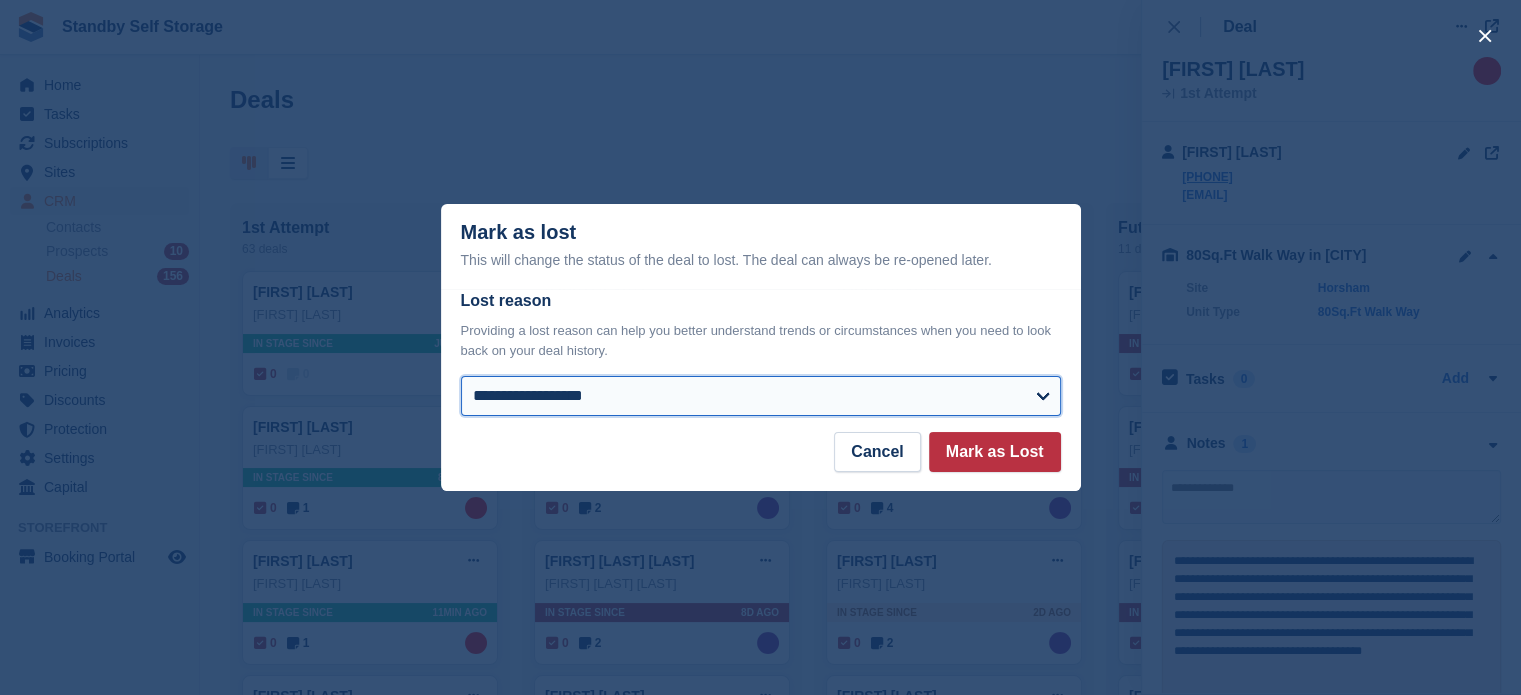 select on "******" 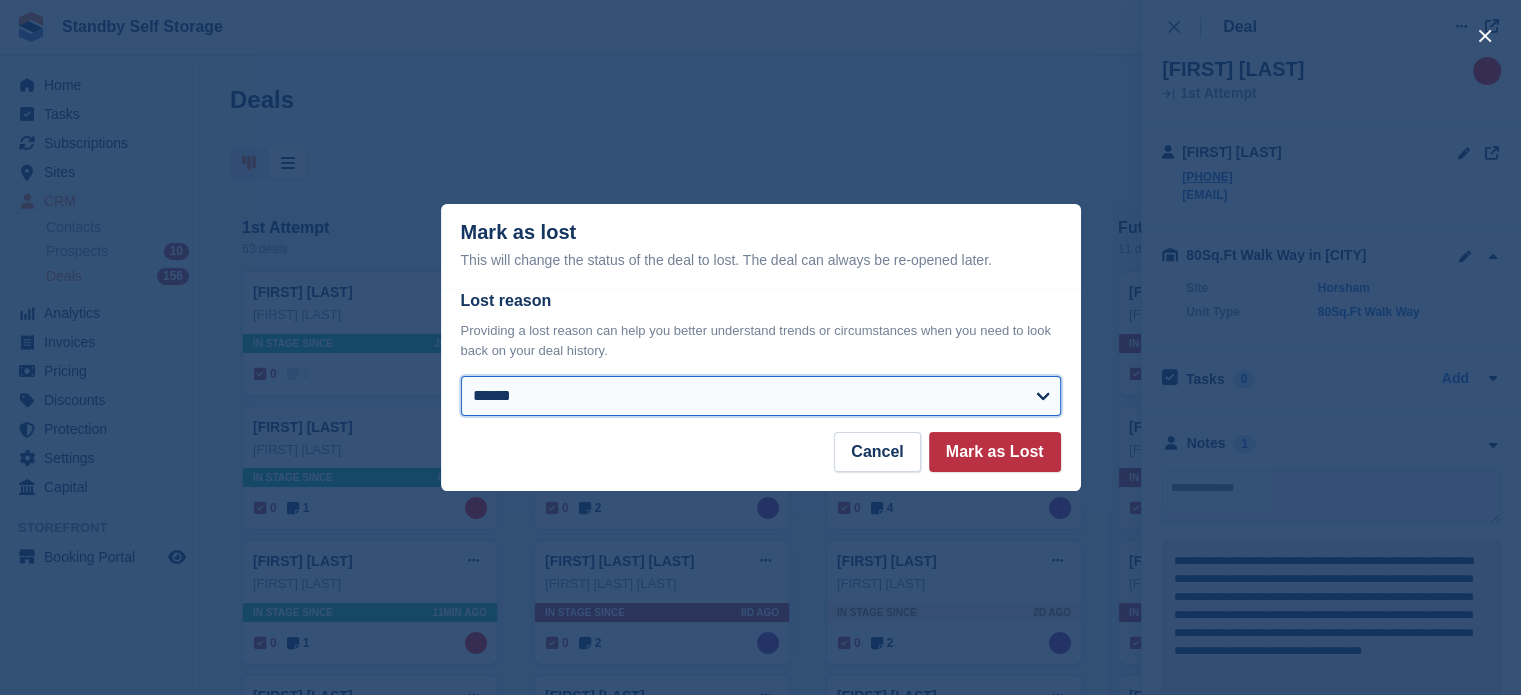 click on "**********" at bounding box center [761, 396] 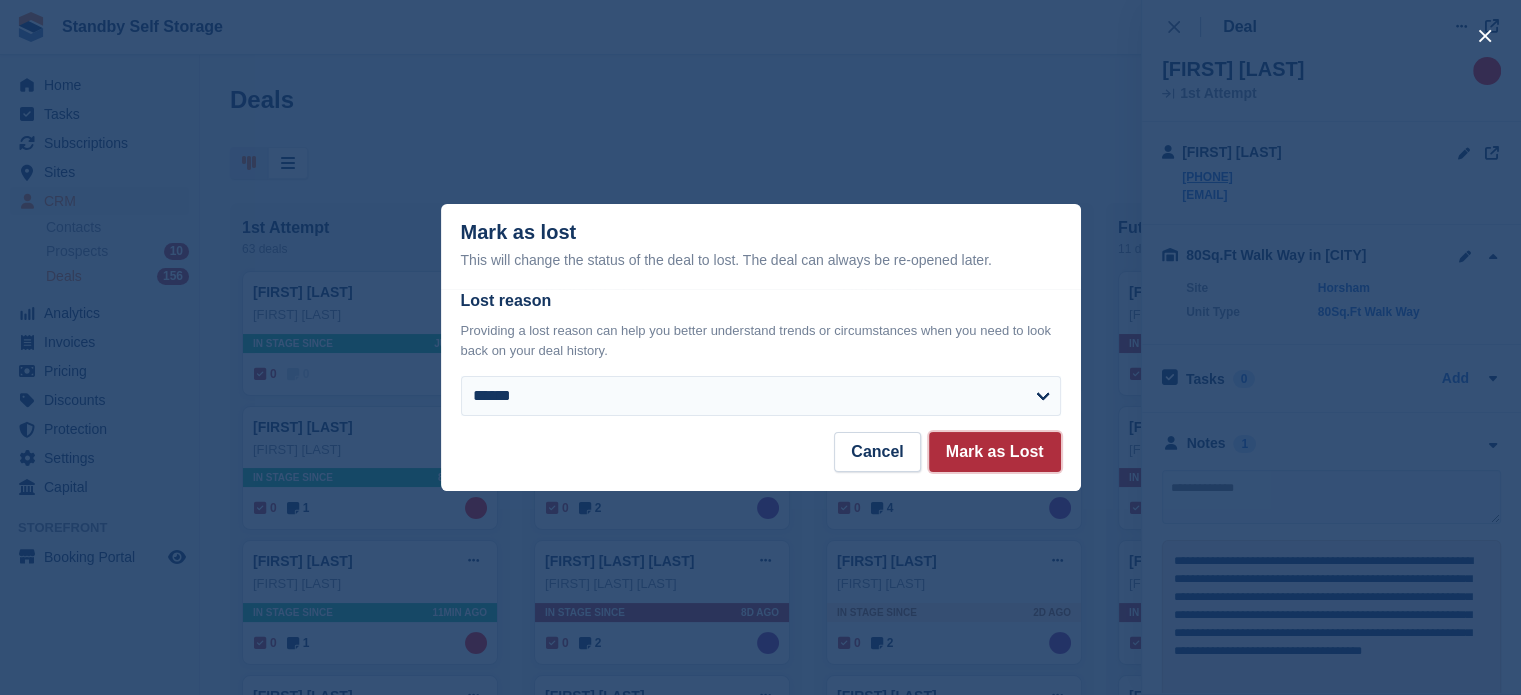 click on "Mark as Lost" at bounding box center (995, 452) 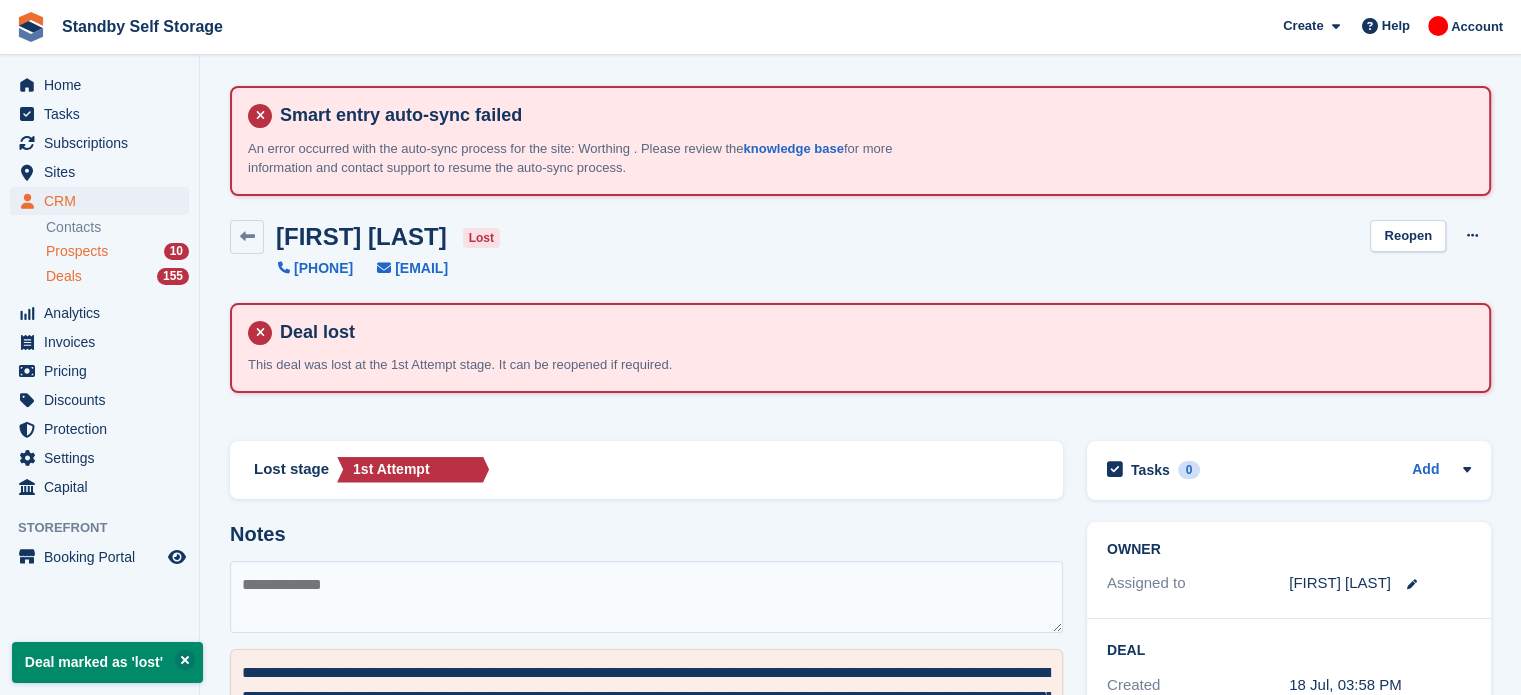 click on "Prospects" at bounding box center (77, 251) 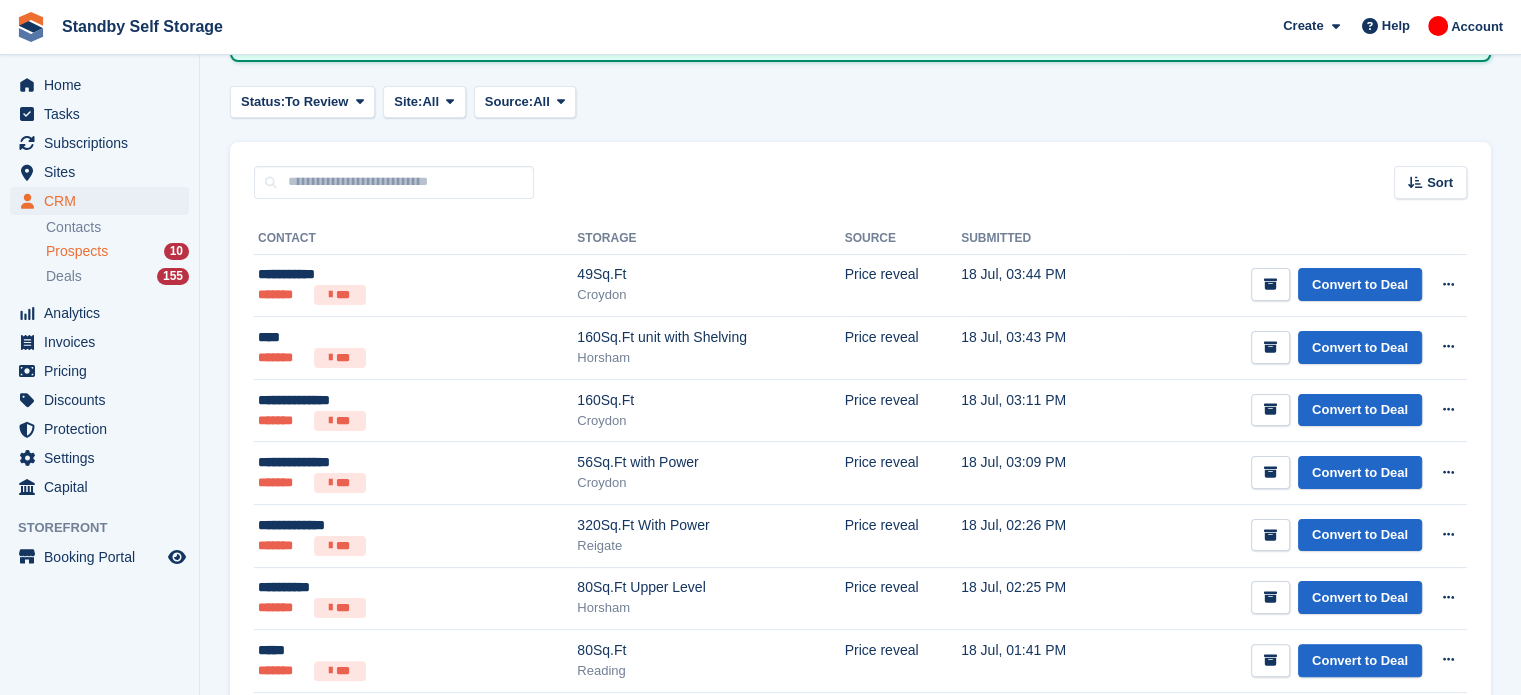 scroll, scrollTop: 608, scrollLeft: 0, axis: vertical 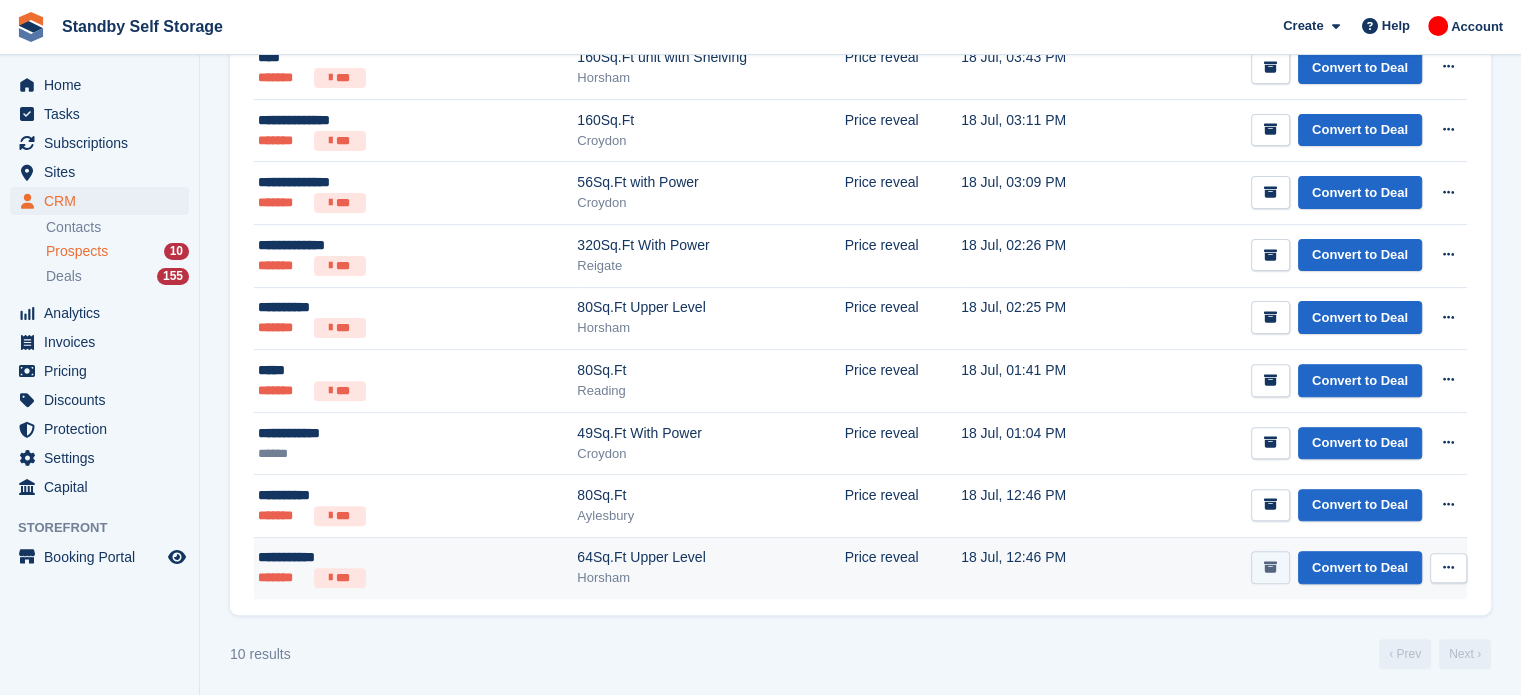click at bounding box center [1270, 567] 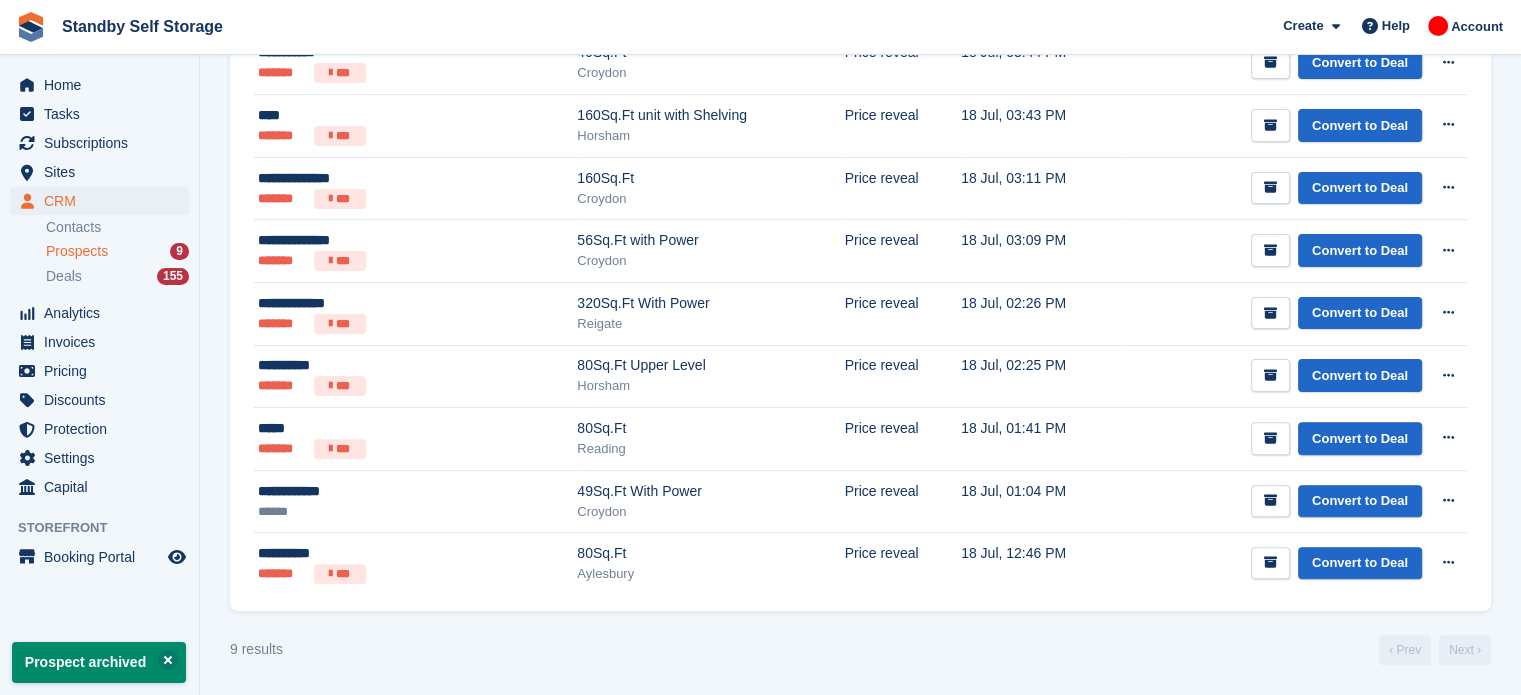 scroll, scrollTop: 0, scrollLeft: 0, axis: both 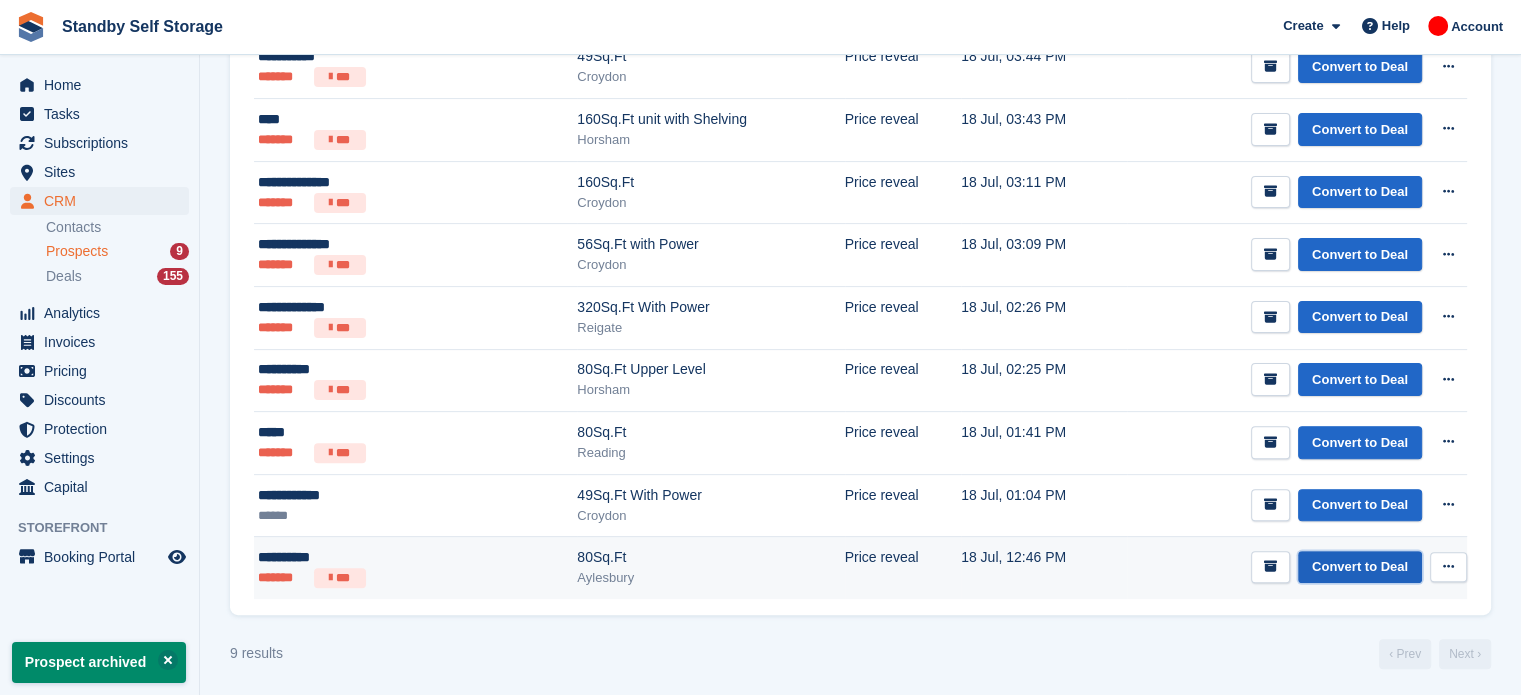 click on "Convert to Deal" at bounding box center [1360, 567] 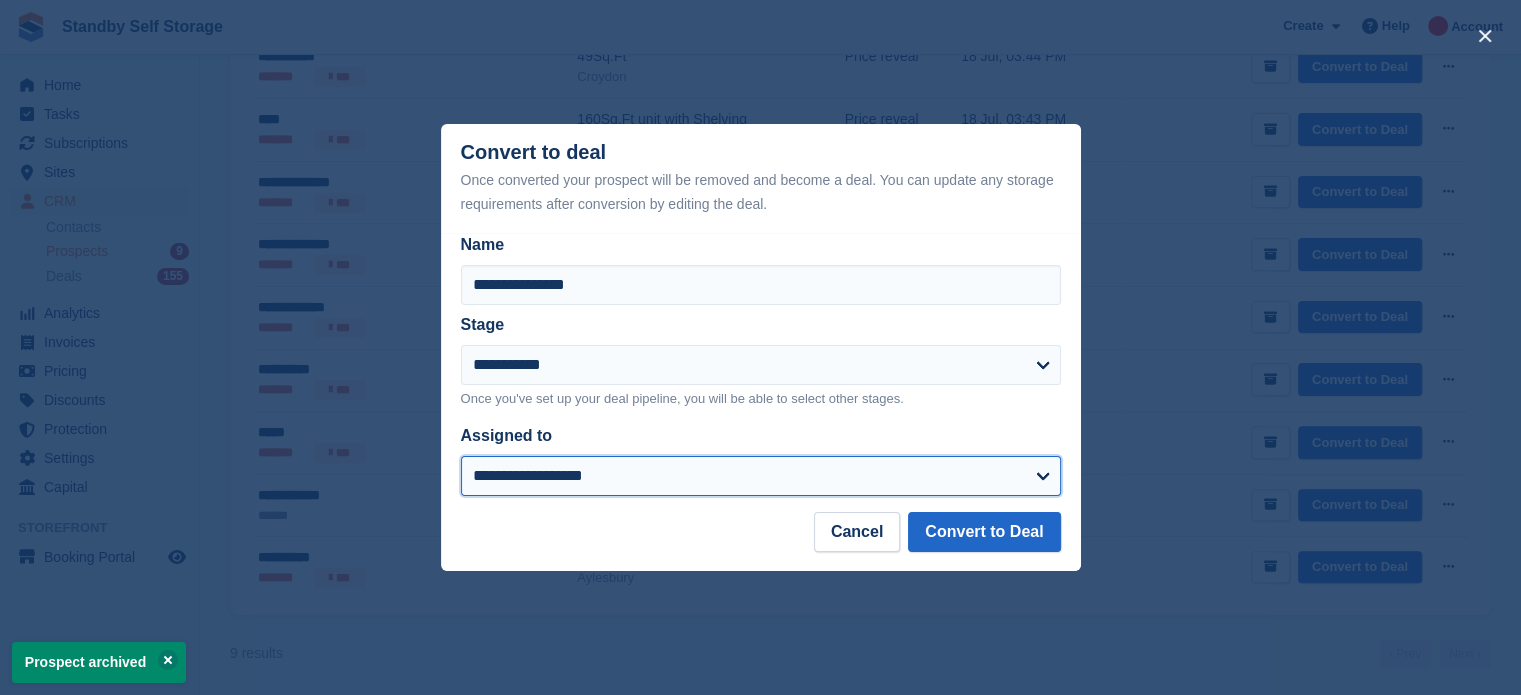 click on "**********" at bounding box center (761, 476) 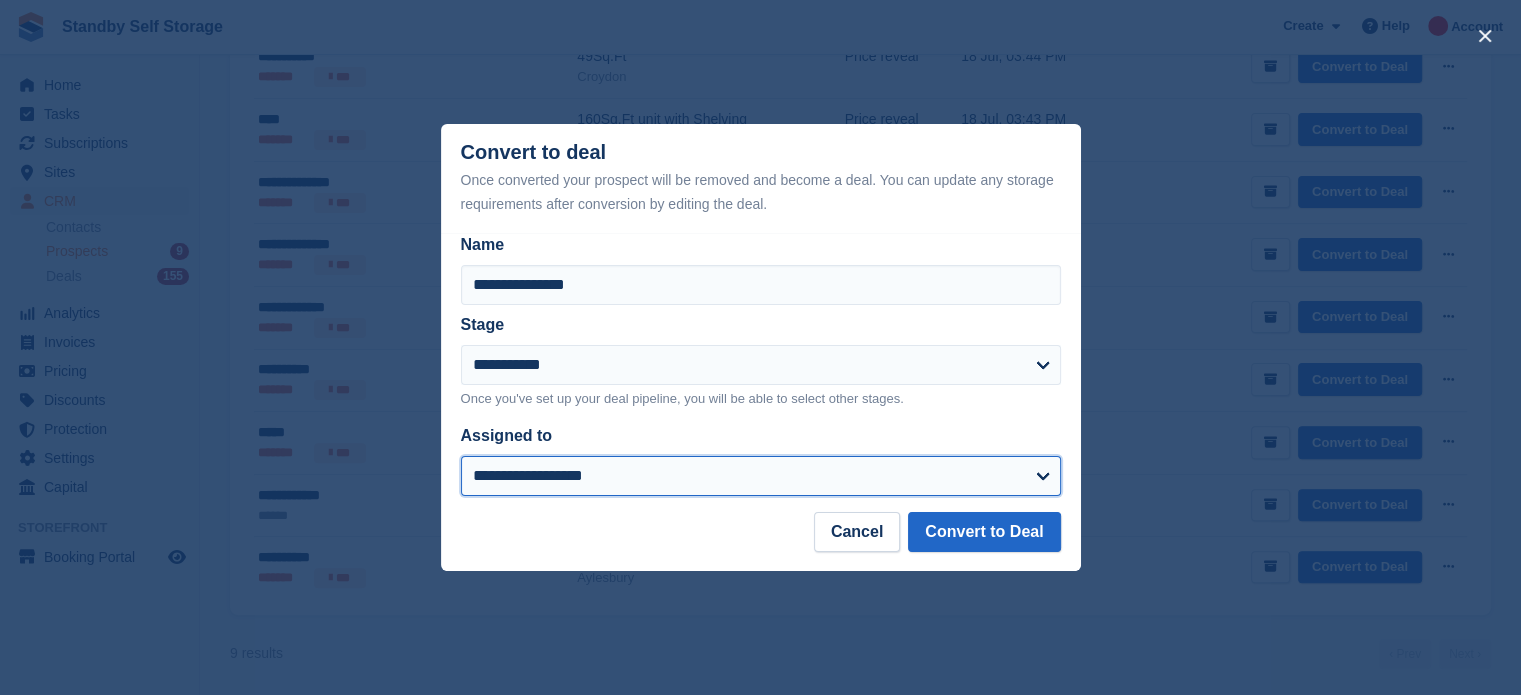 select on "****" 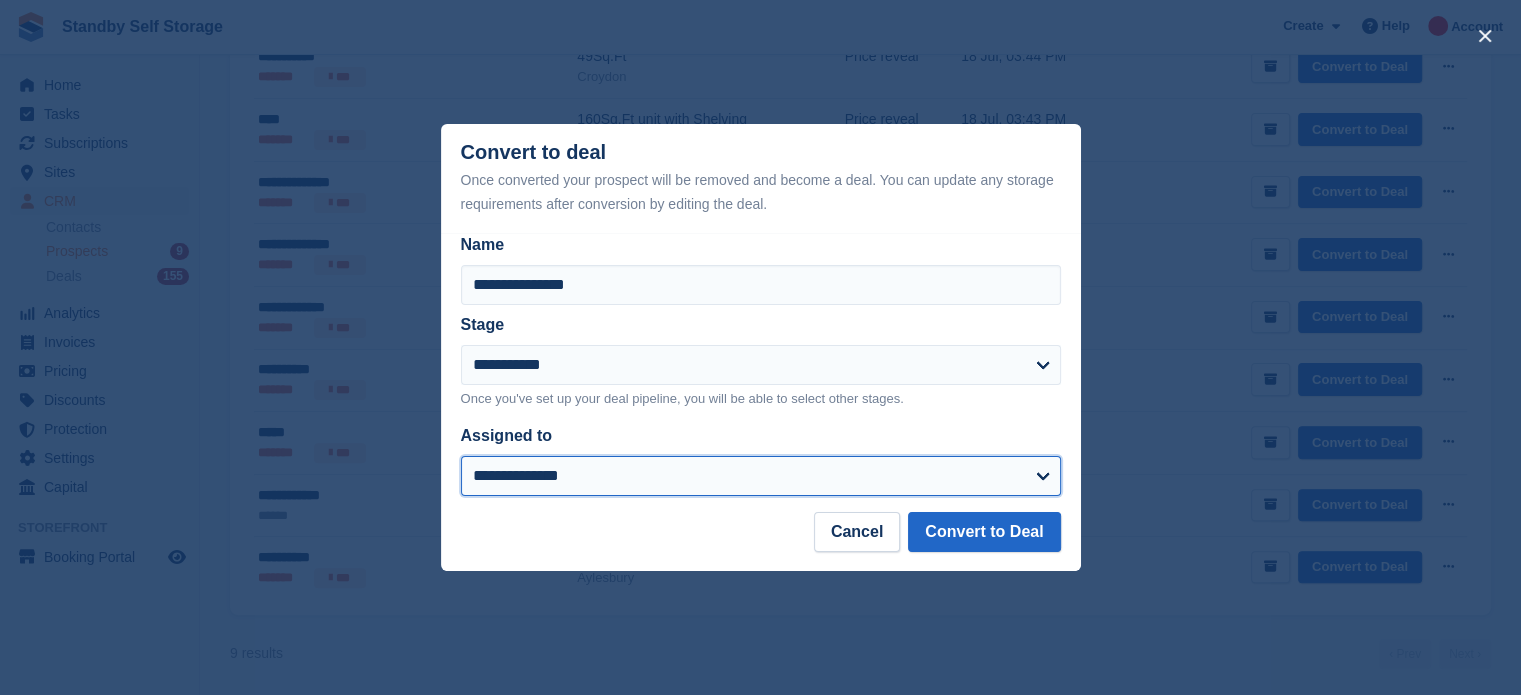 click on "**********" at bounding box center (761, 476) 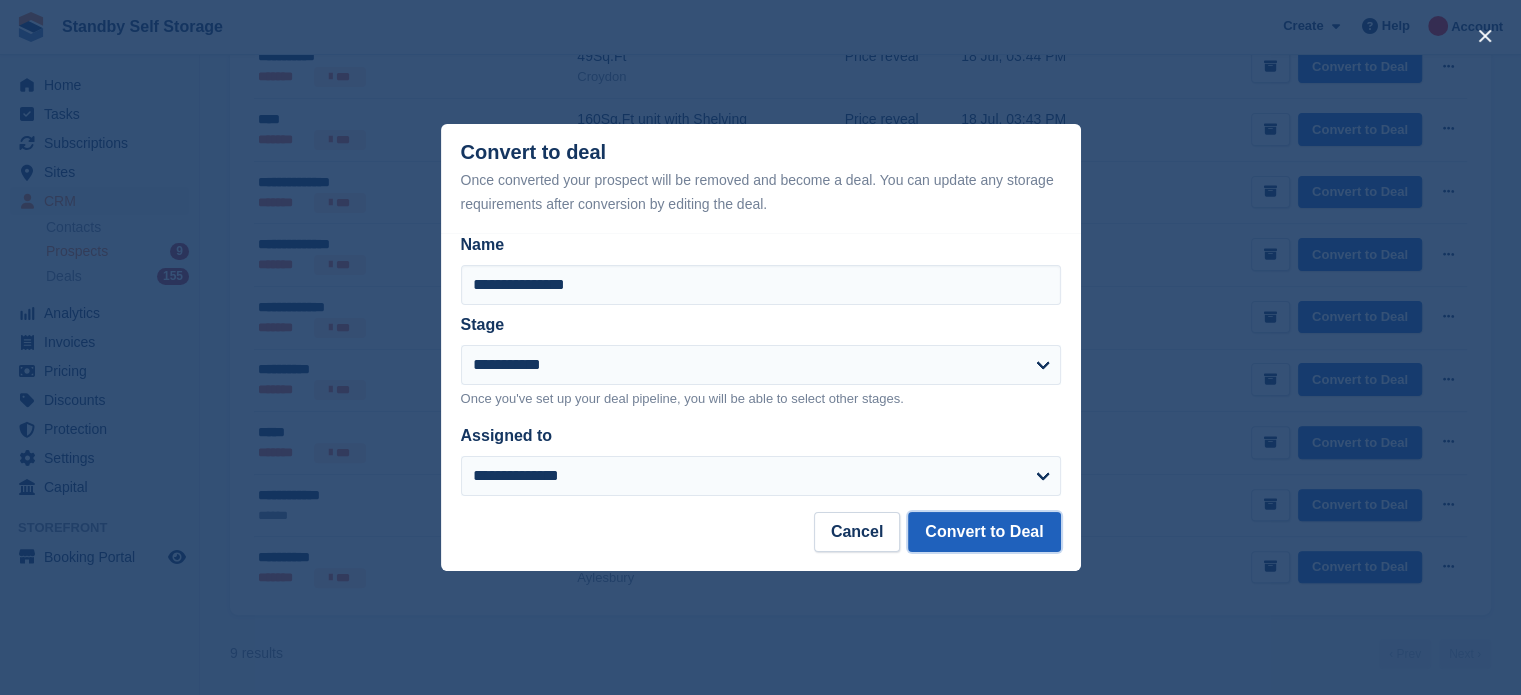 click on "Convert to Deal" at bounding box center (984, 532) 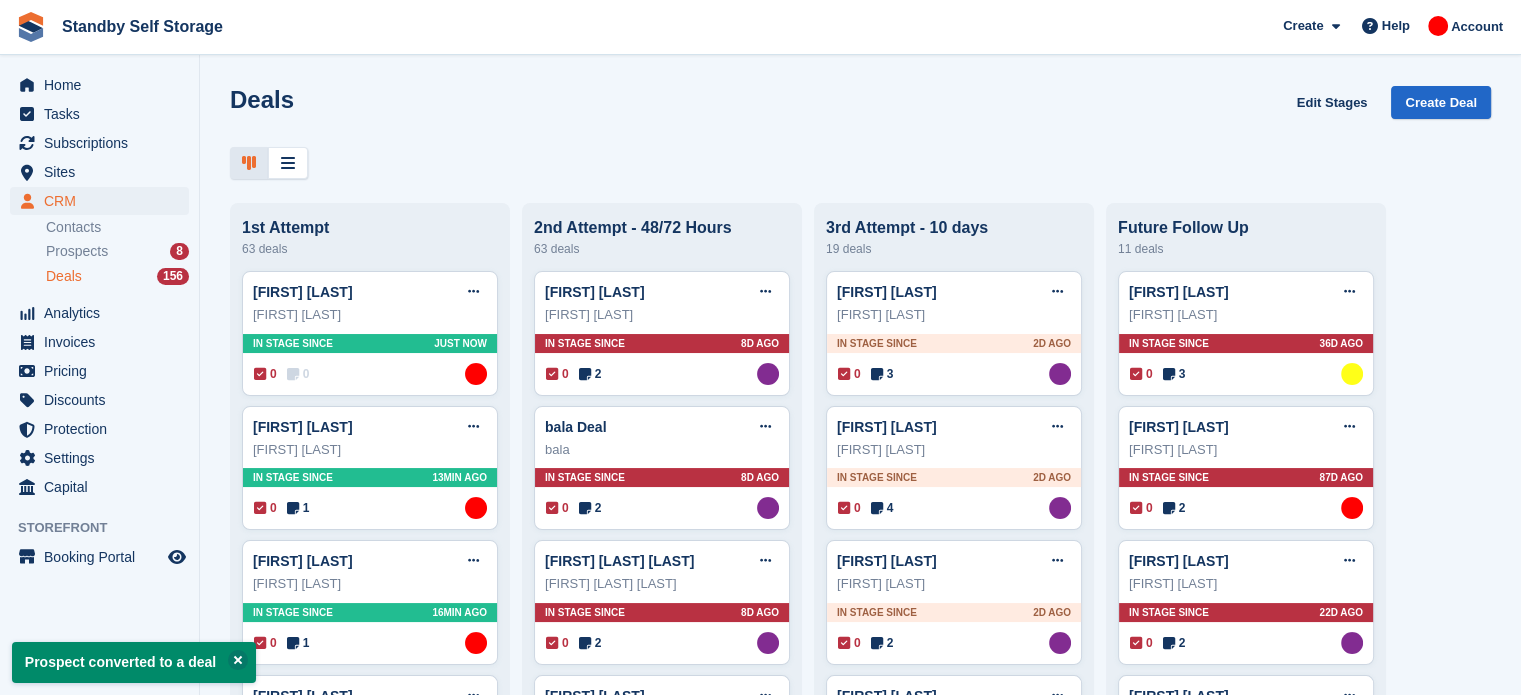 scroll, scrollTop: 0, scrollLeft: 0, axis: both 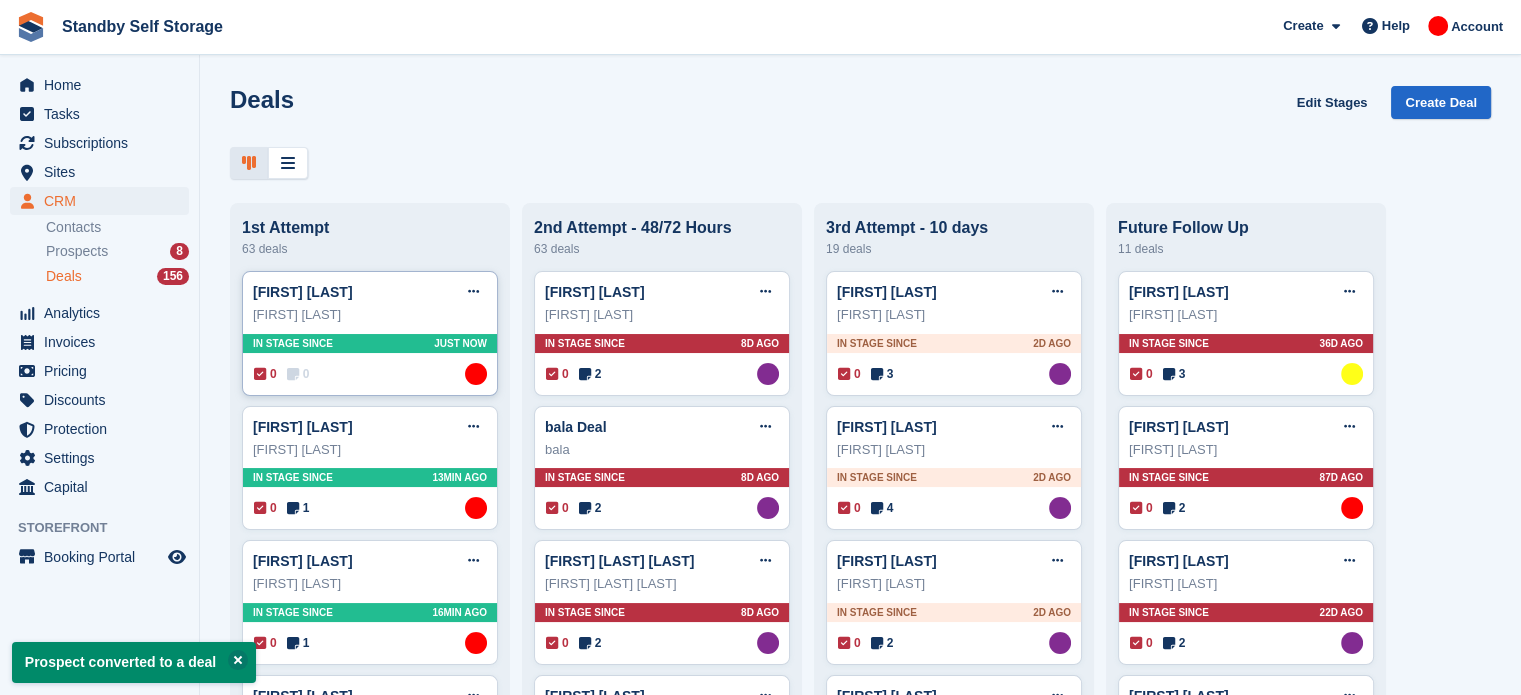 click on "In stage since Just now" at bounding box center [370, 343] 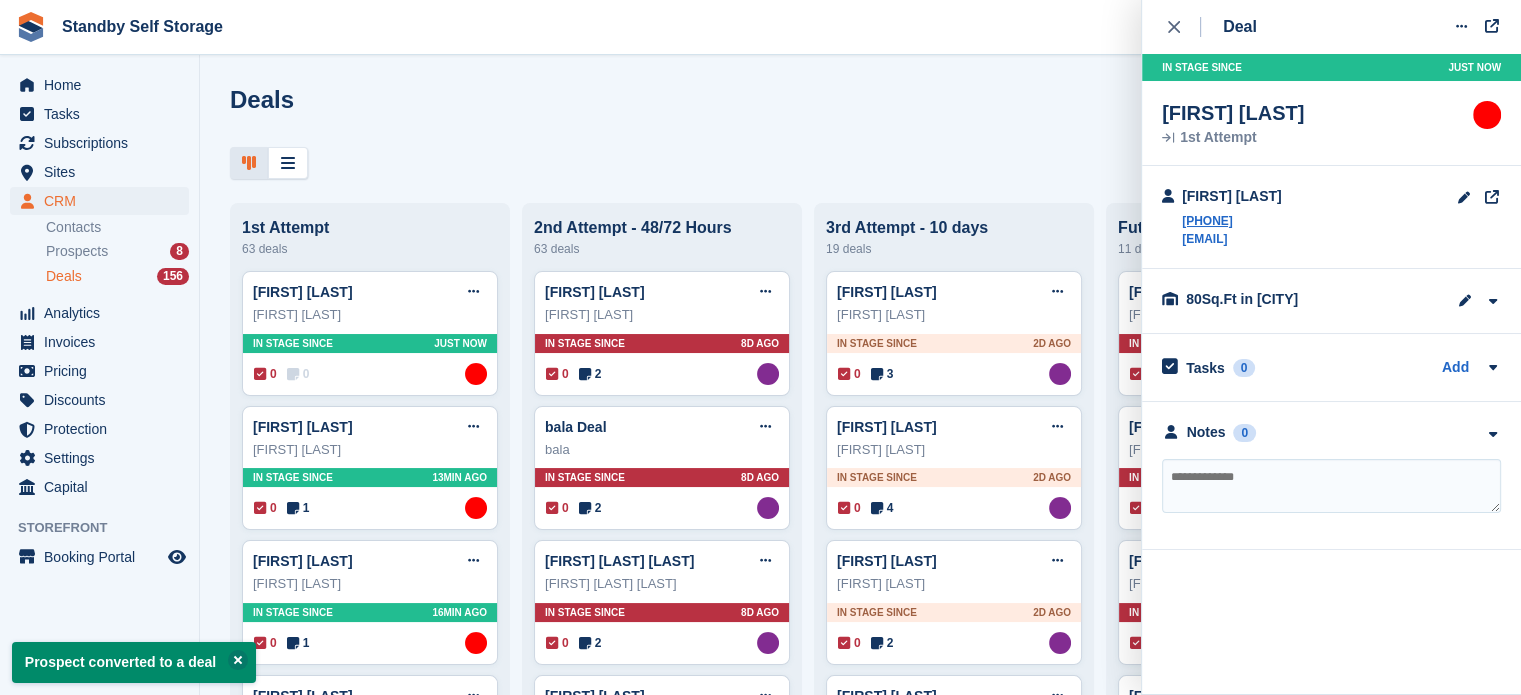 click at bounding box center [1331, 486] 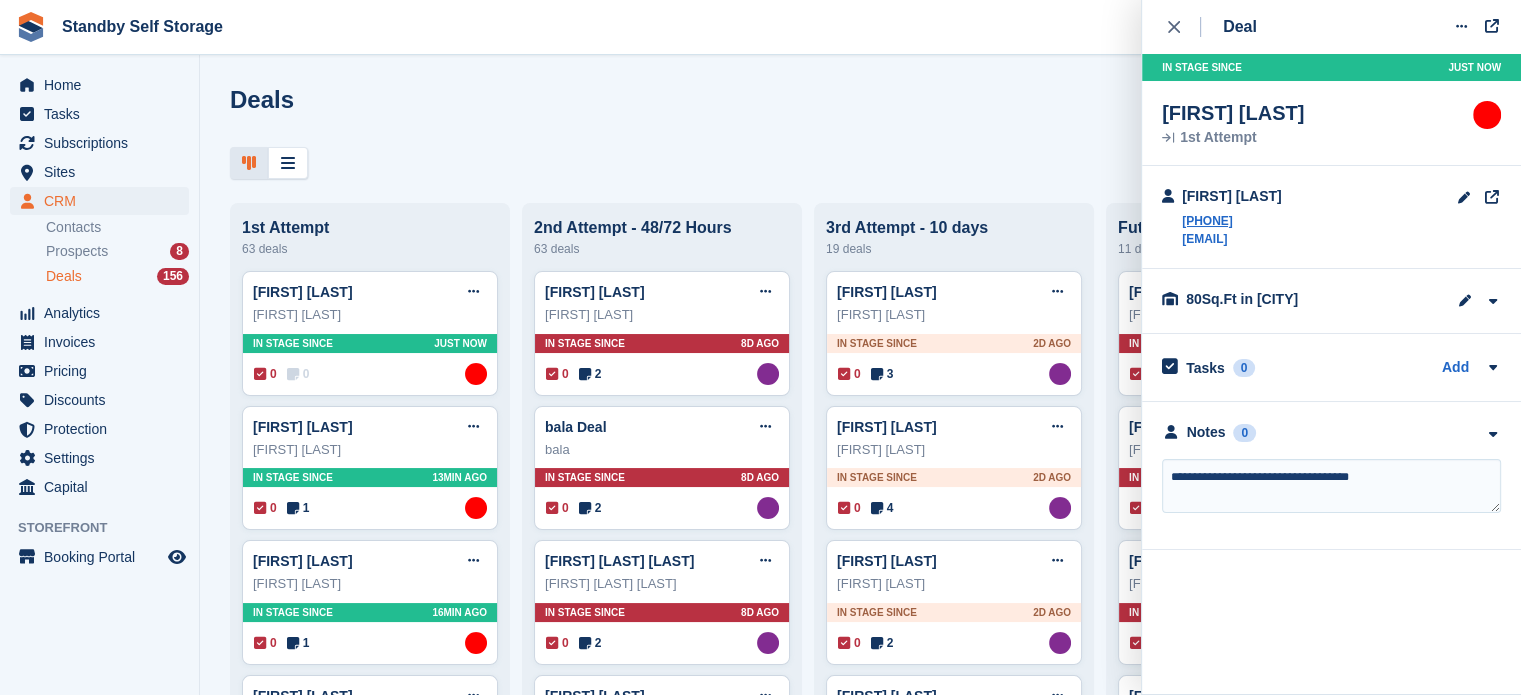 type on "**********" 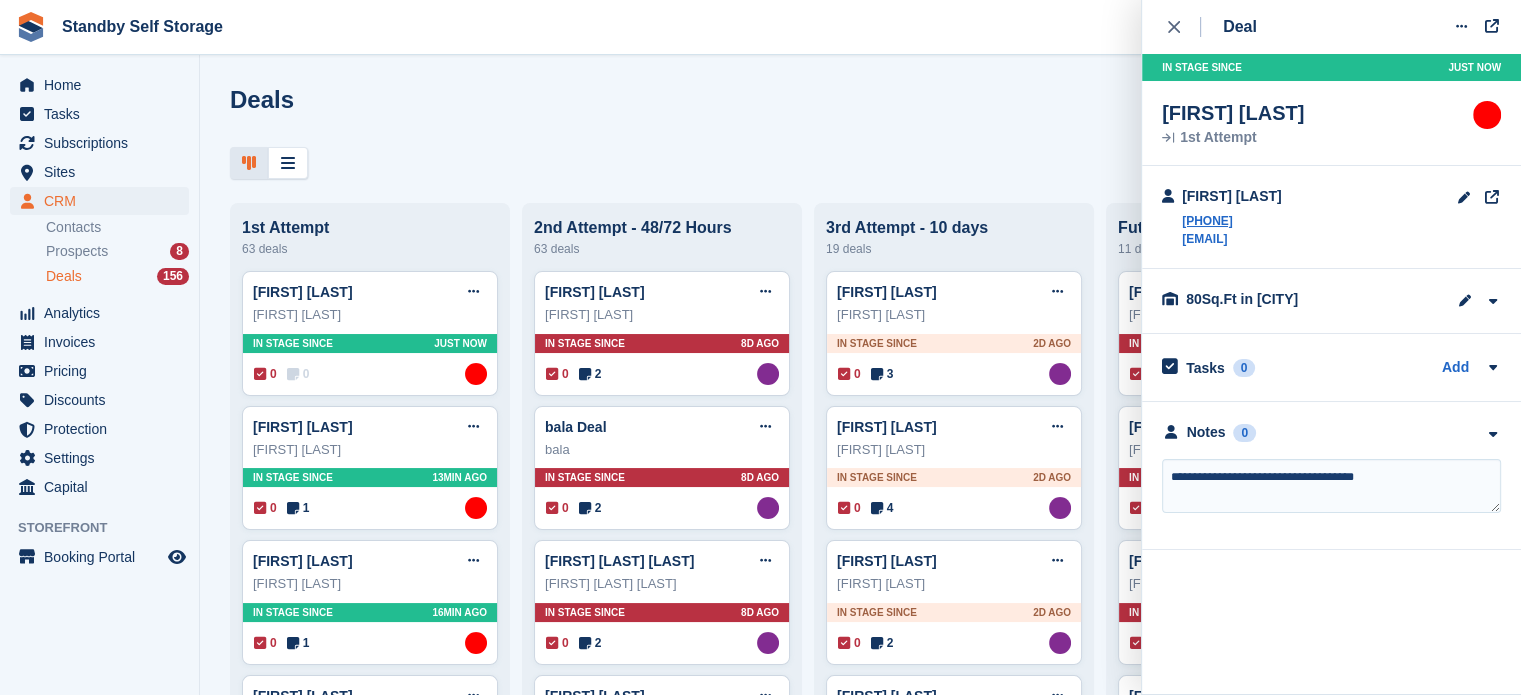 type 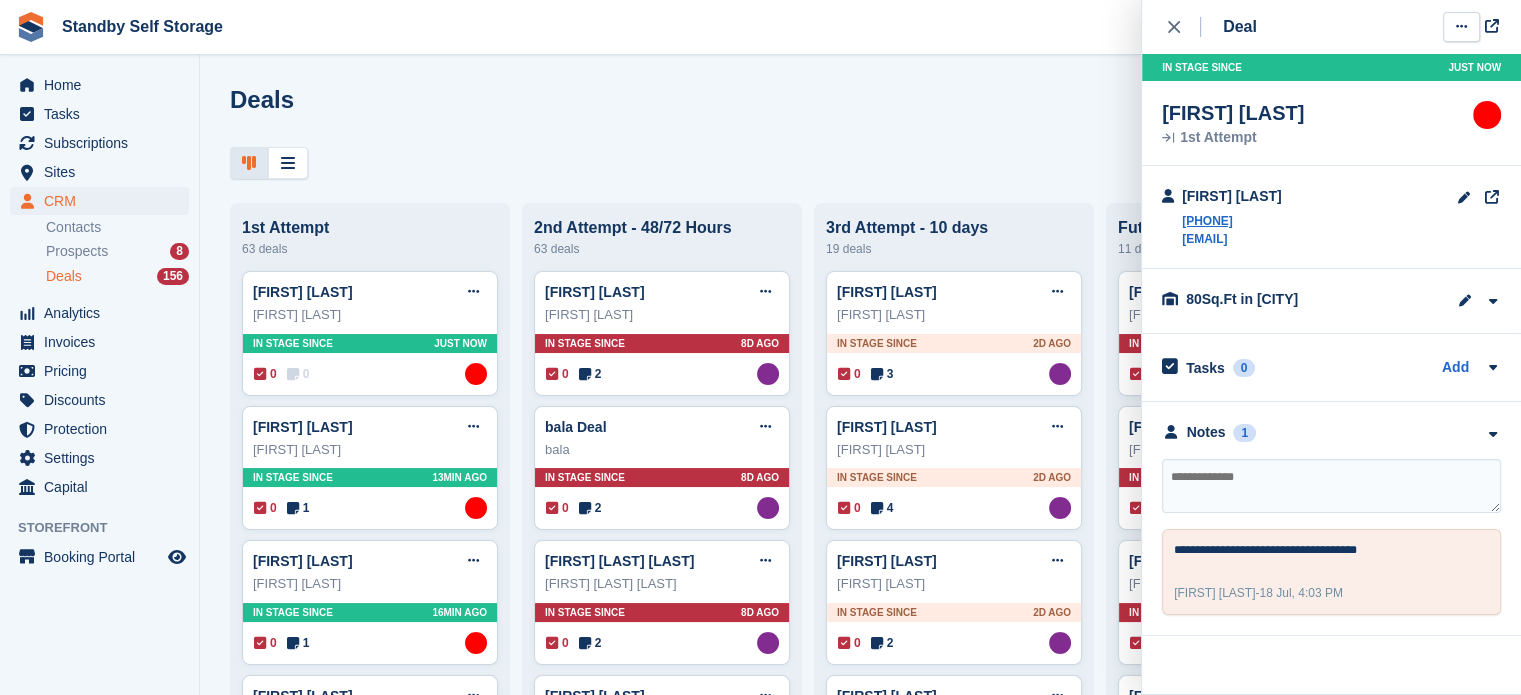 click at bounding box center (1461, 26) 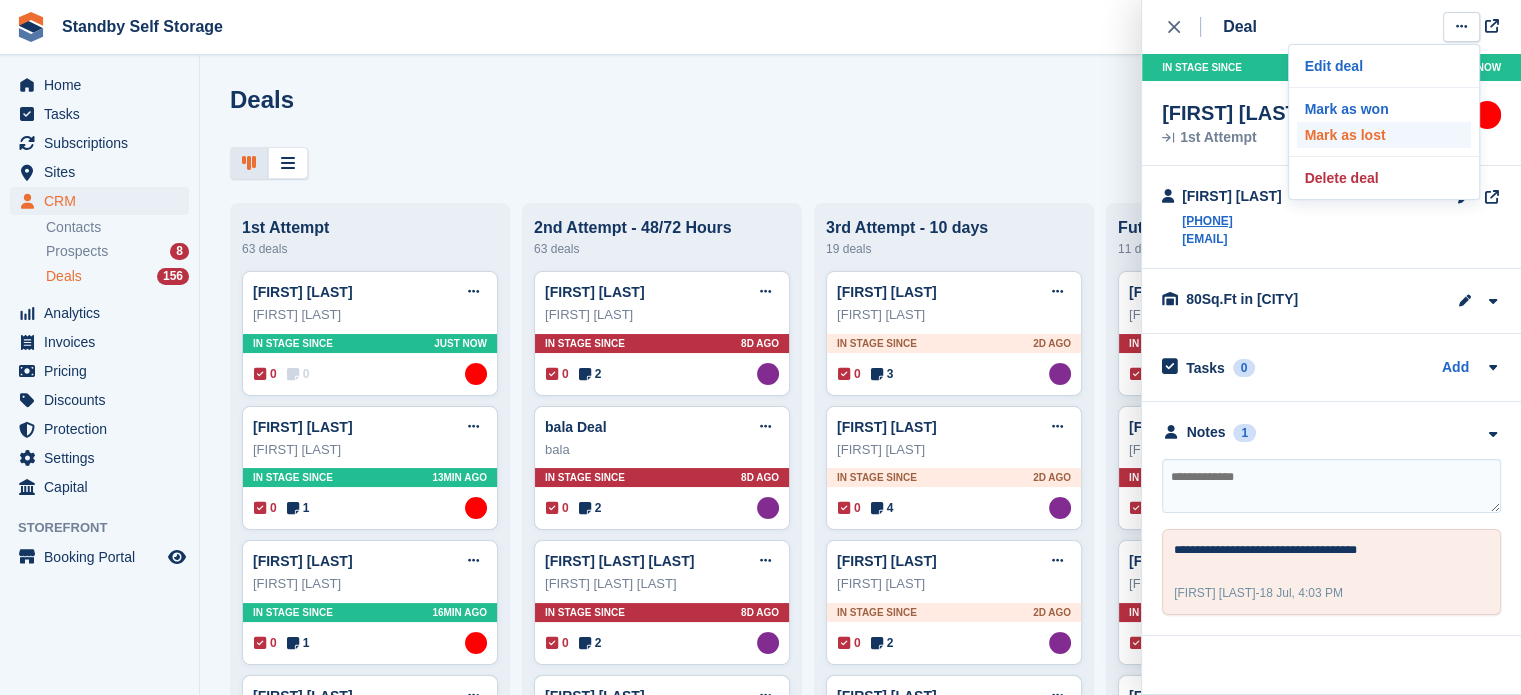 click on "Mark as lost" at bounding box center [1384, 135] 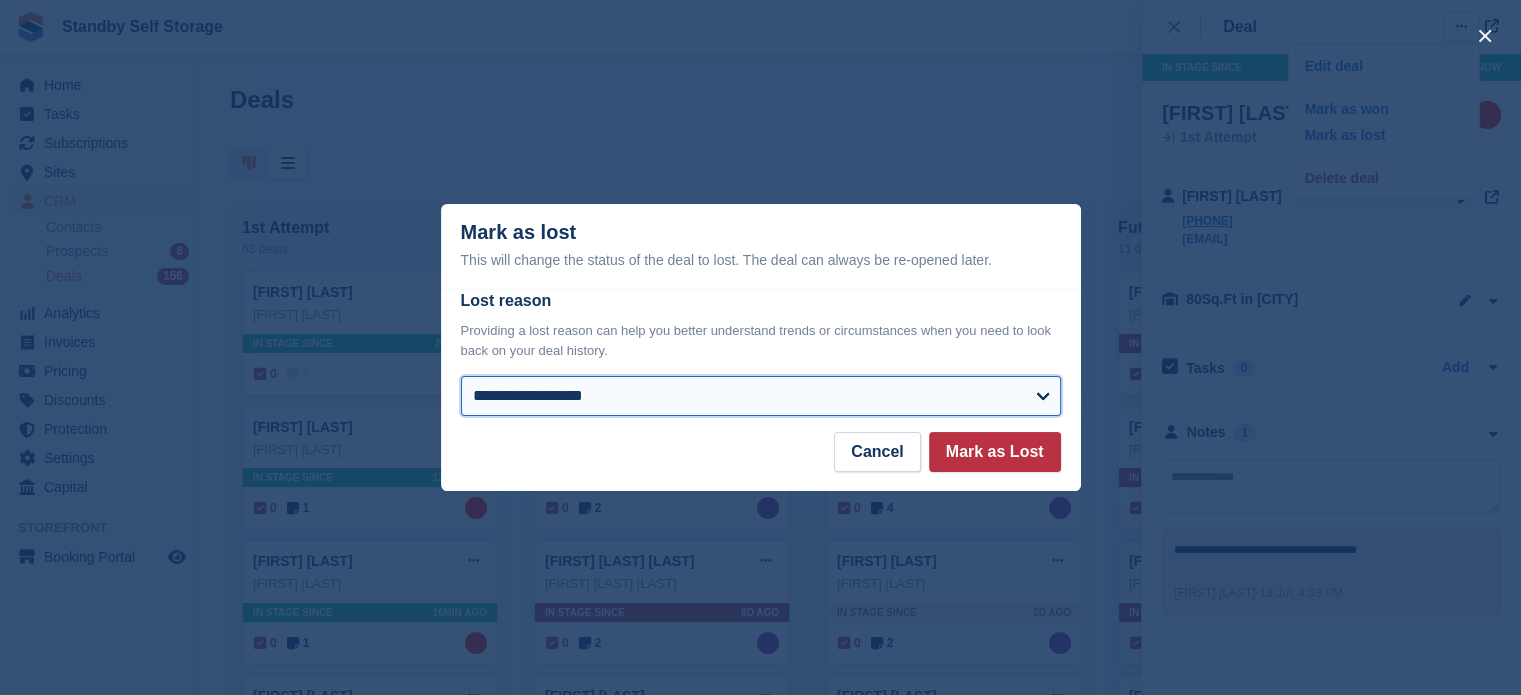 click on "**********" at bounding box center [761, 396] 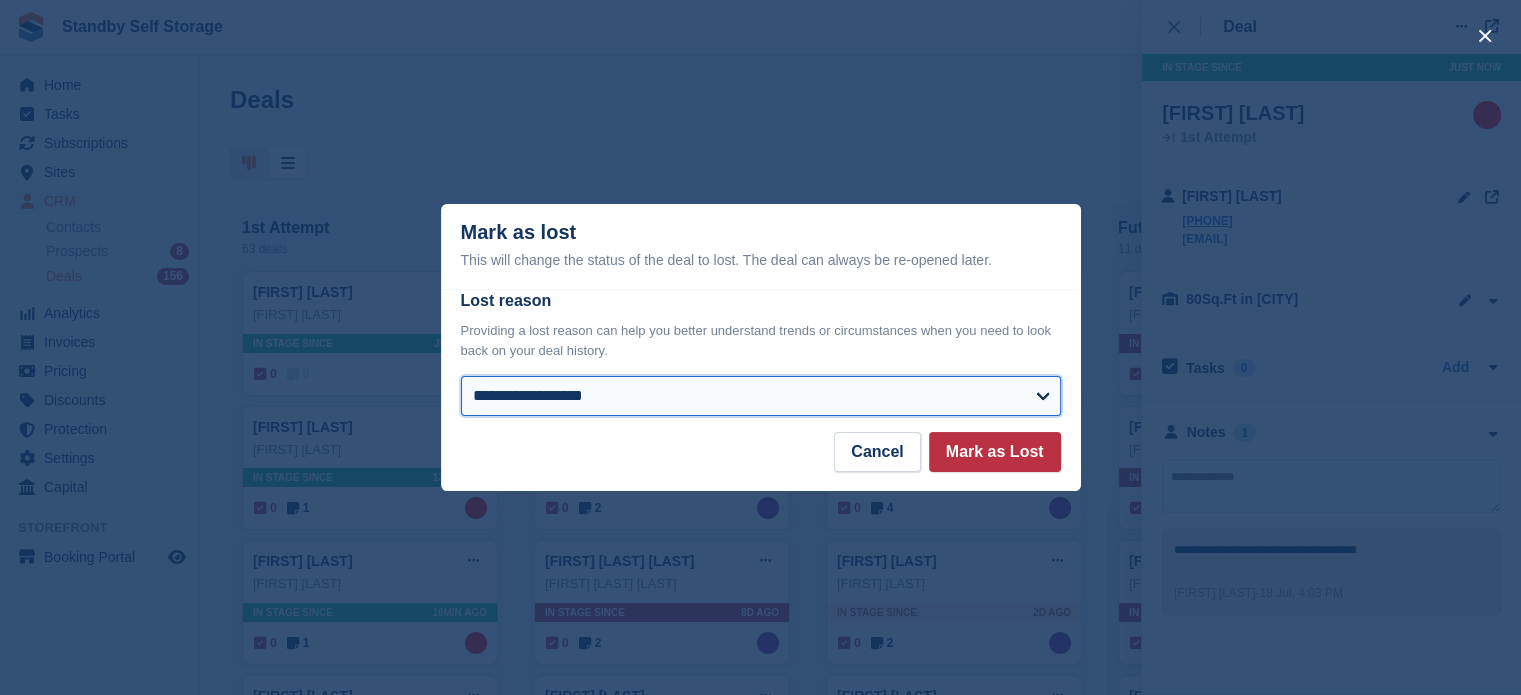 select on "*****" 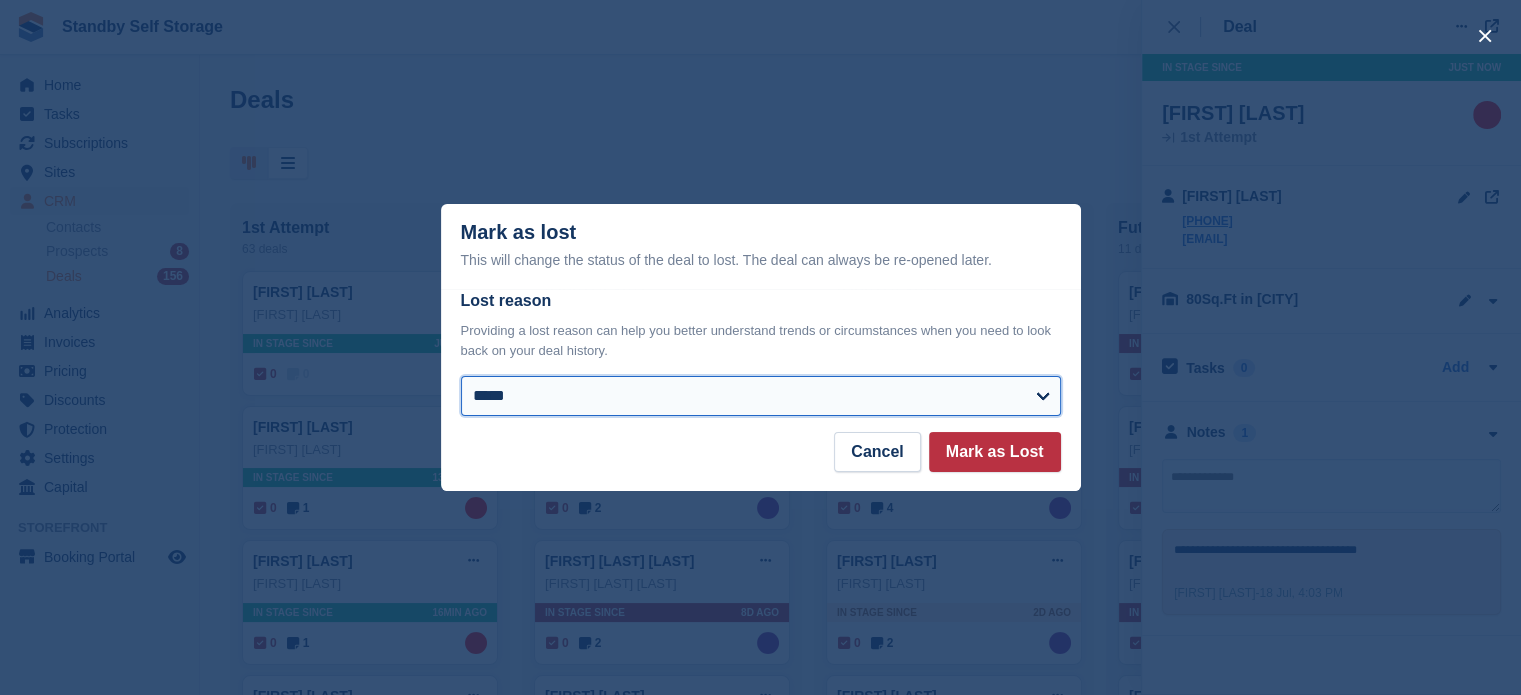 click on "**********" at bounding box center (761, 396) 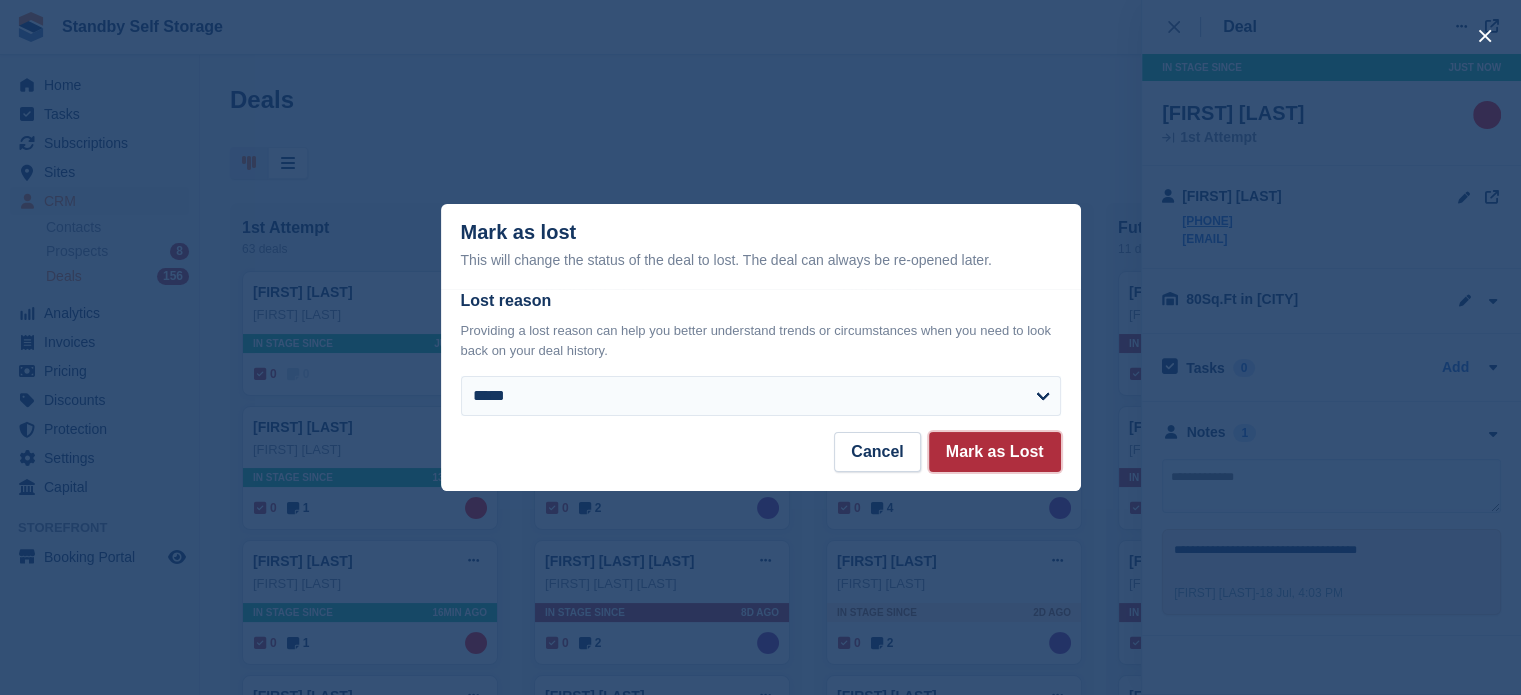 click on "Mark as Lost" at bounding box center (995, 452) 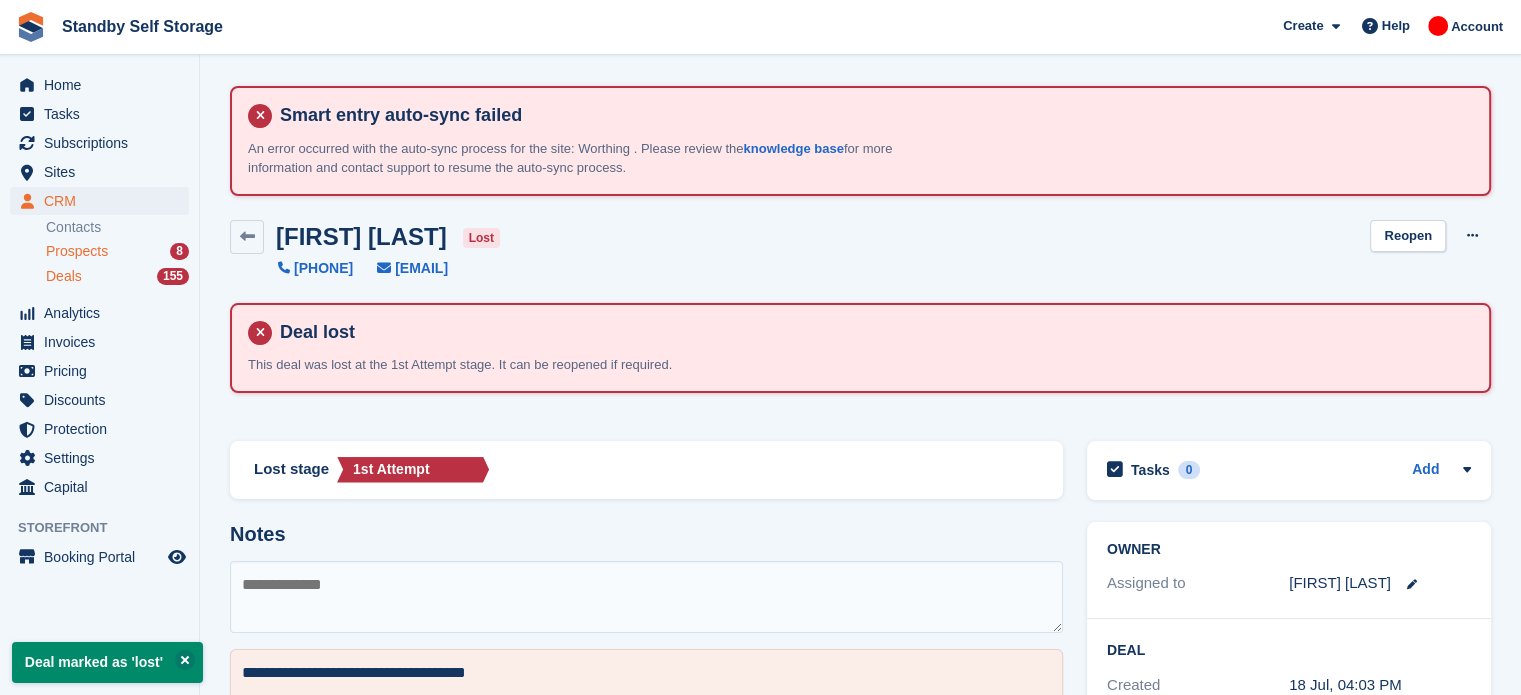 click on "Prospects" at bounding box center [77, 251] 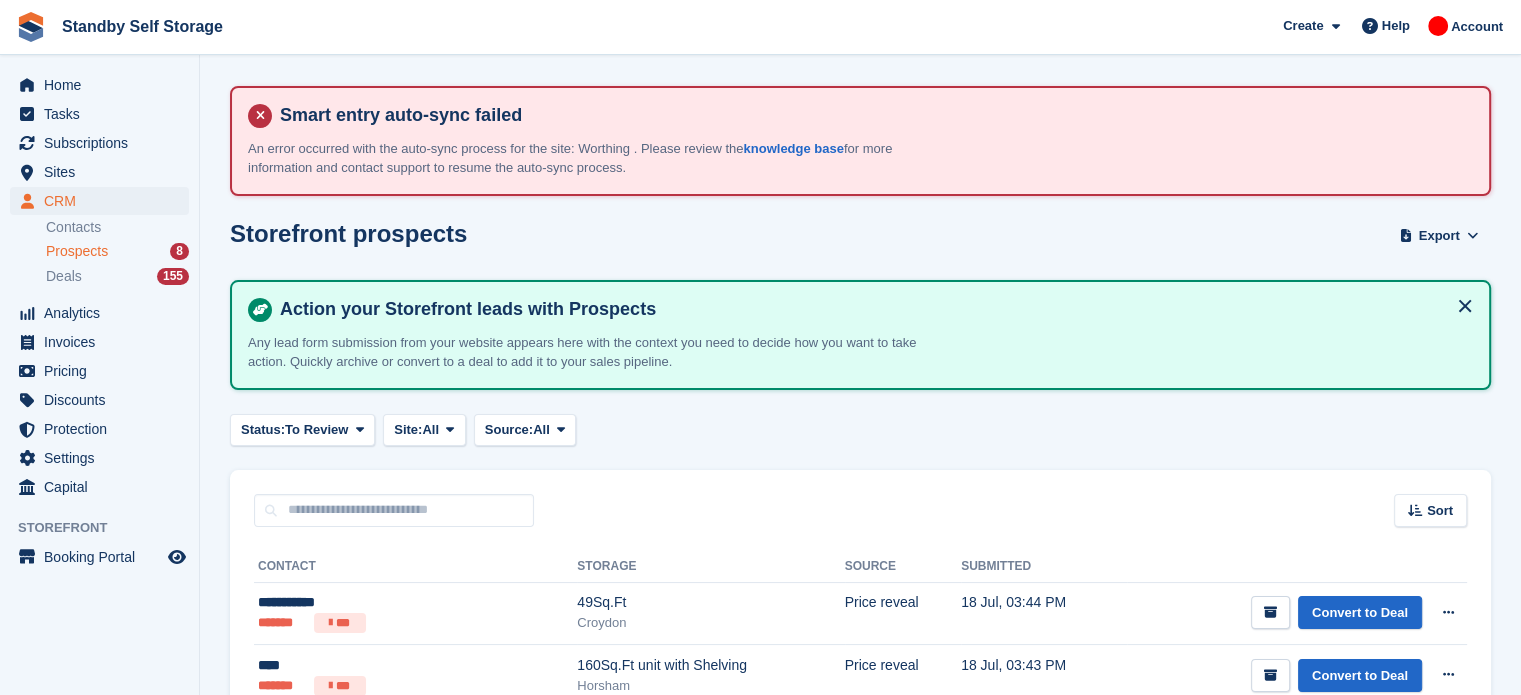 scroll, scrollTop: 484, scrollLeft: 0, axis: vertical 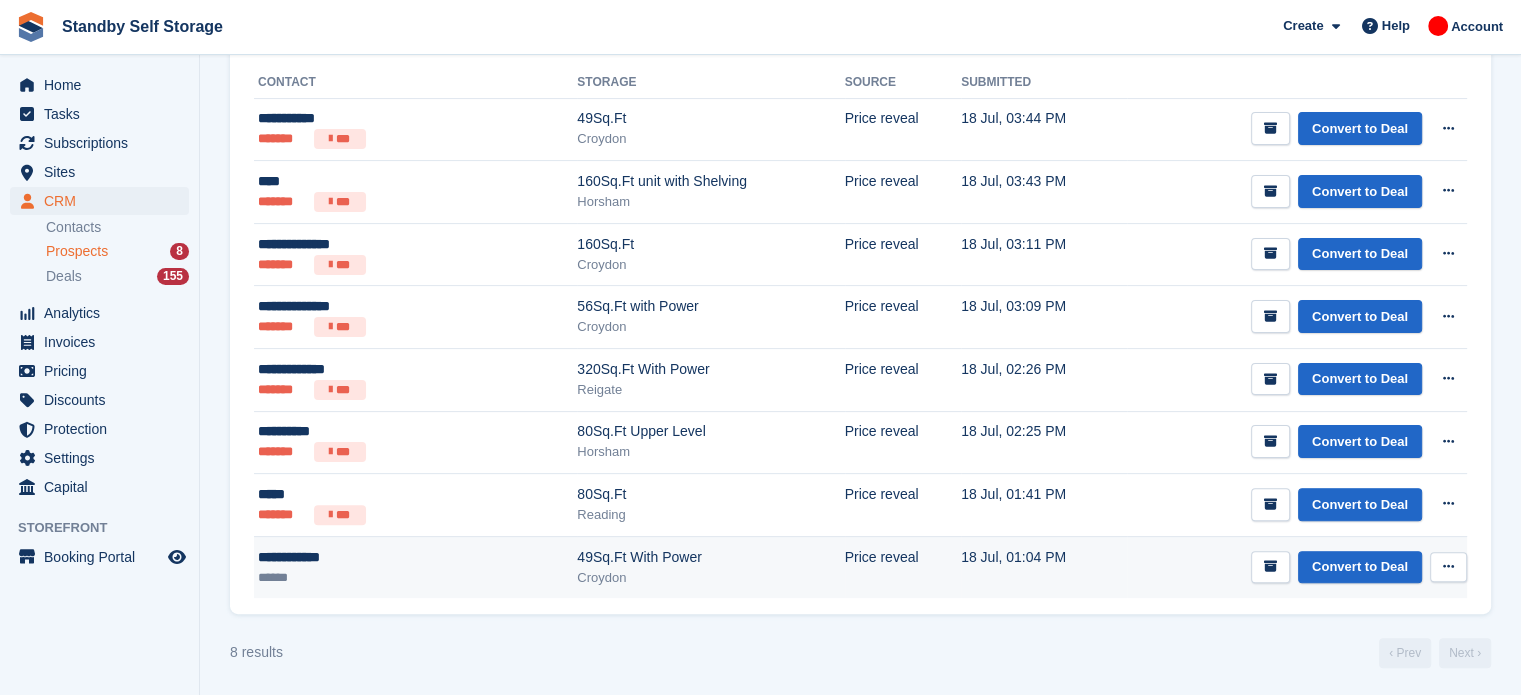 click on "18 Jul, 01:04 PM" at bounding box center [1044, 567] 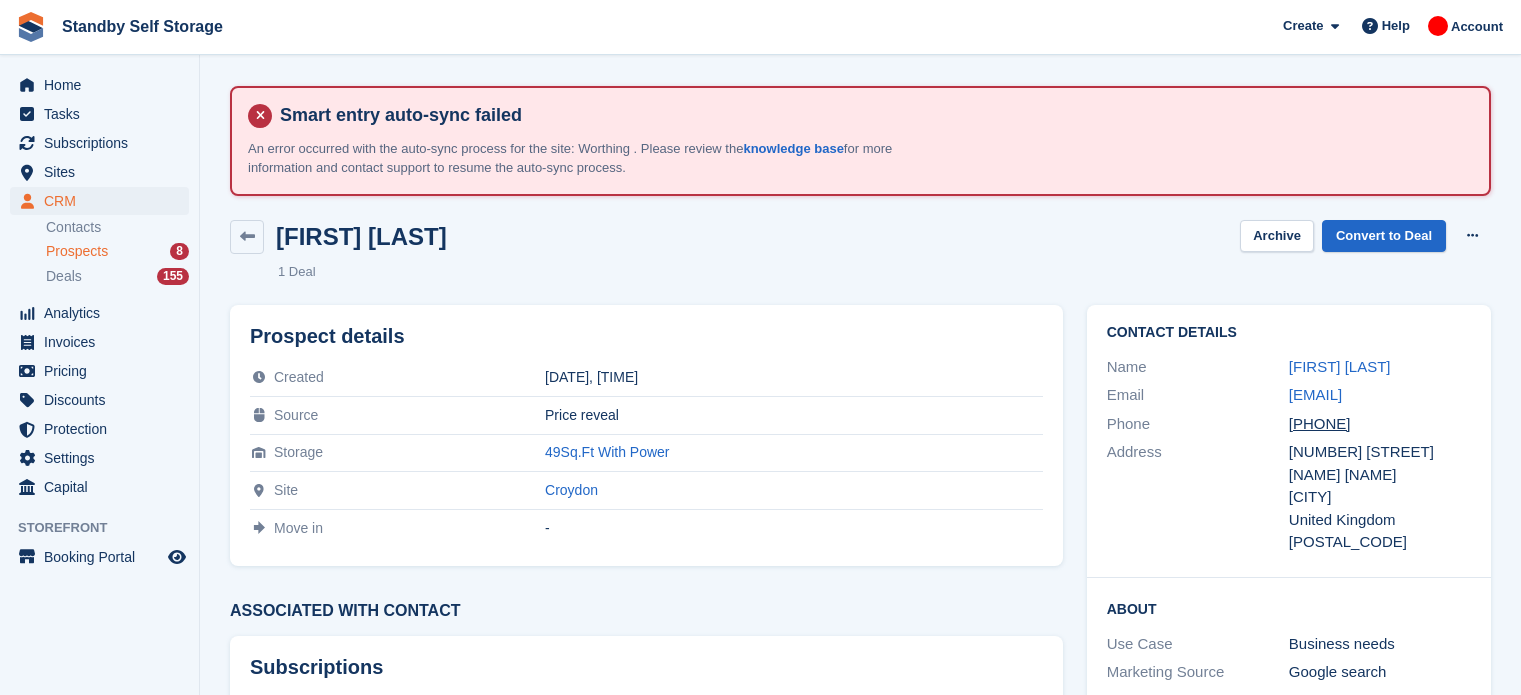 scroll, scrollTop: 0, scrollLeft: 0, axis: both 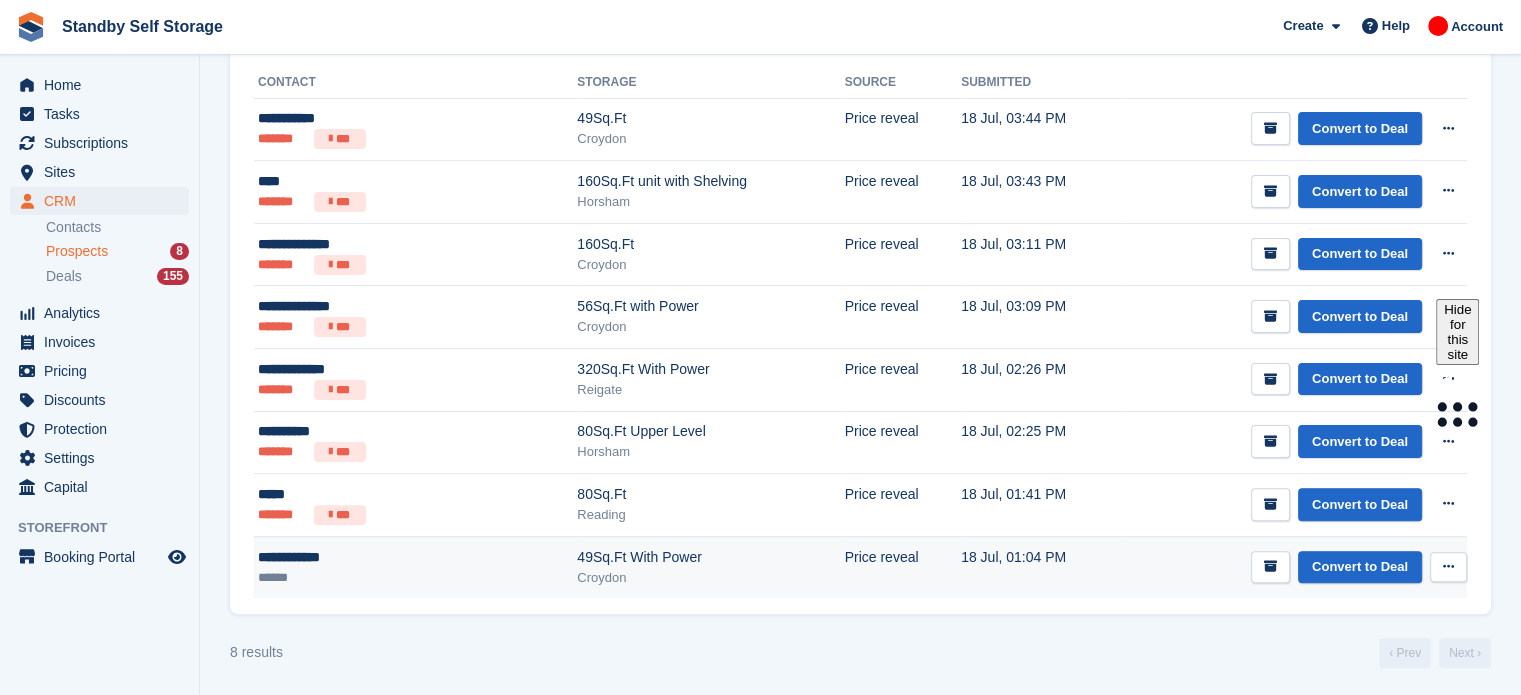 click at bounding box center (1448, 566) 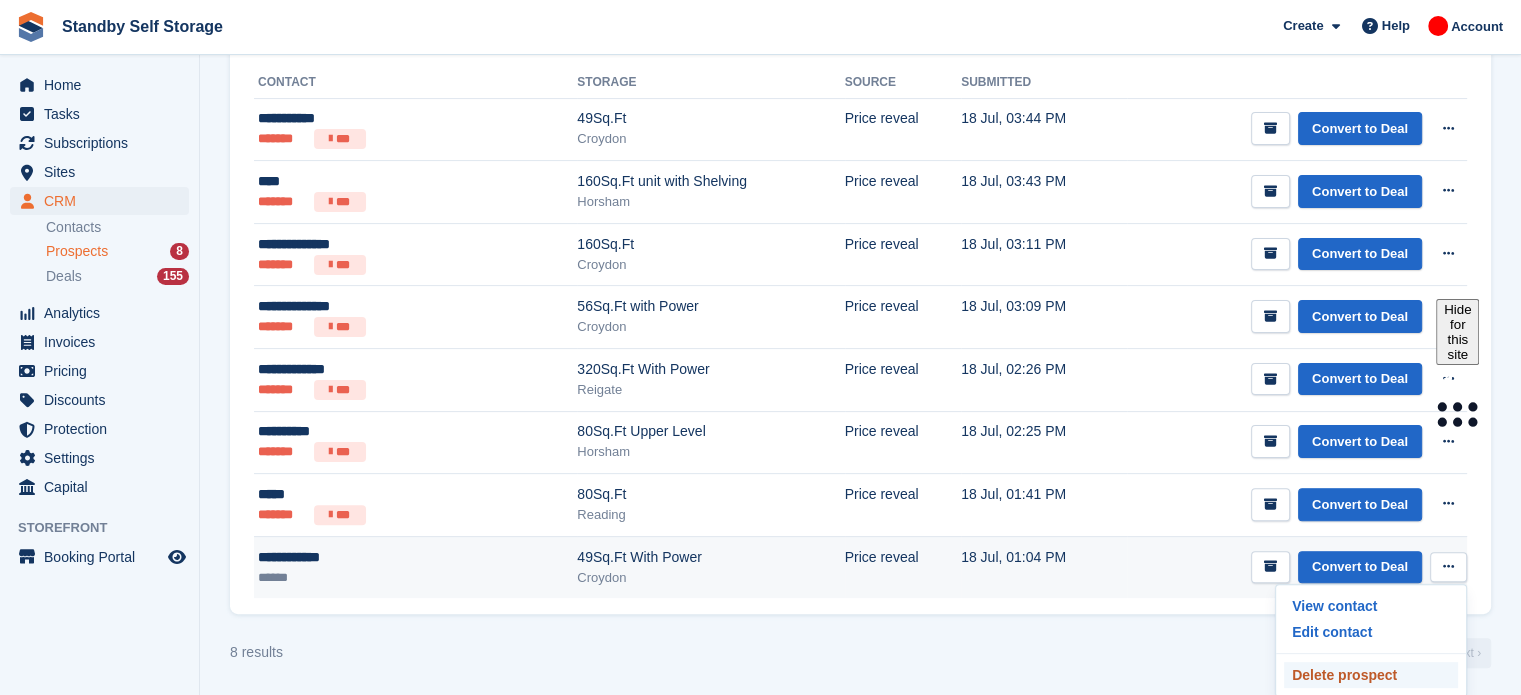 click on "Delete prospect" at bounding box center [1371, 675] 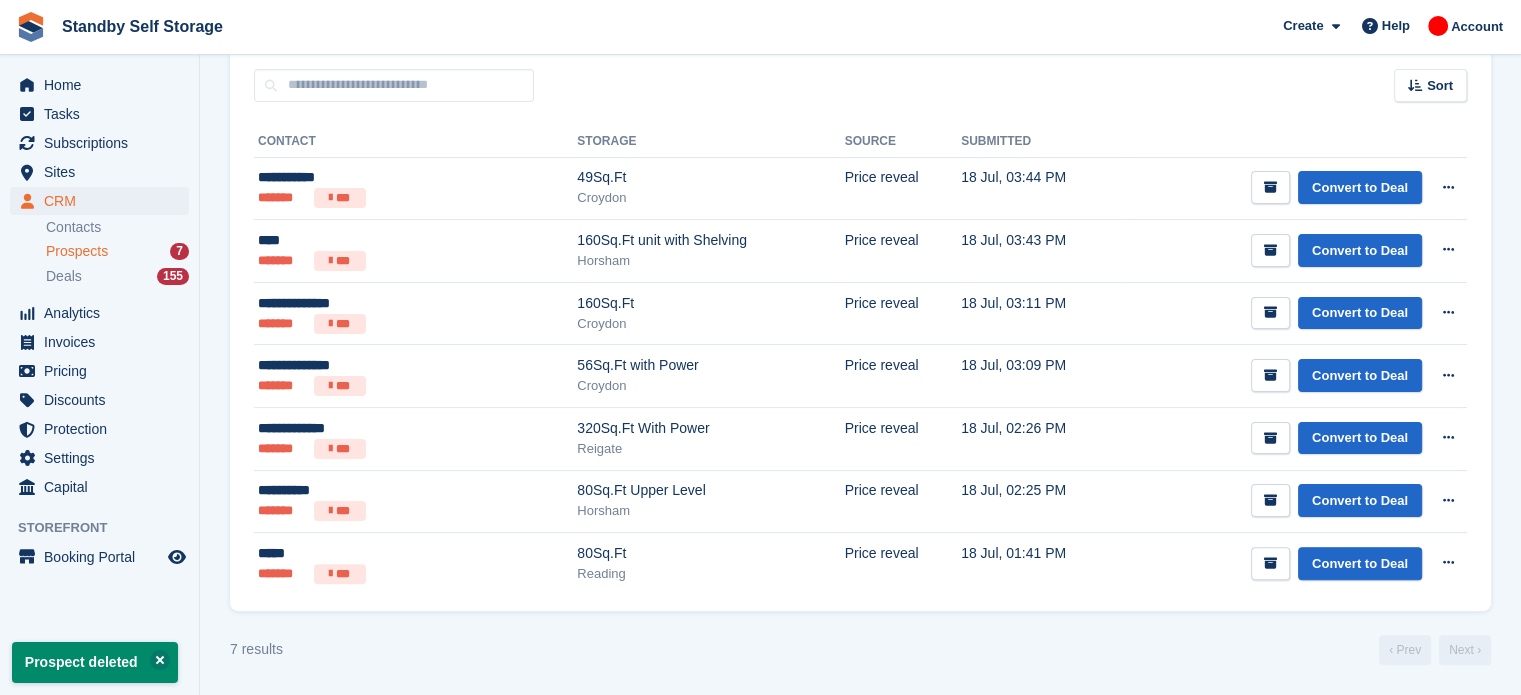 scroll, scrollTop: 0, scrollLeft: 0, axis: both 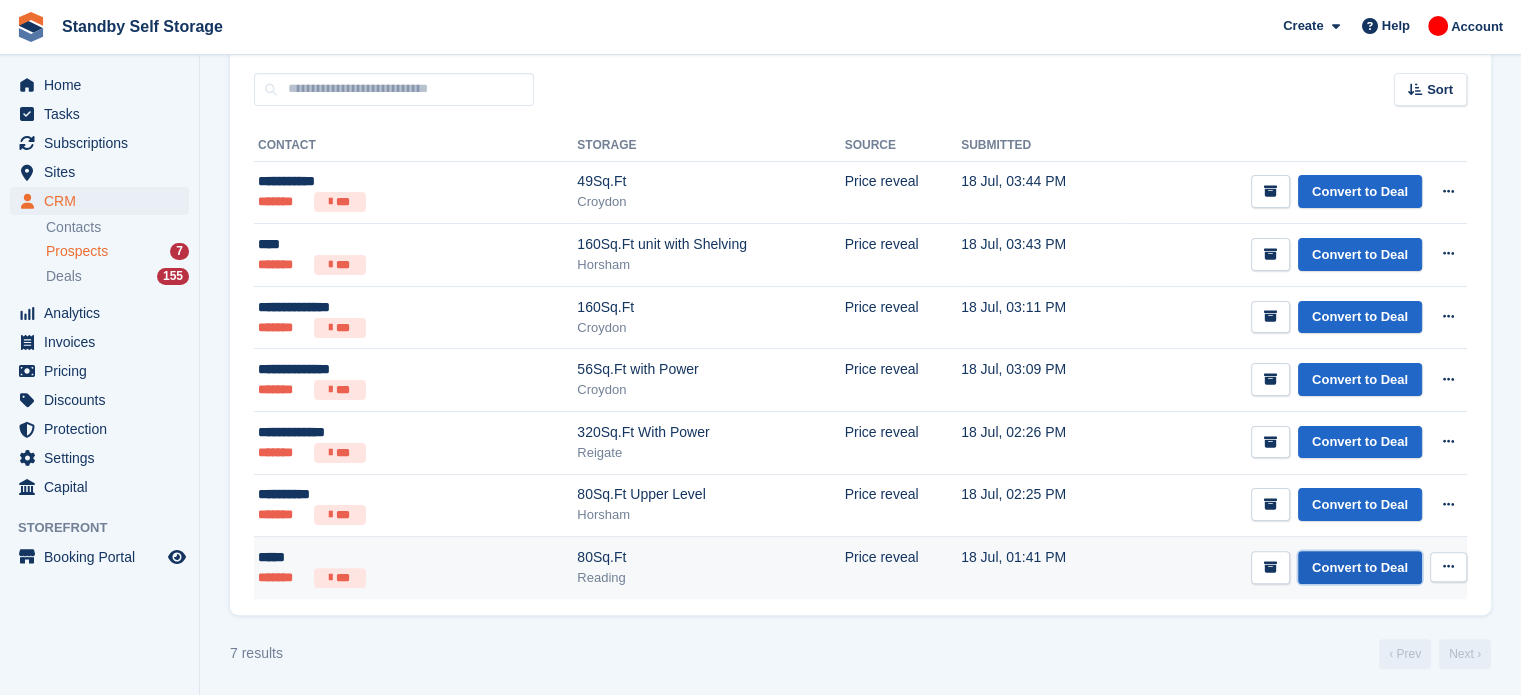 click on "Convert to Deal" at bounding box center (1360, 567) 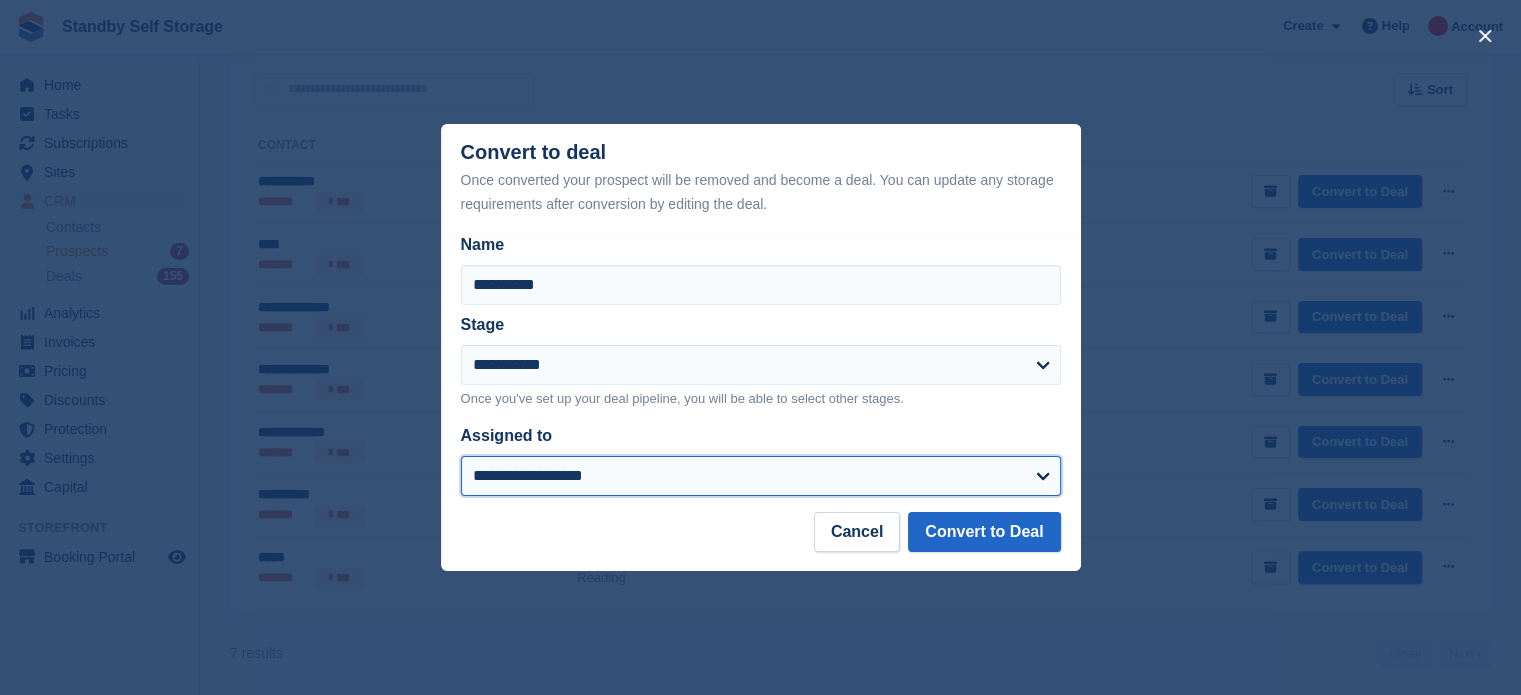 click on "**********" at bounding box center (761, 476) 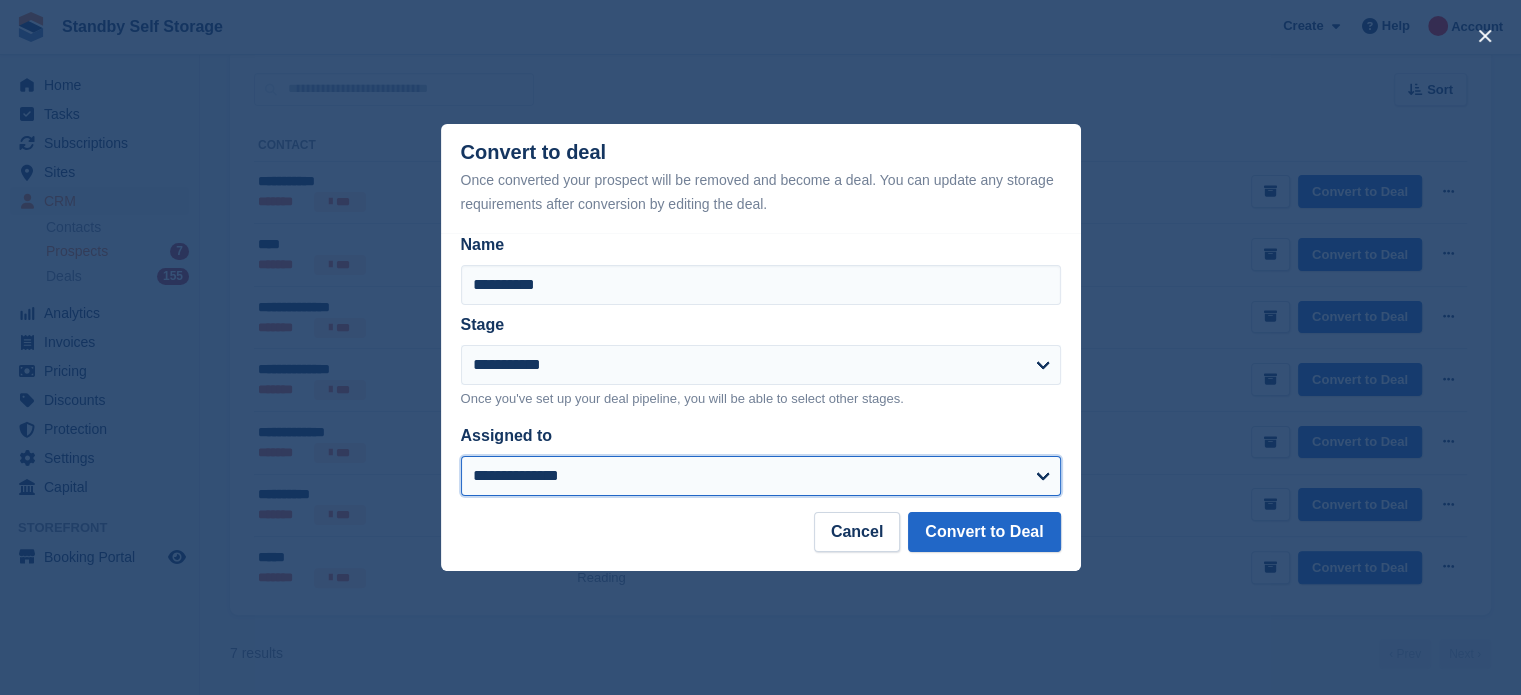 click on "**********" at bounding box center [761, 476] 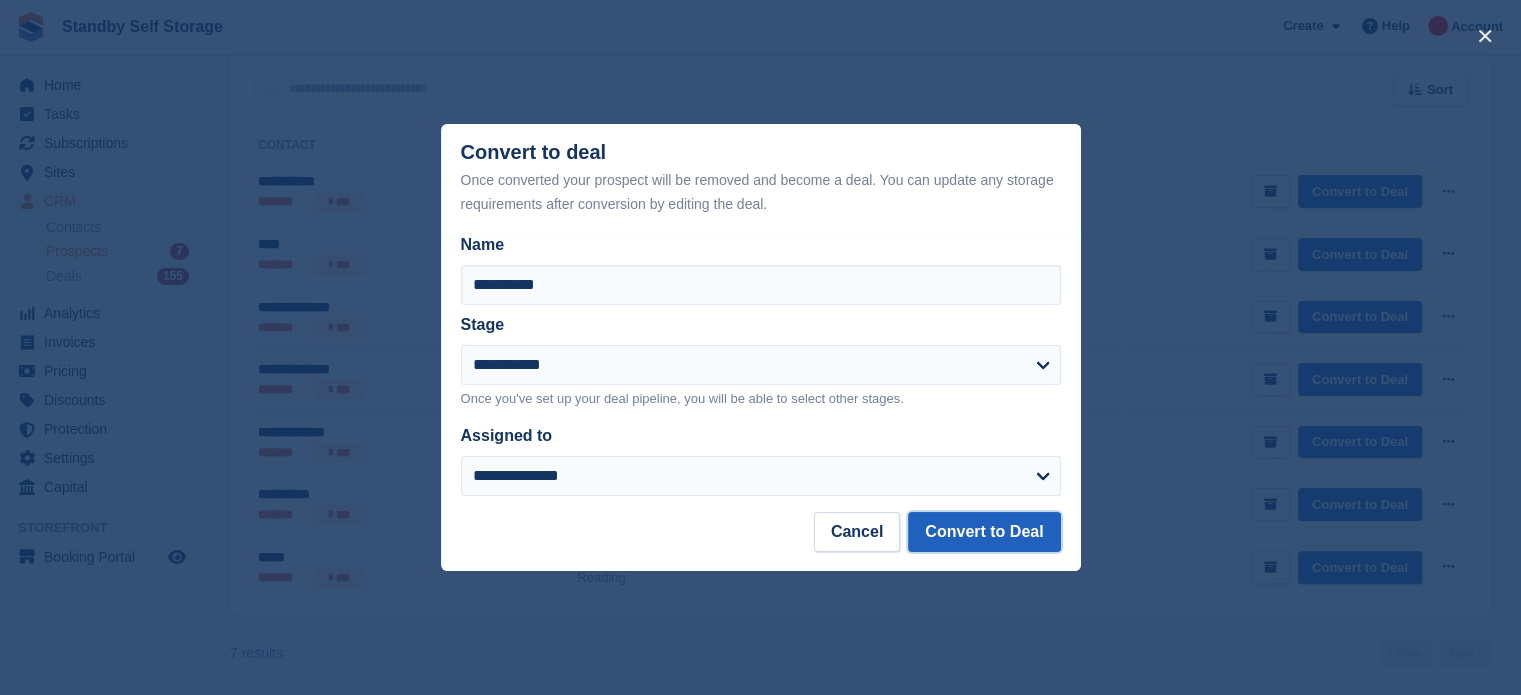 click on "Convert to Deal" at bounding box center (984, 532) 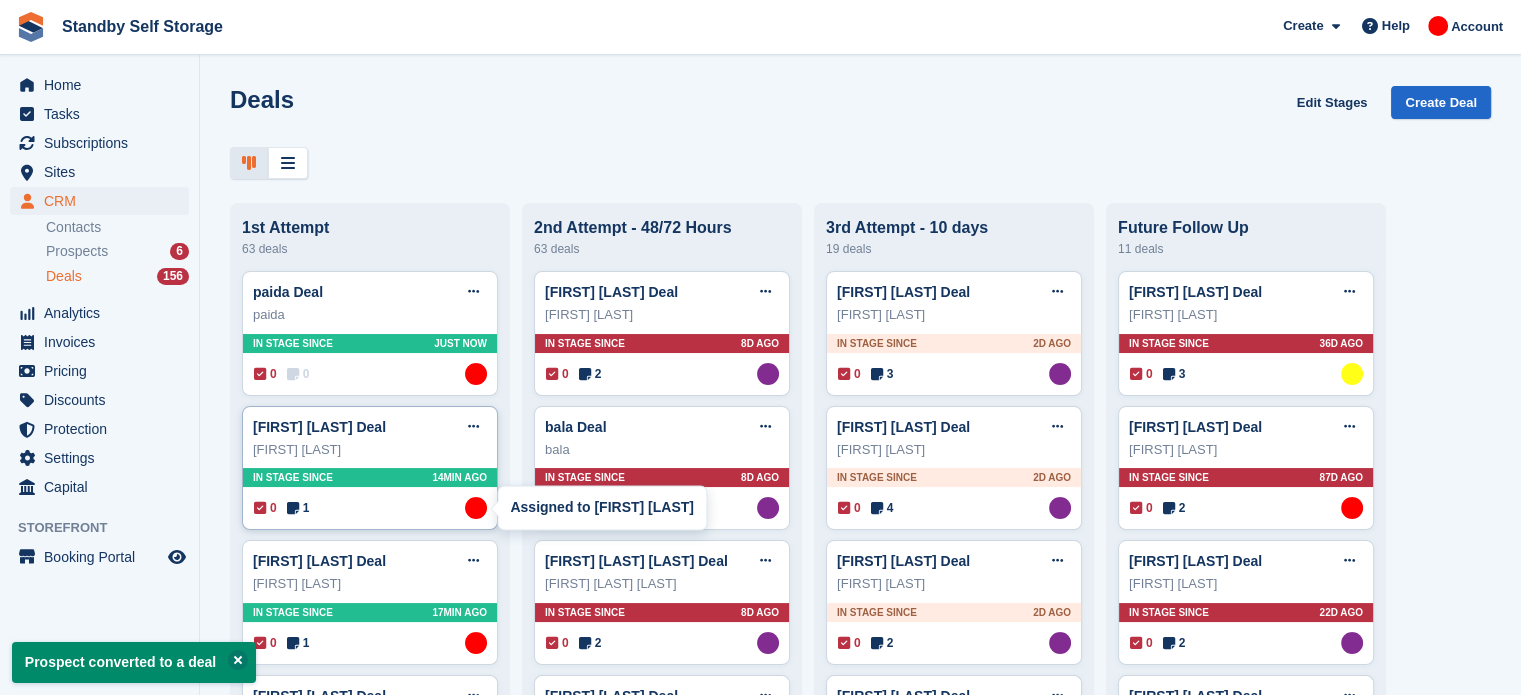 scroll, scrollTop: 0, scrollLeft: 0, axis: both 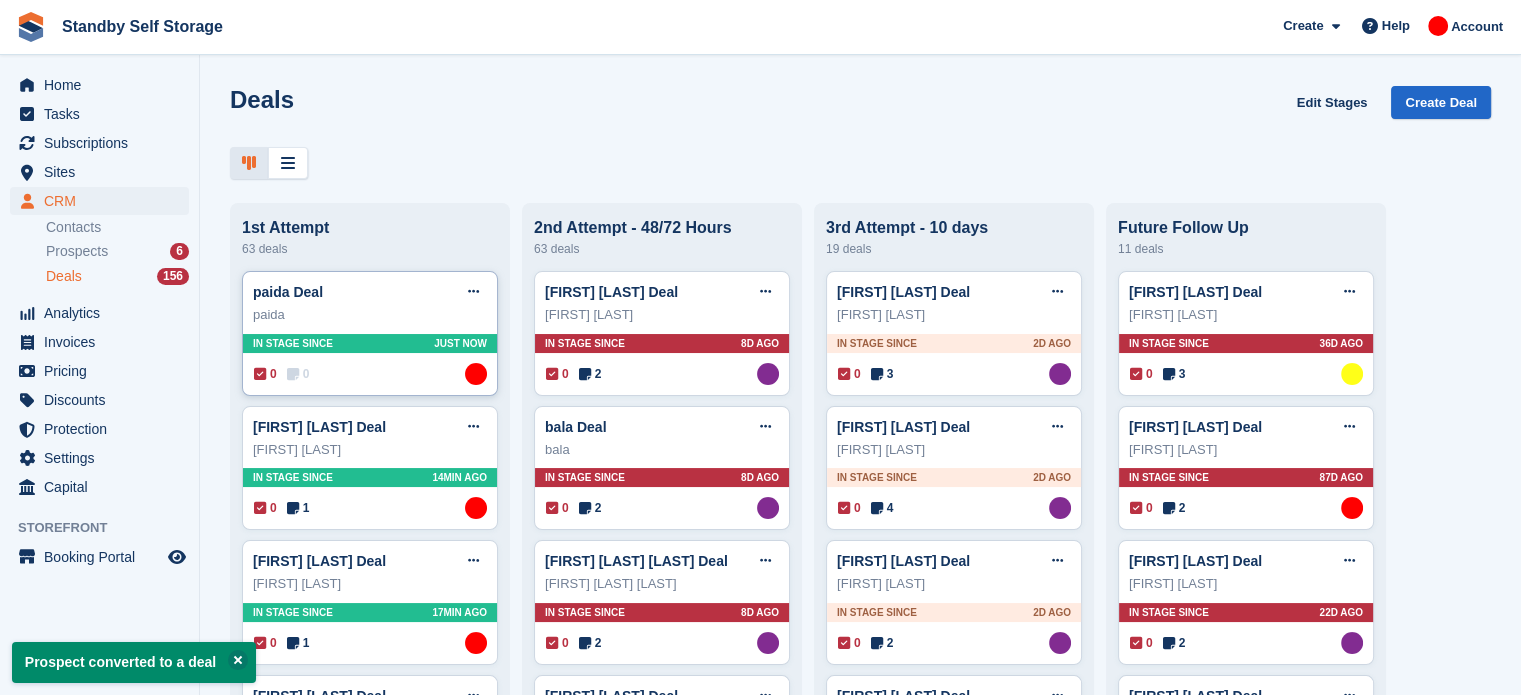 click on "paida Deal
Edit deal
Mark as won
Mark as lost
Delete deal
paida
In stage since Just now
0
0
Assigned to Aaron Winter" at bounding box center [370, 333] 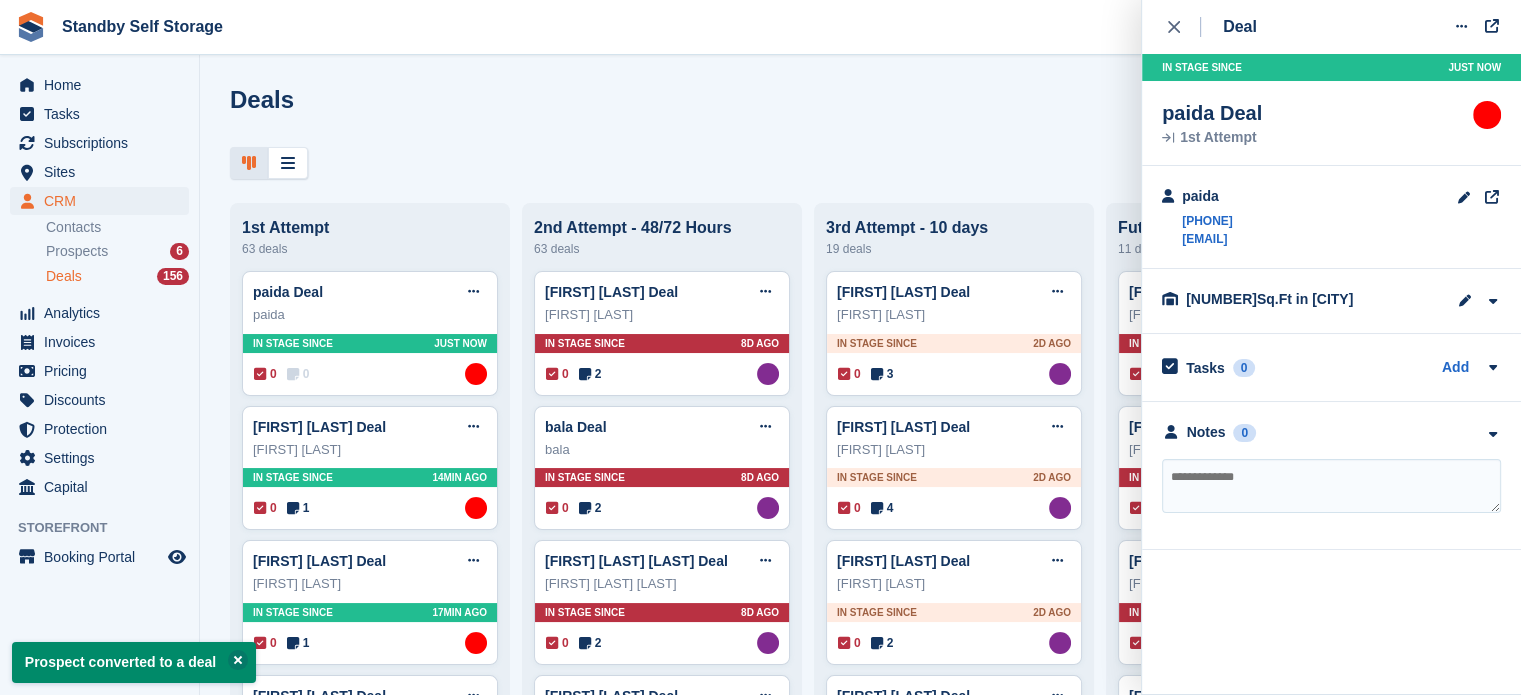 click at bounding box center [1331, 486] 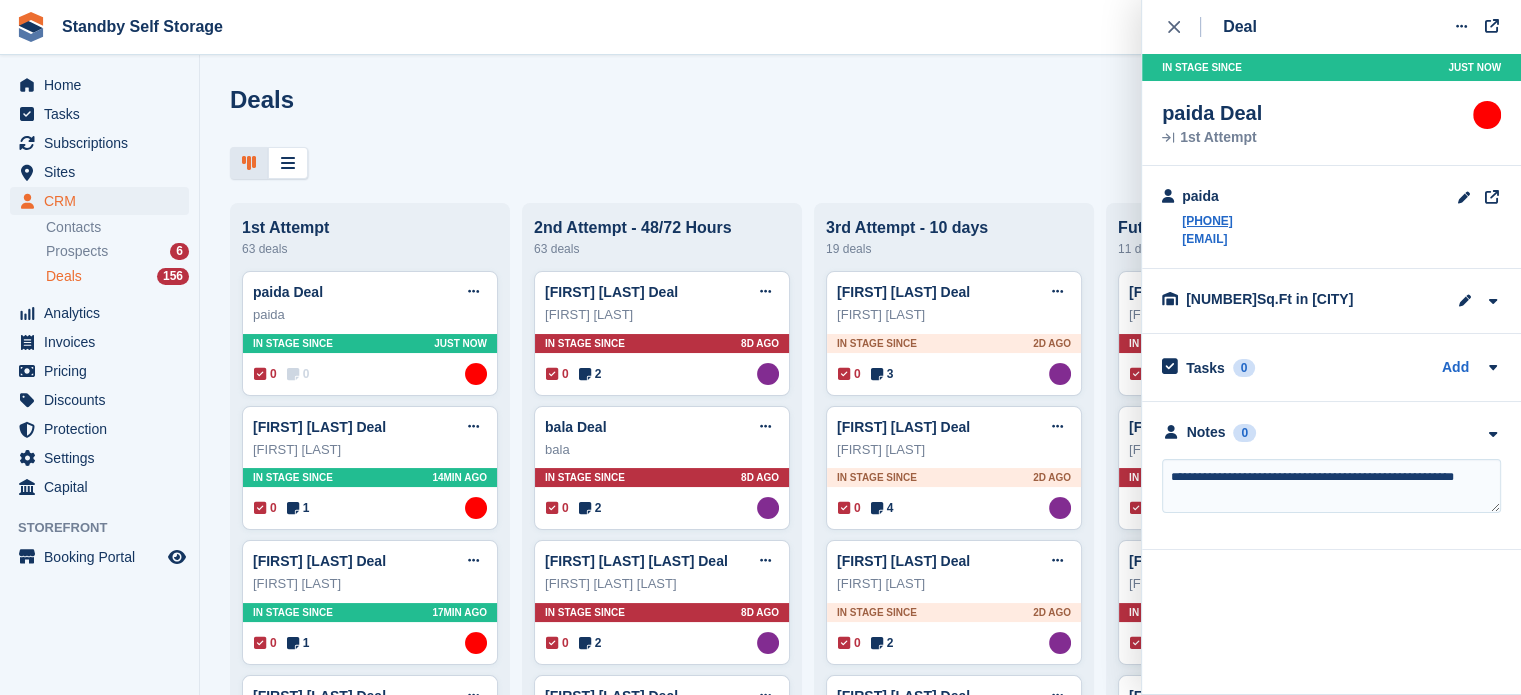 type on "**********" 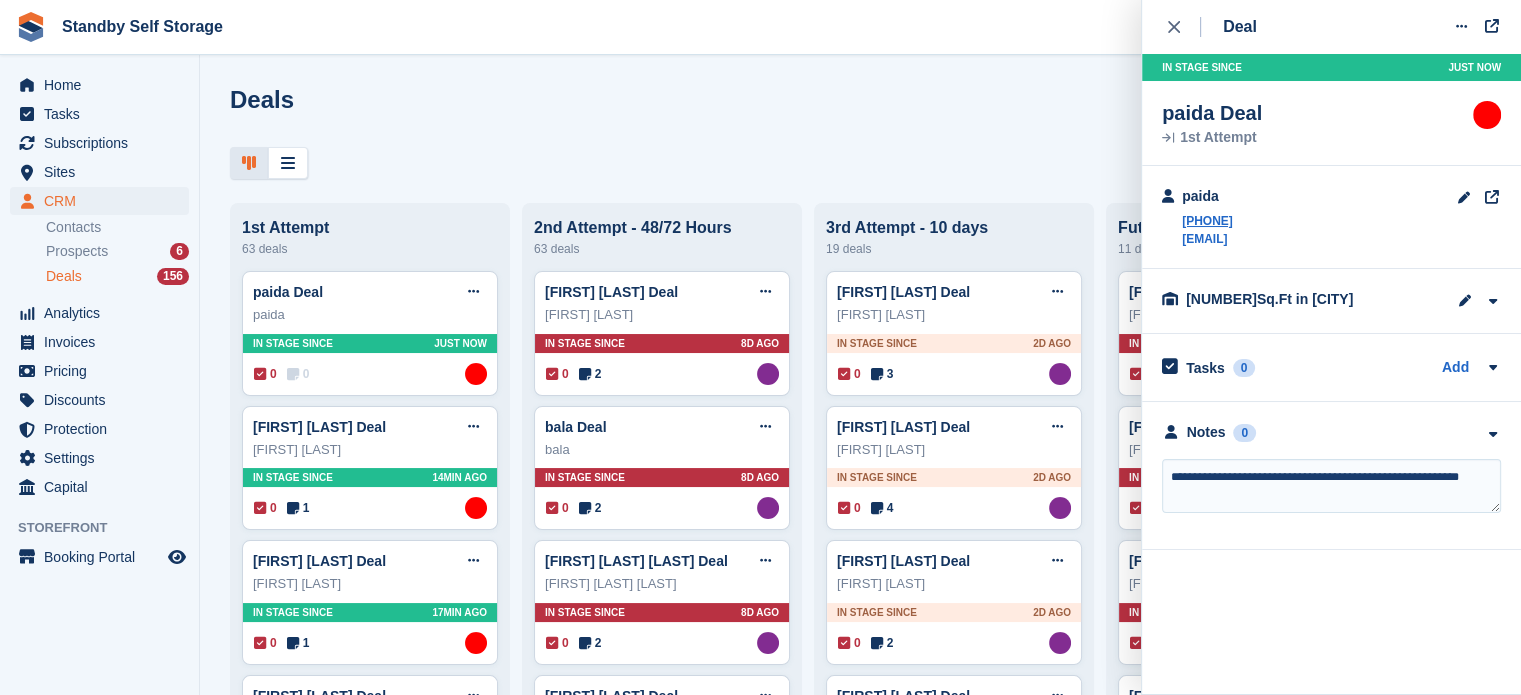 type 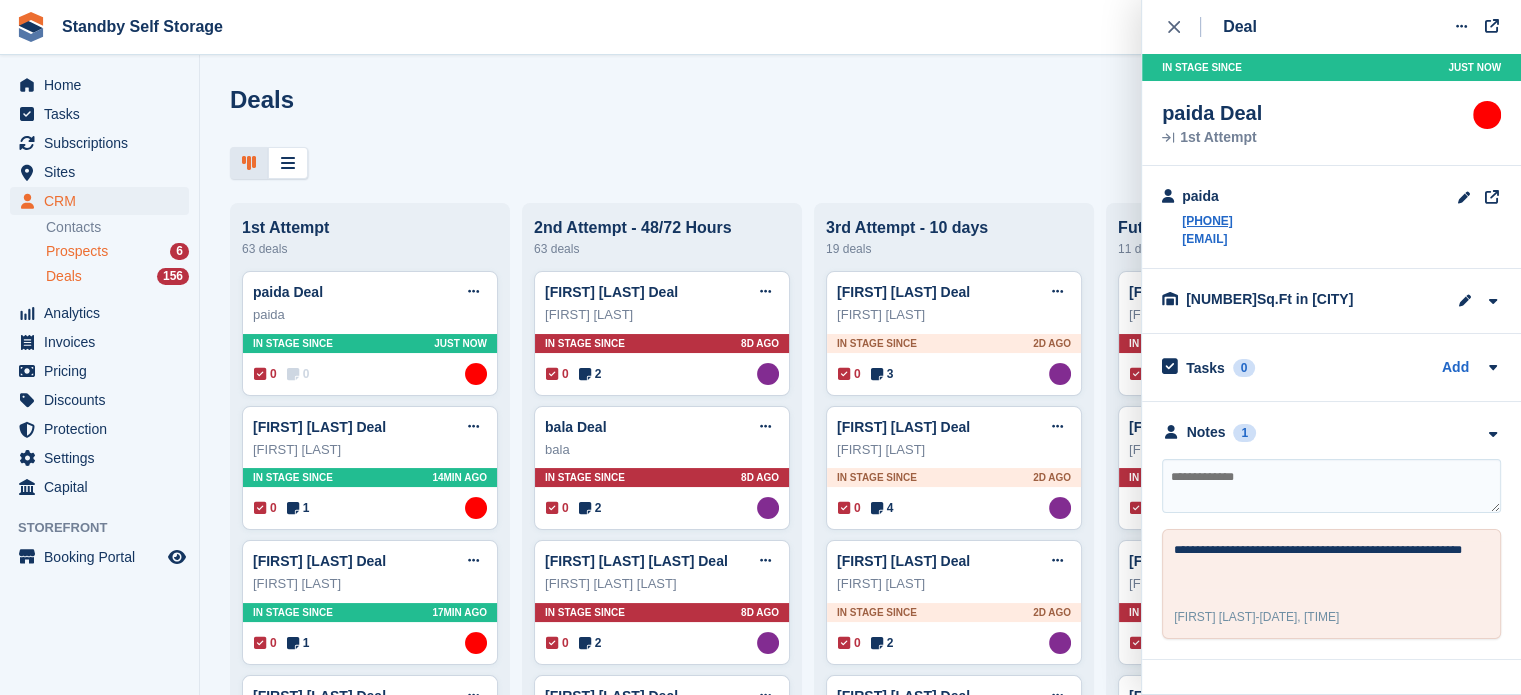 click on "Prospects" at bounding box center (77, 251) 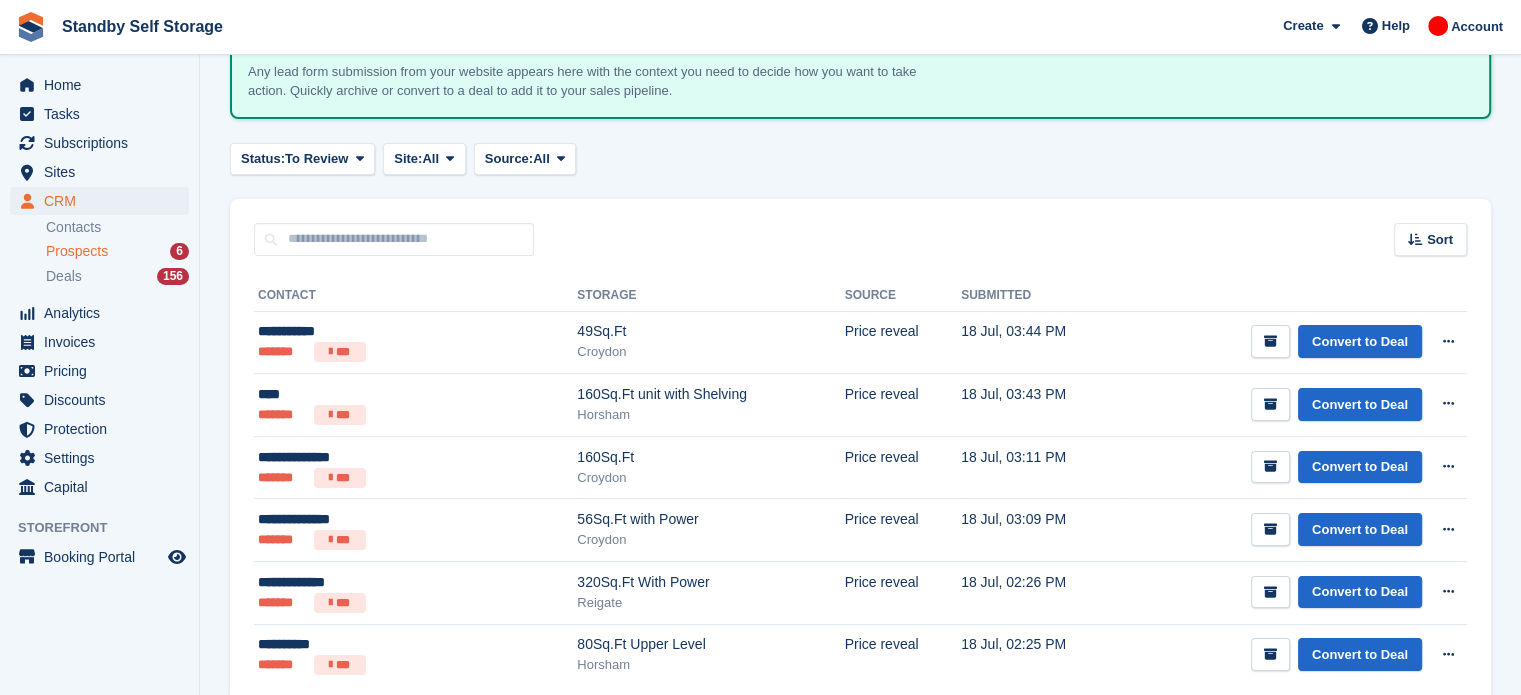 scroll, scrollTop: 359, scrollLeft: 0, axis: vertical 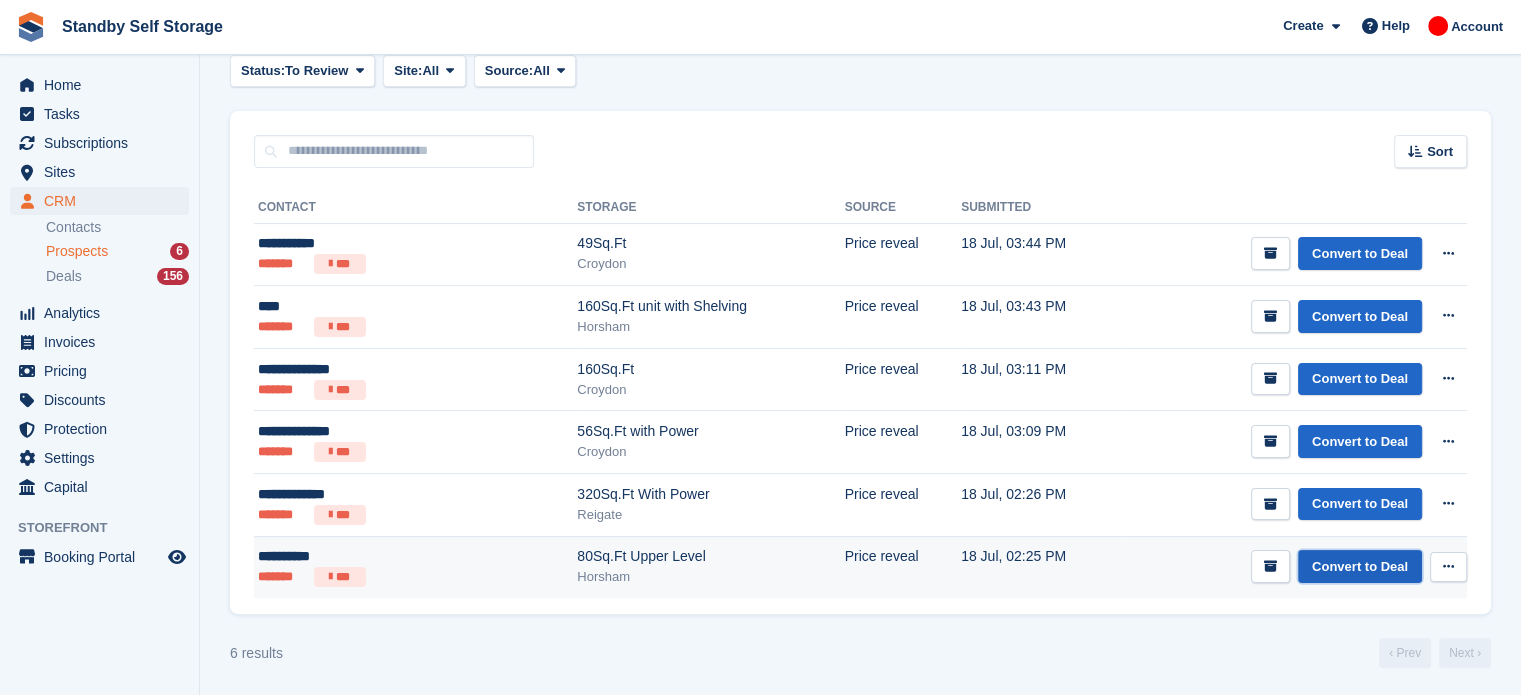 click on "Convert to Deal" at bounding box center (1360, 566) 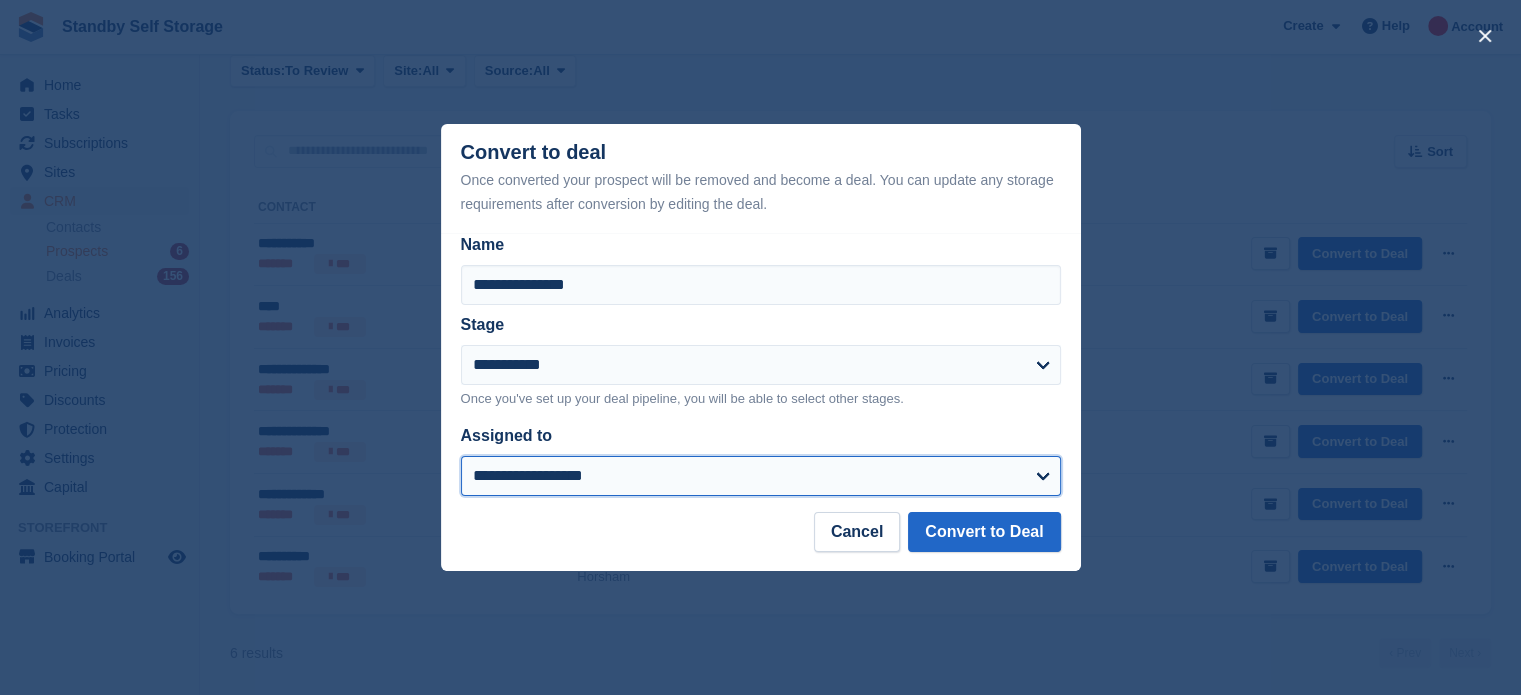 click on "**********" at bounding box center [761, 476] 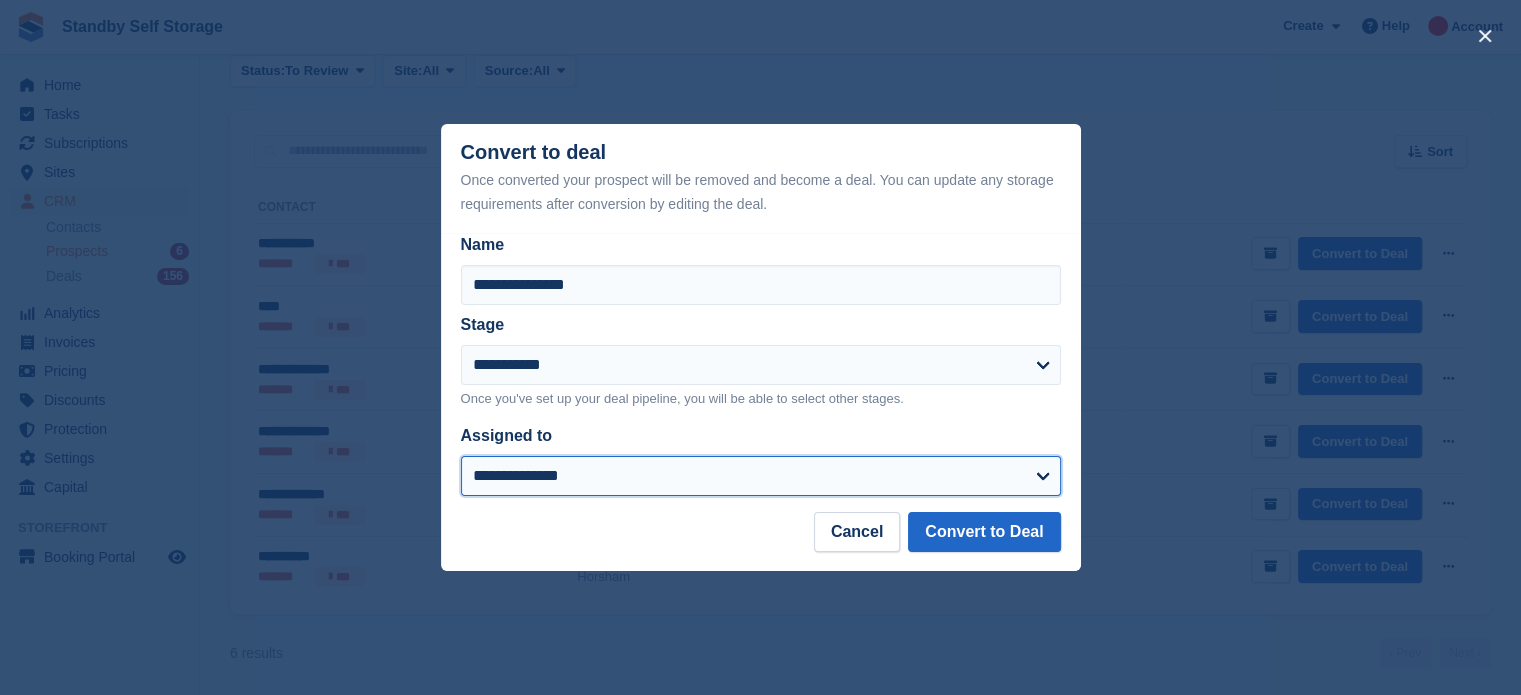 click on "**********" at bounding box center [761, 476] 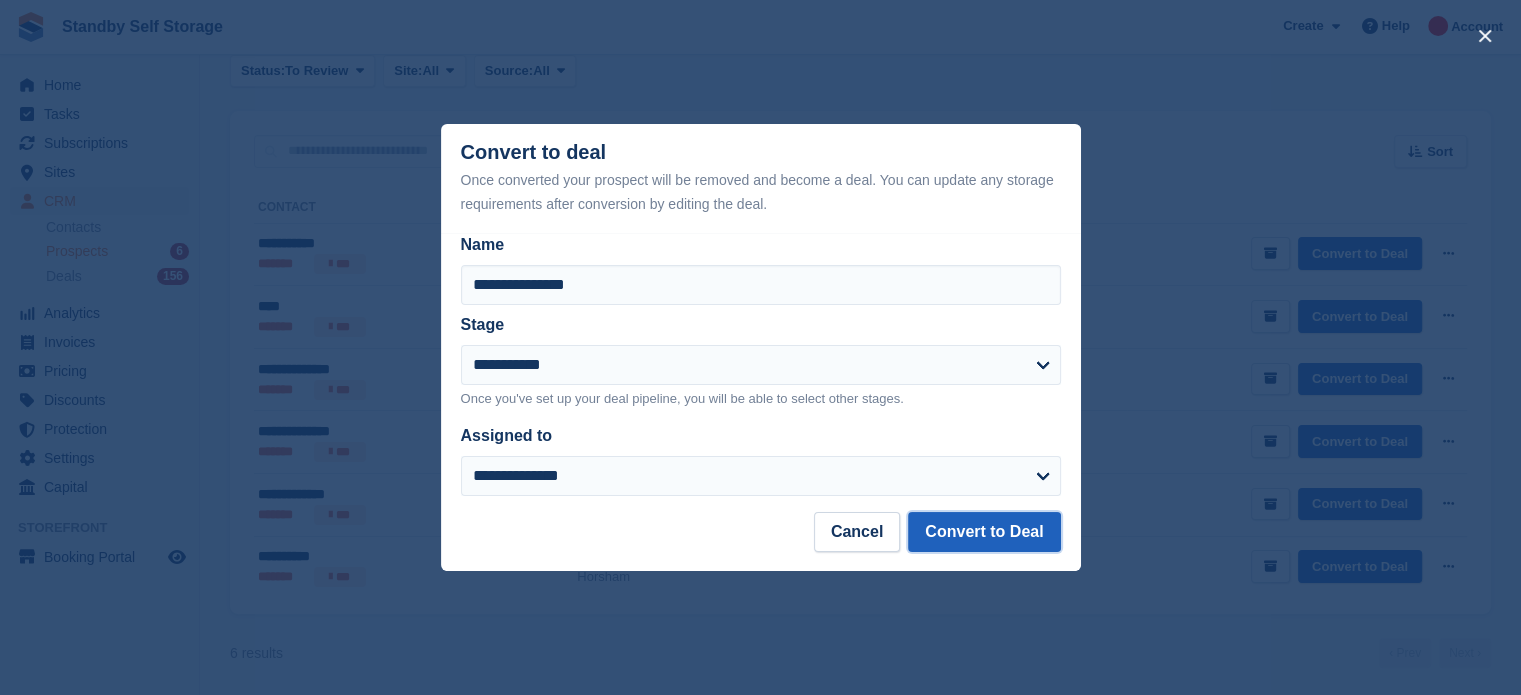 click on "Convert to Deal" at bounding box center (984, 532) 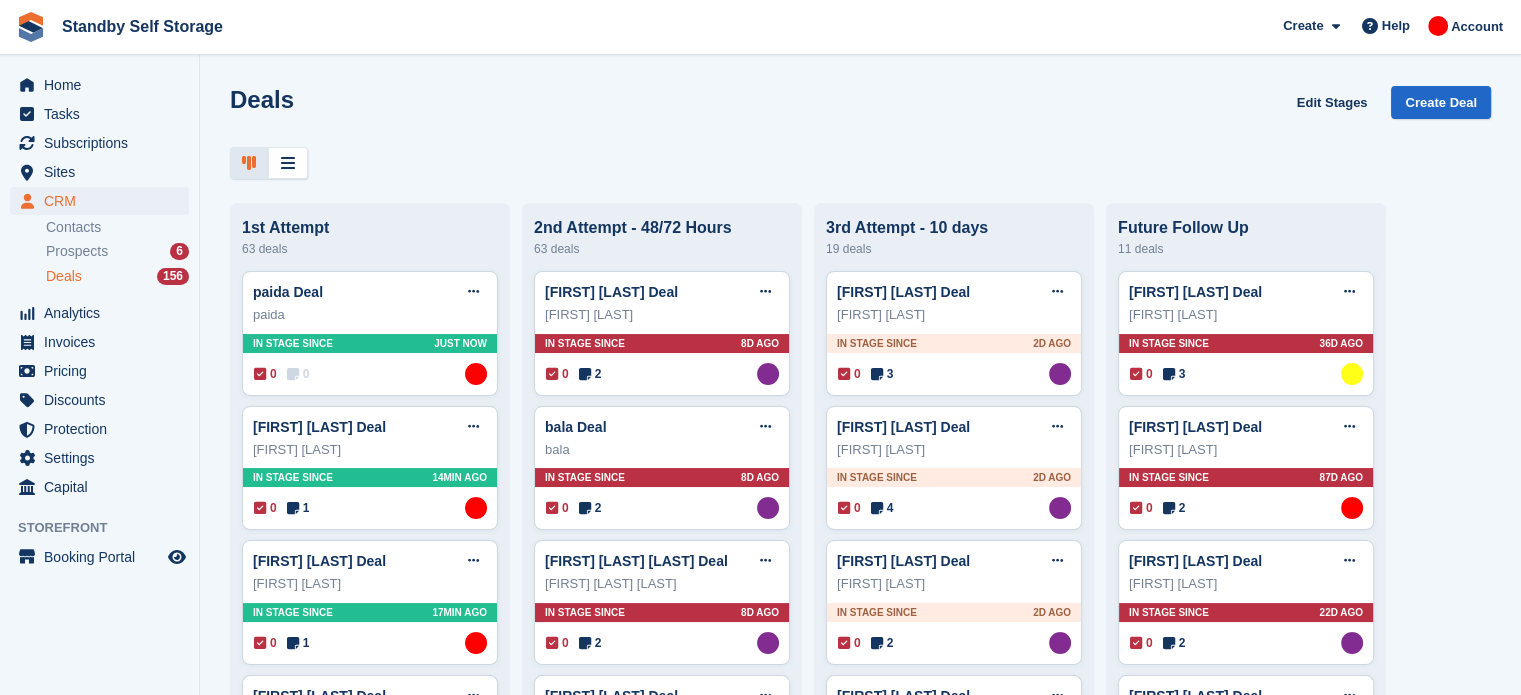 scroll, scrollTop: 0, scrollLeft: 0, axis: both 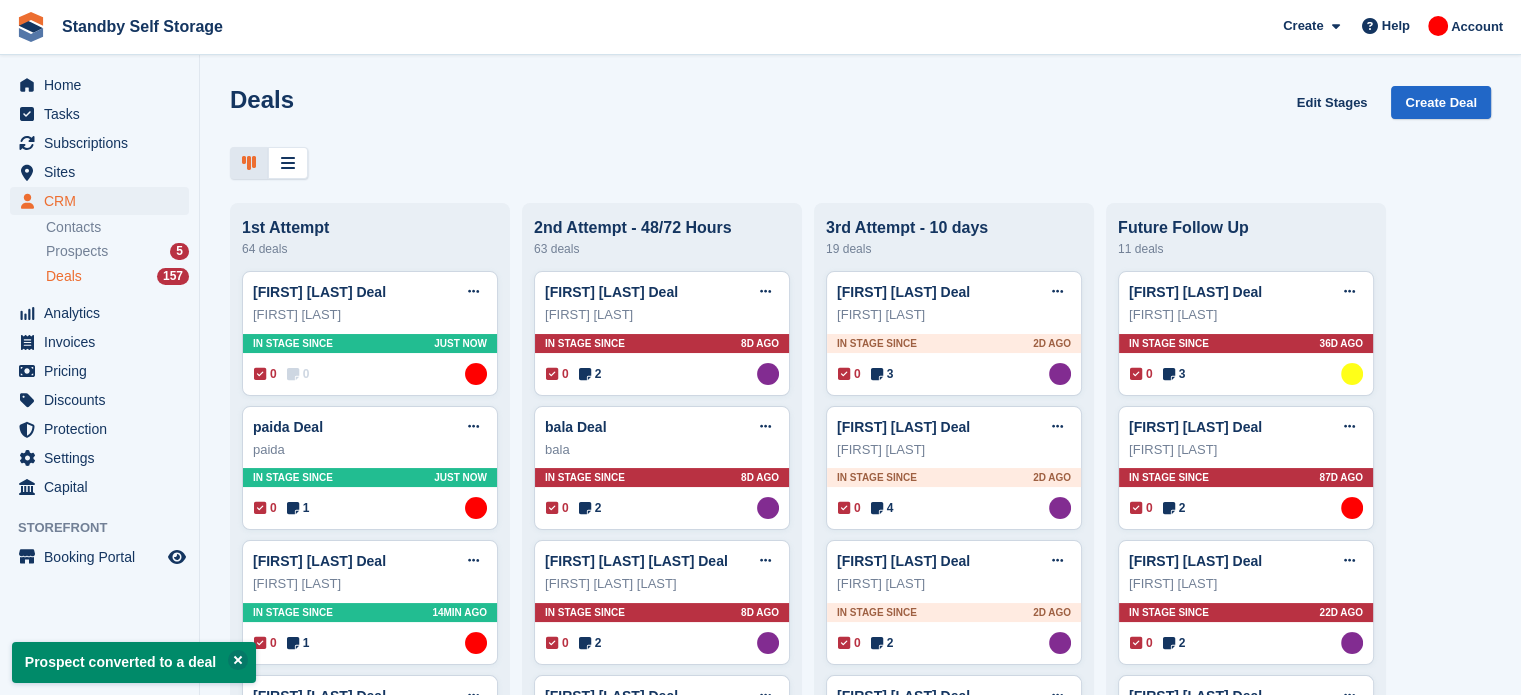 click on "Paul Faili Deal
Edit deal
Mark as won
Mark as lost
Delete deal
Paul Faili
In stage since Just now
0
0
Assigned to Aaron Winter" at bounding box center [370, 333] 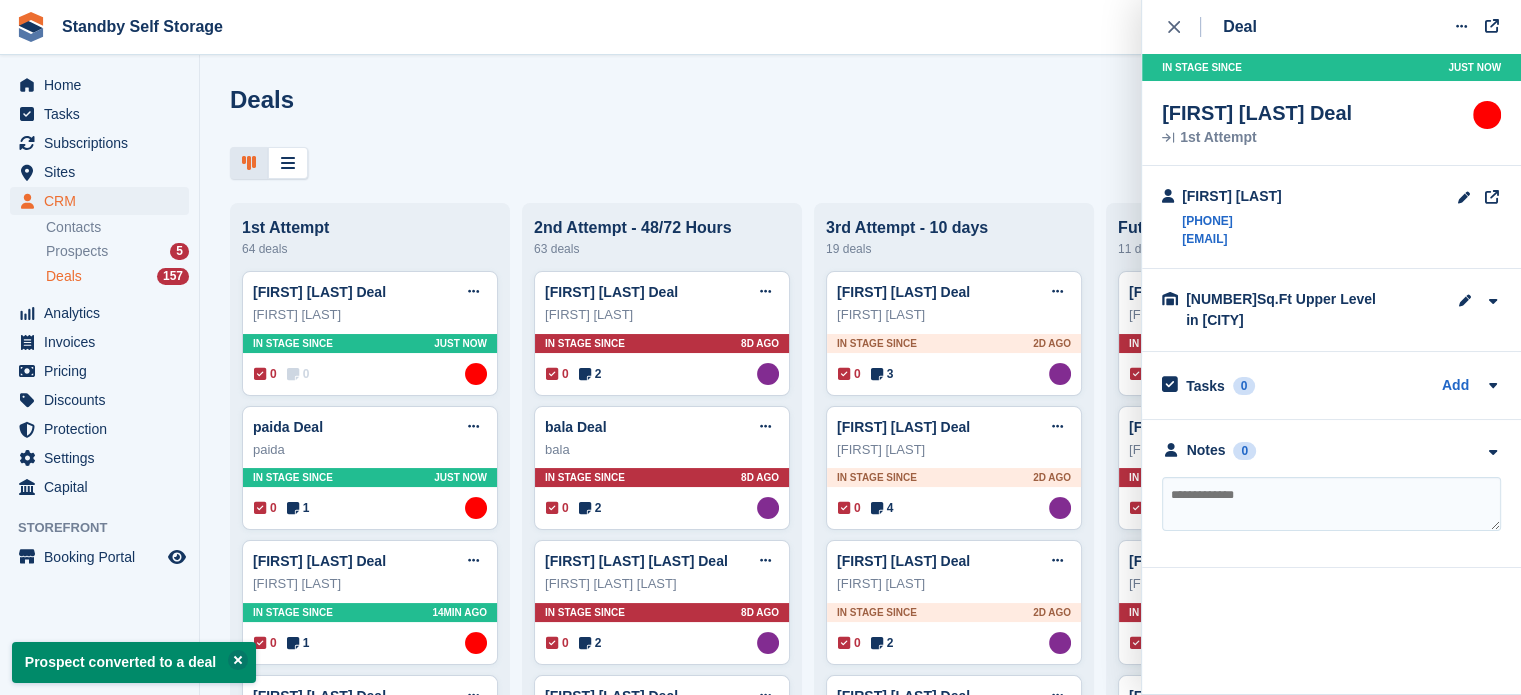 click at bounding box center (1331, 504) 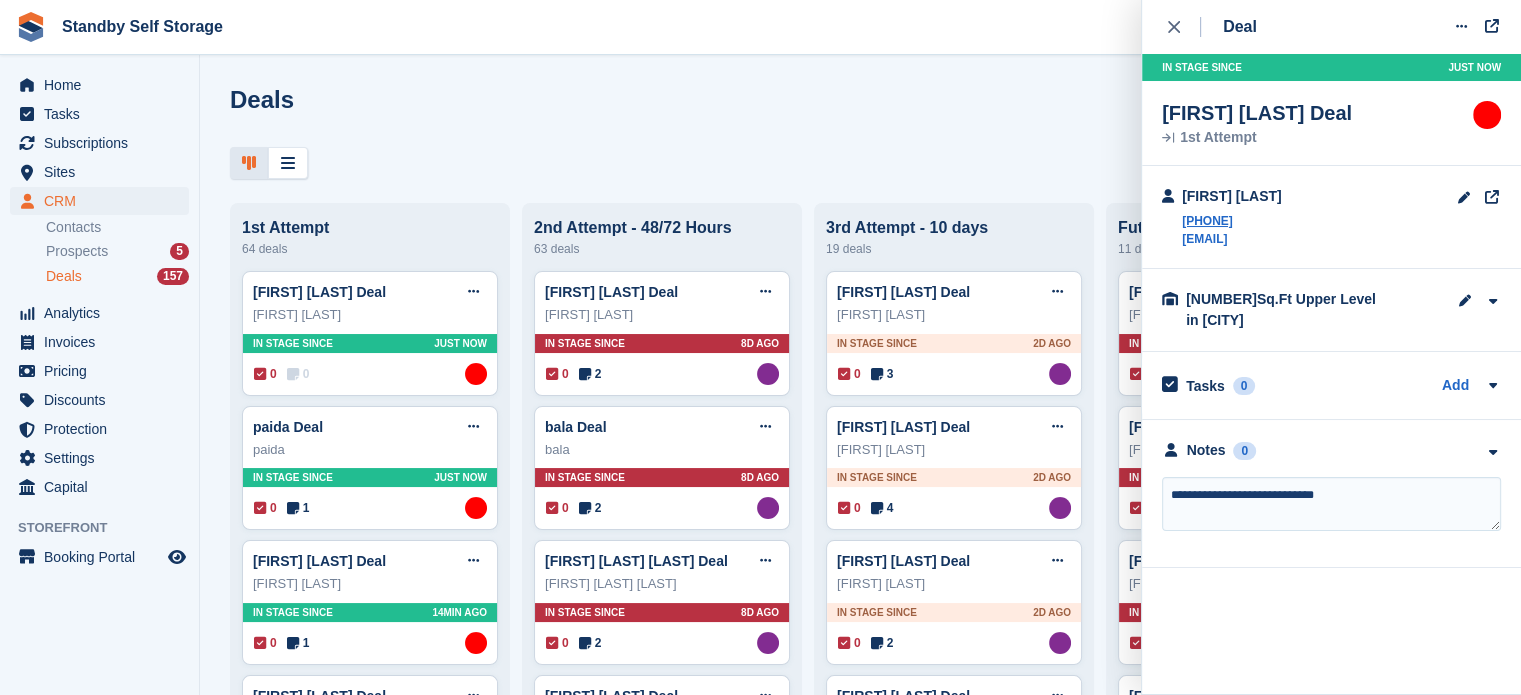 drag, startPoint x: 1401, startPoint y: 495, endPoint x: 1230, endPoint y: 499, distance: 171.04678 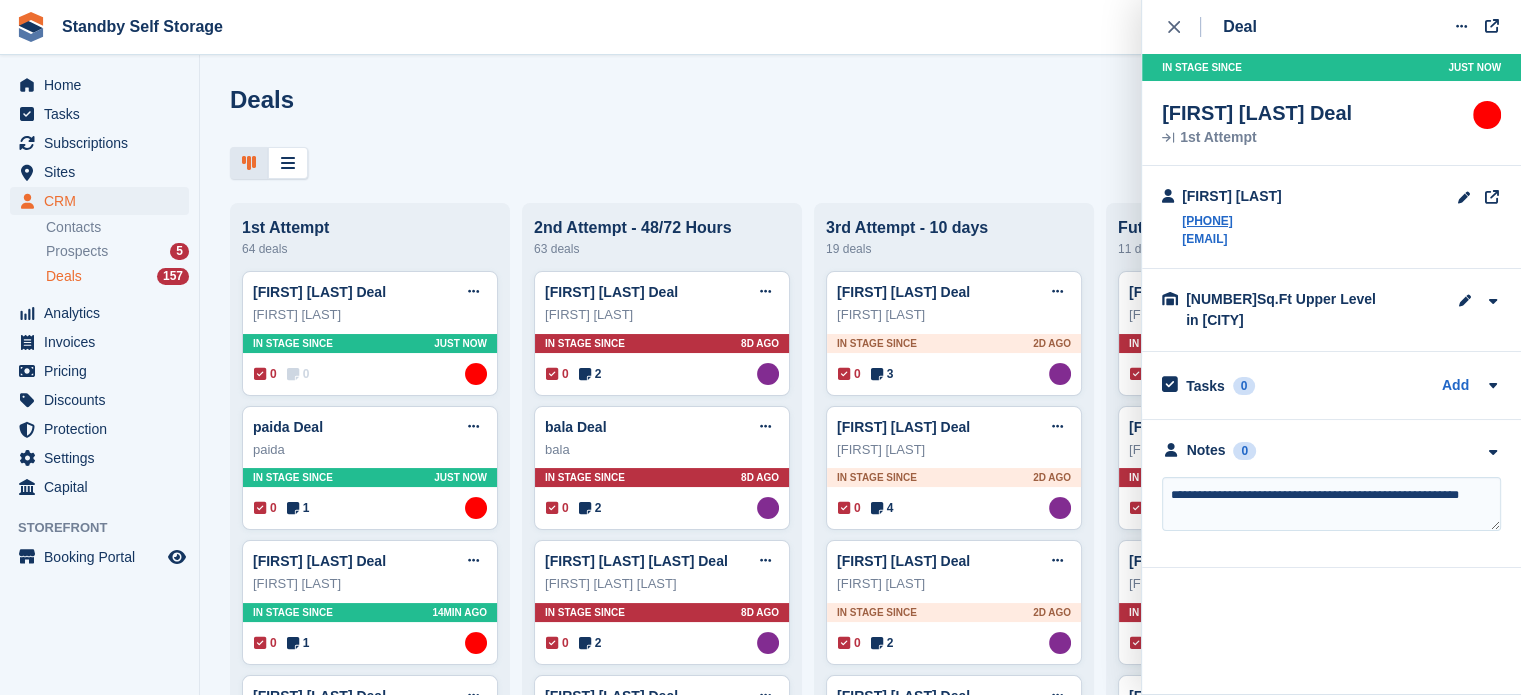 type on "**********" 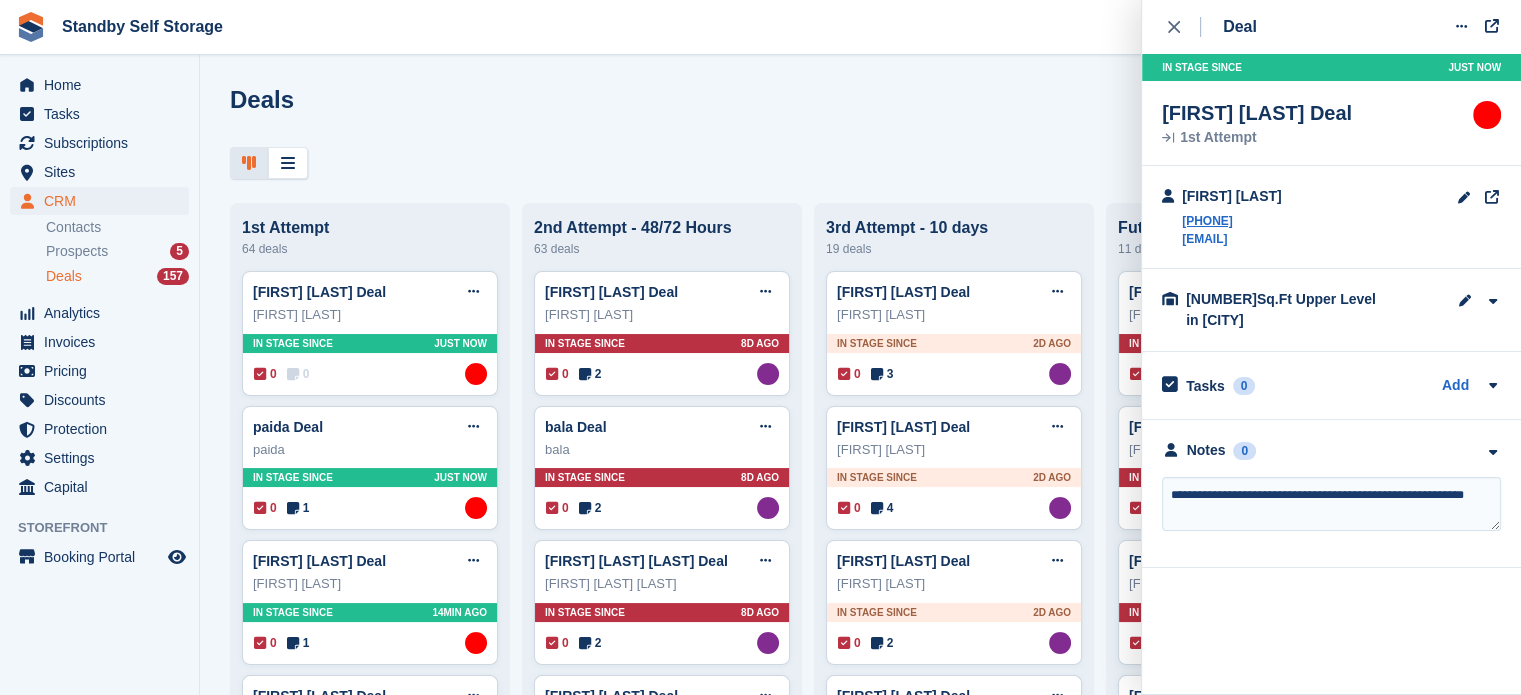 type 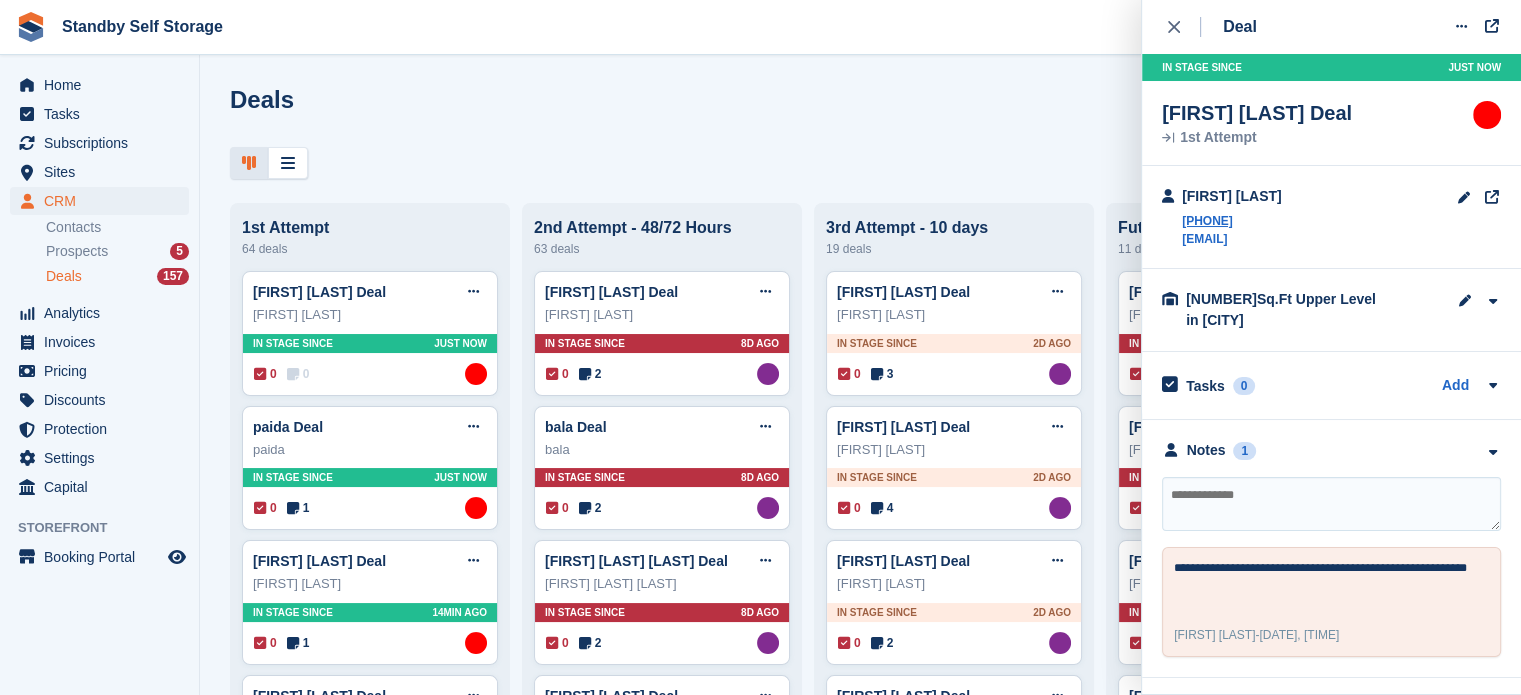 drag, startPoint x: 1340, startPoint y: 250, endPoint x: 1180, endPoint y: 246, distance: 160.04999 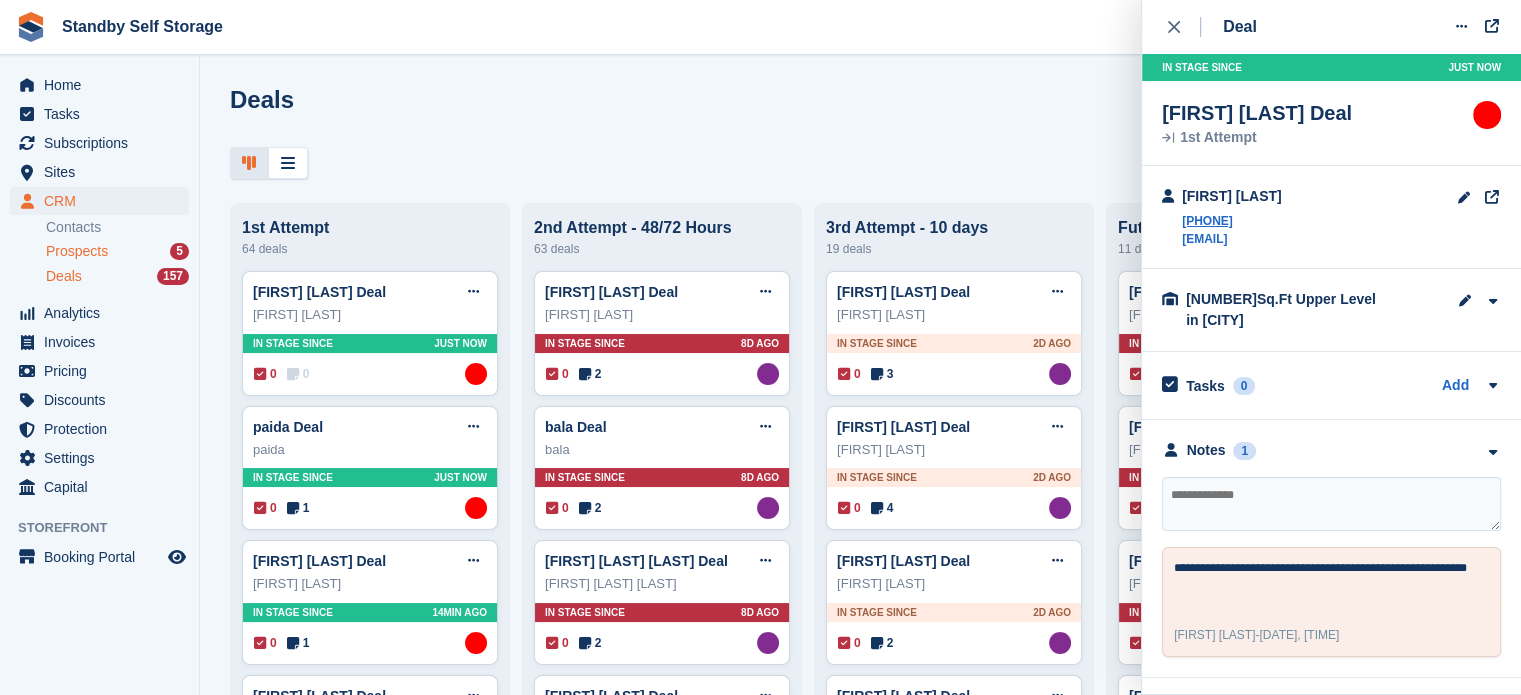 click on "Prospects" at bounding box center [77, 251] 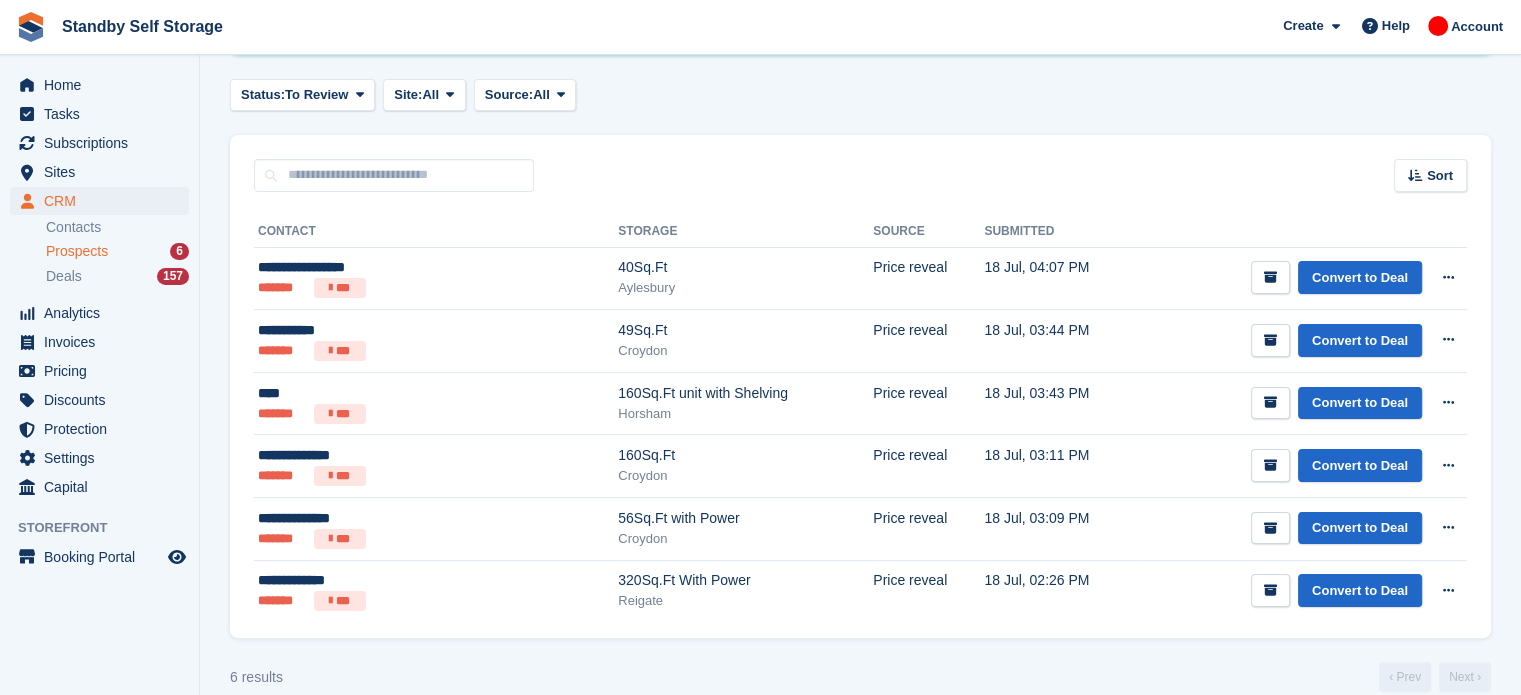 scroll, scrollTop: 359, scrollLeft: 0, axis: vertical 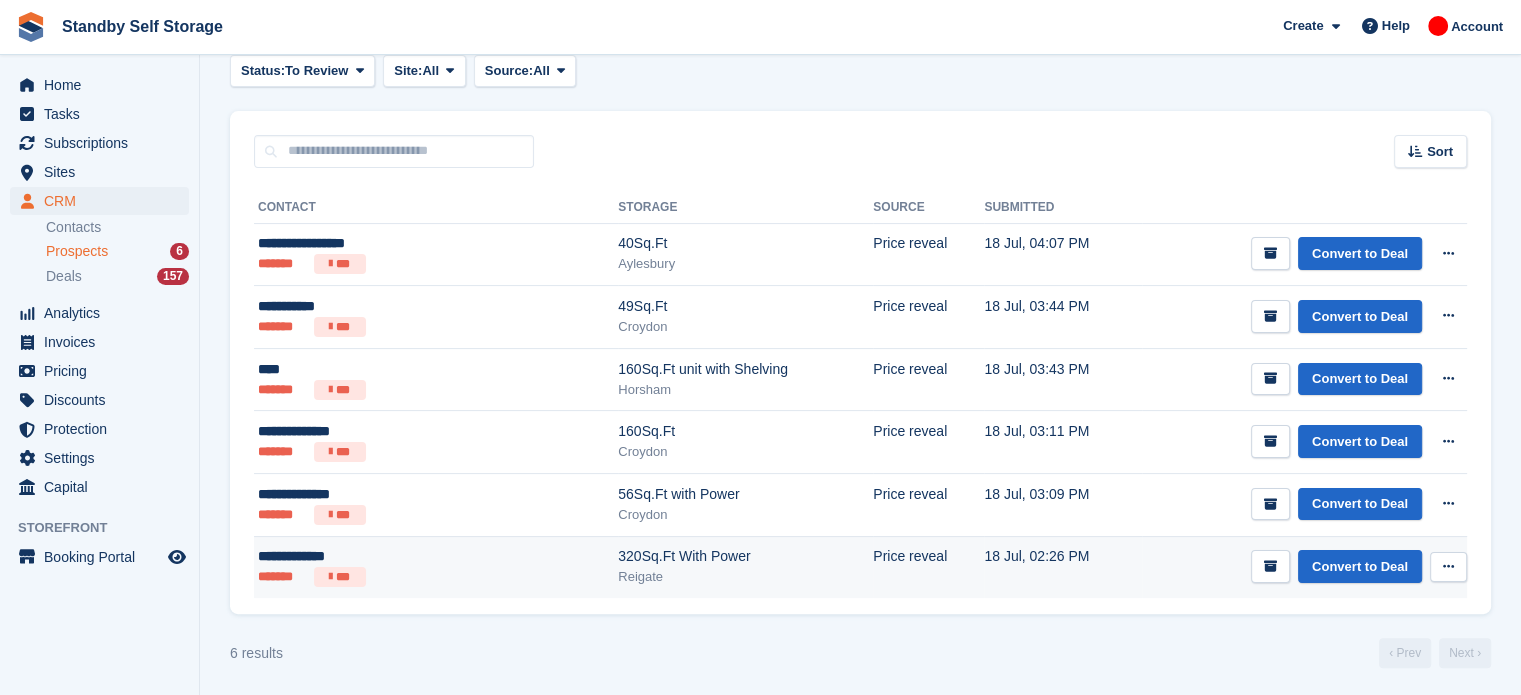 click on "Price reveal" at bounding box center (928, 567) 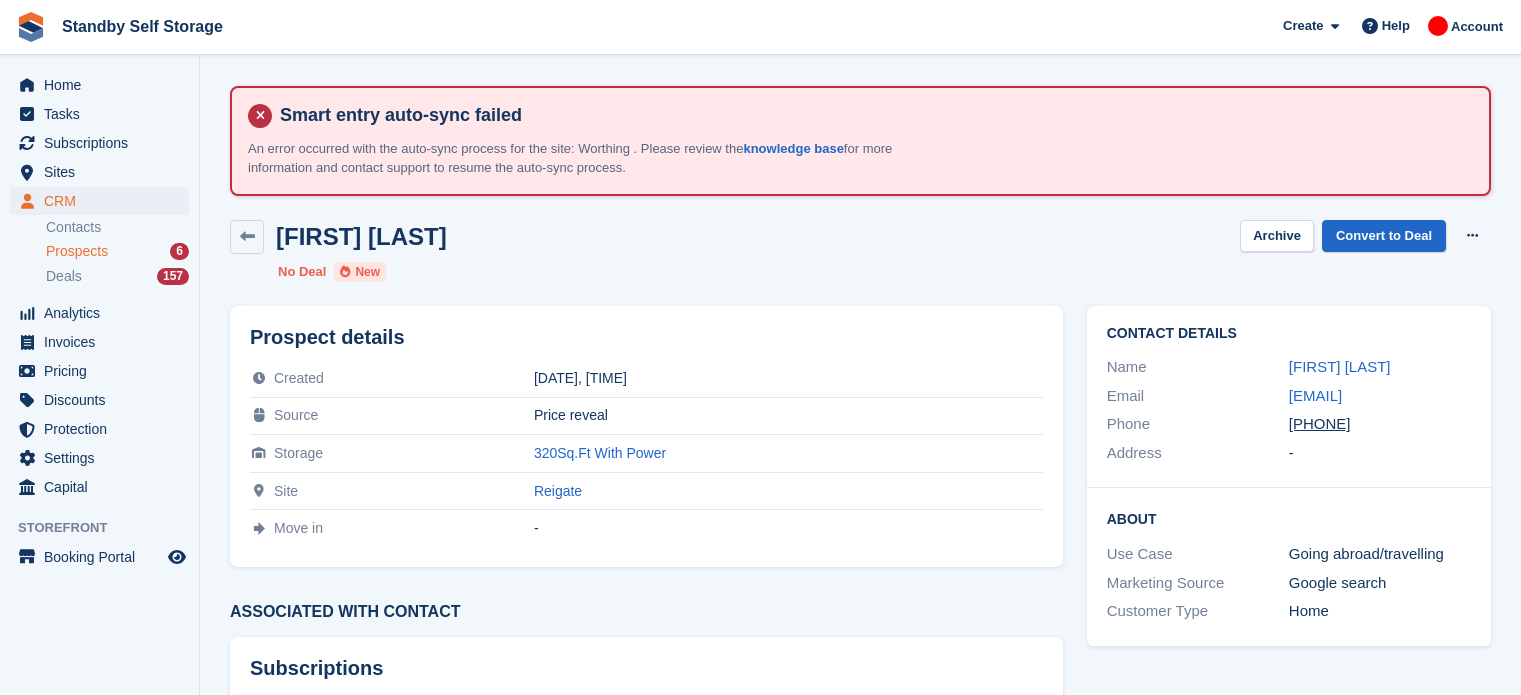 scroll, scrollTop: 0, scrollLeft: 0, axis: both 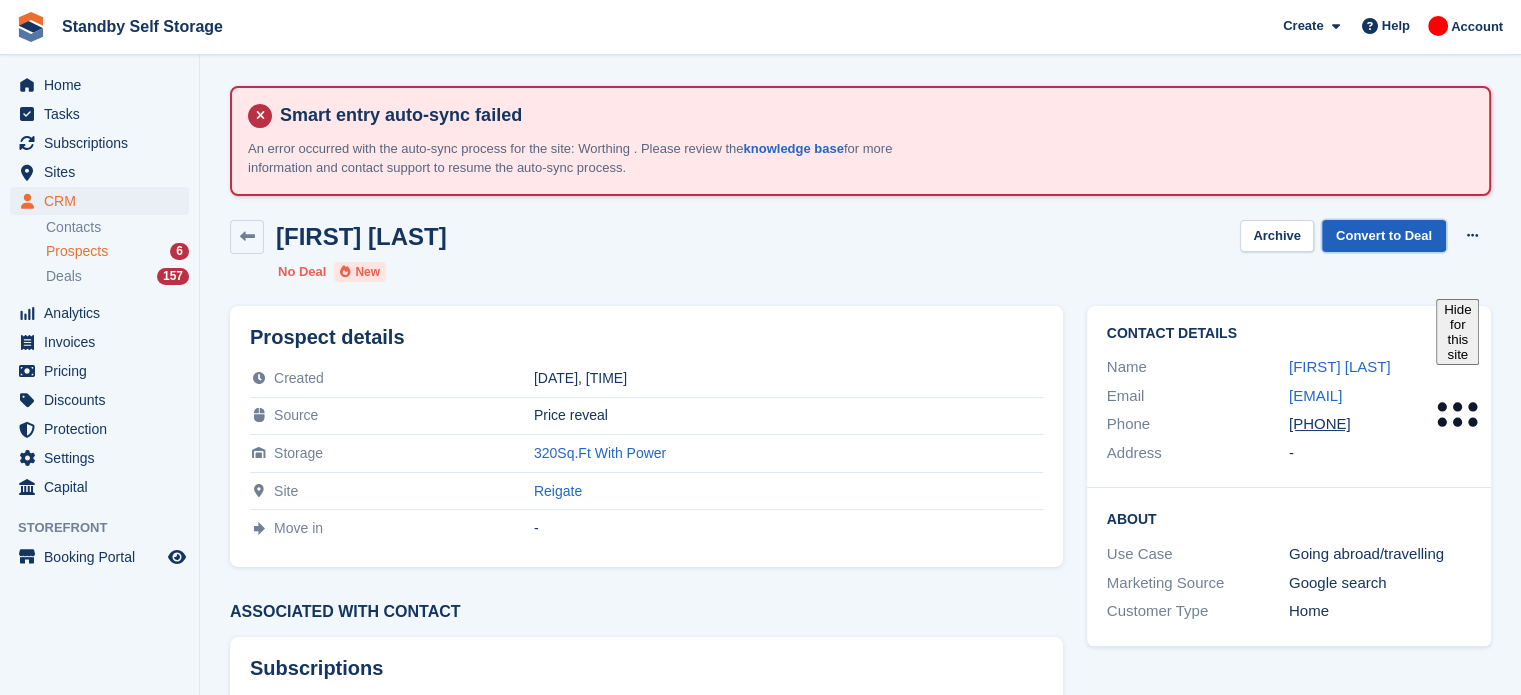 click on "Convert to Deal" at bounding box center (1384, 236) 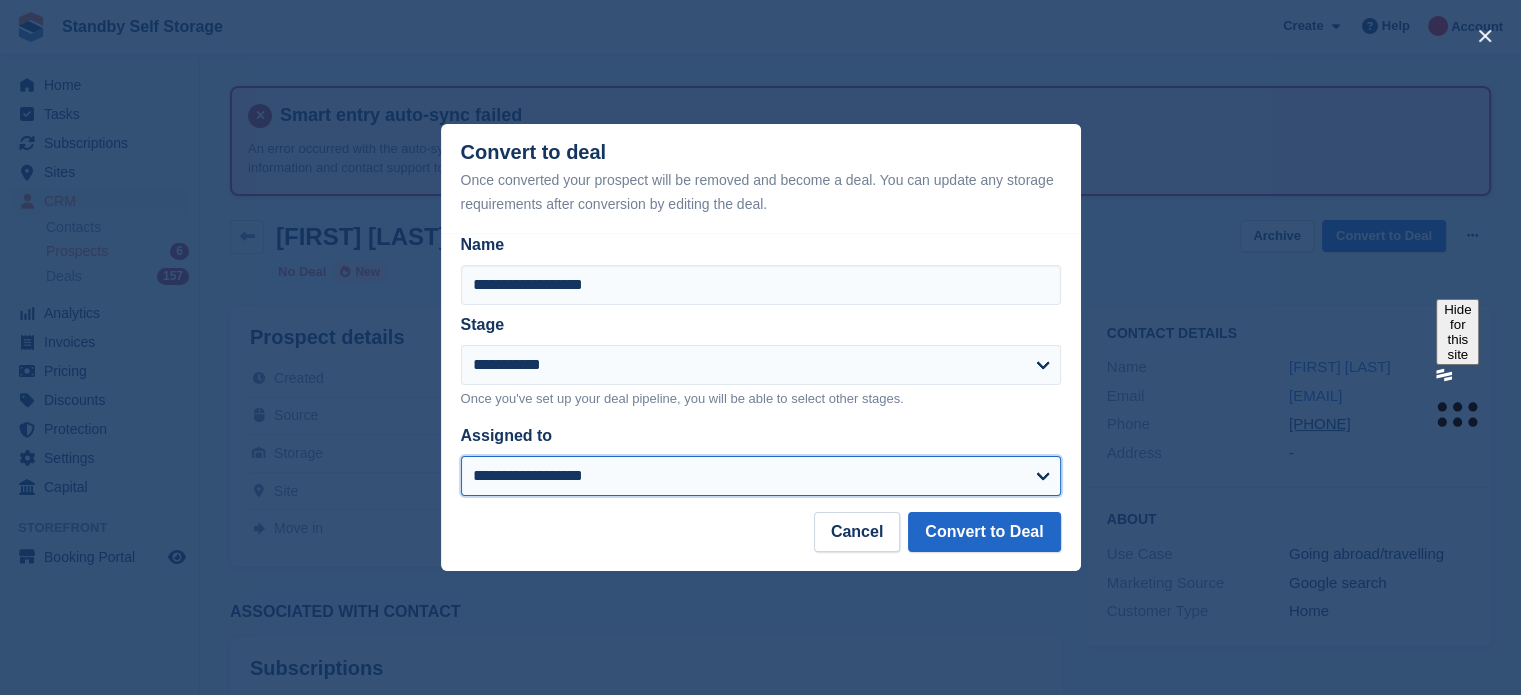 click on "**********" at bounding box center (761, 476) 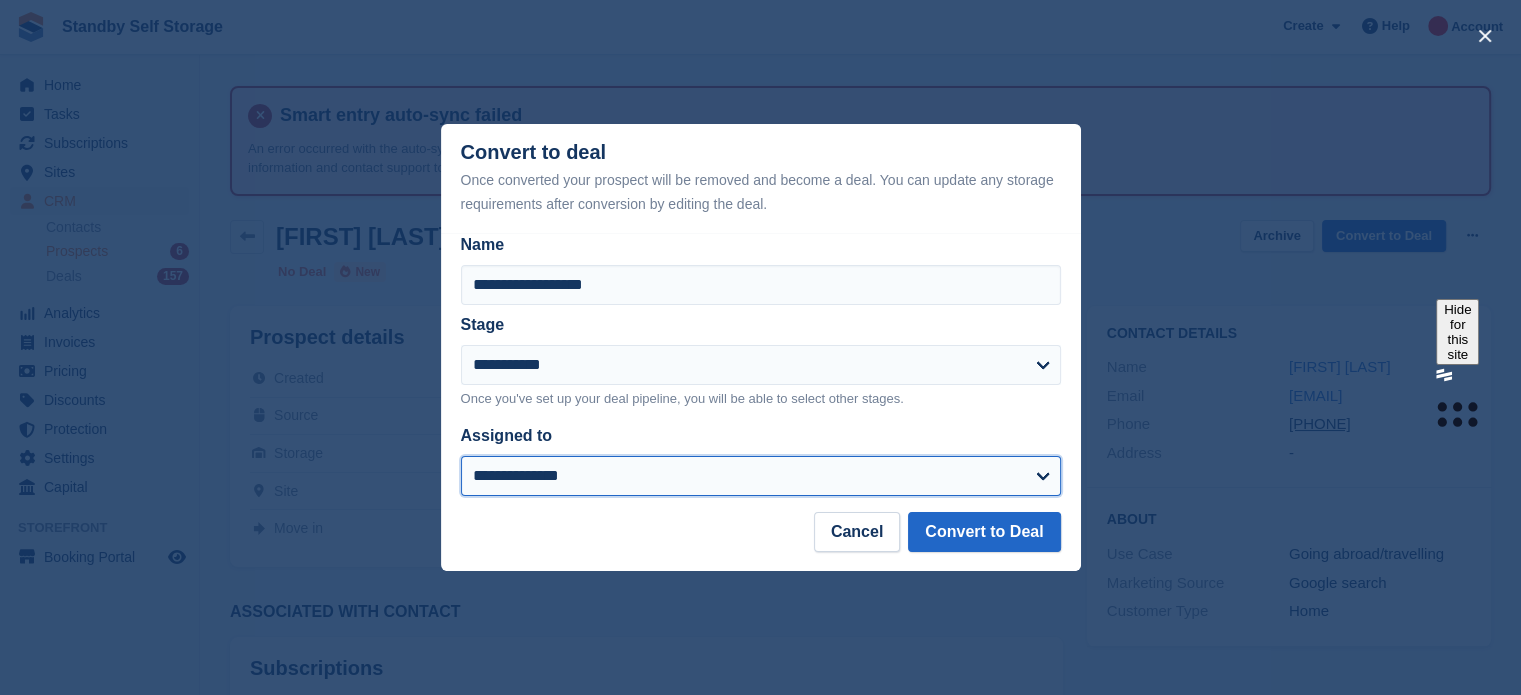 click on "**********" at bounding box center [761, 476] 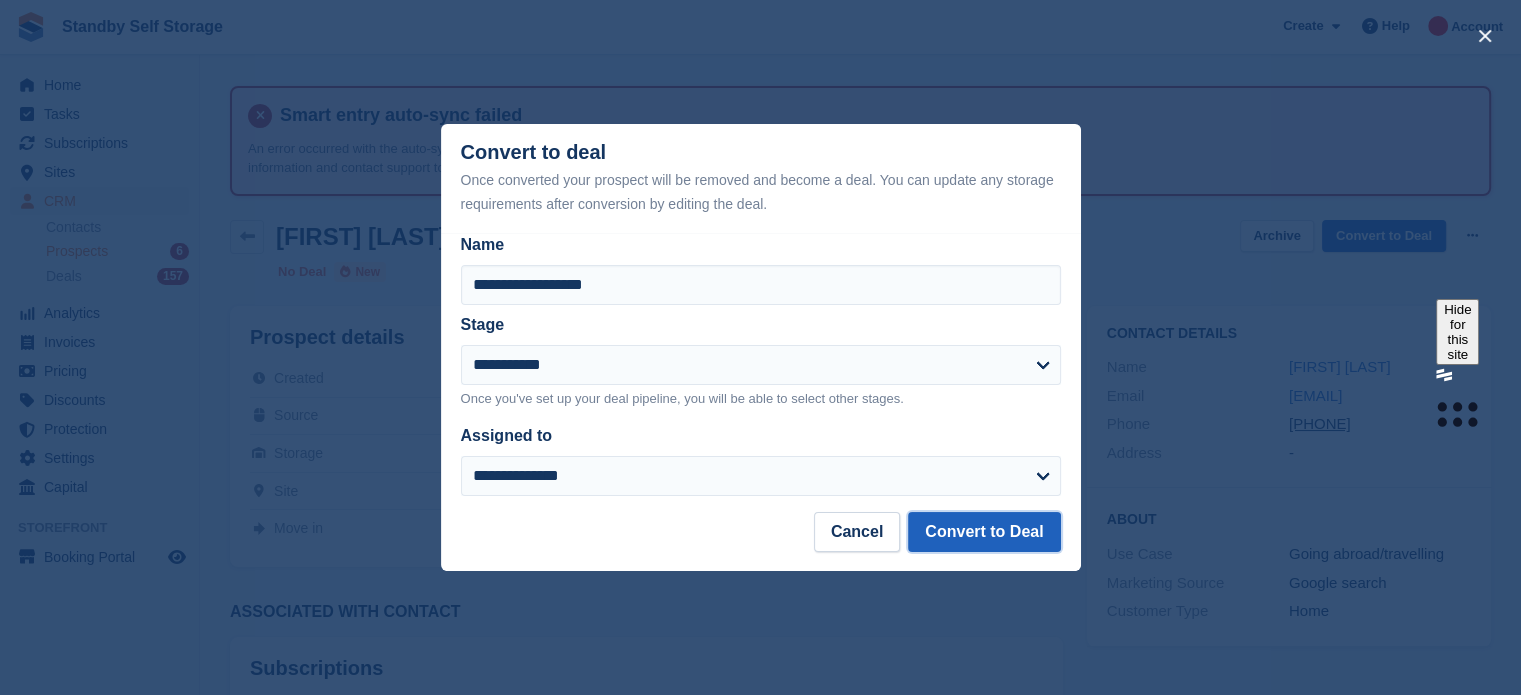 click on "Convert to Deal" at bounding box center [984, 532] 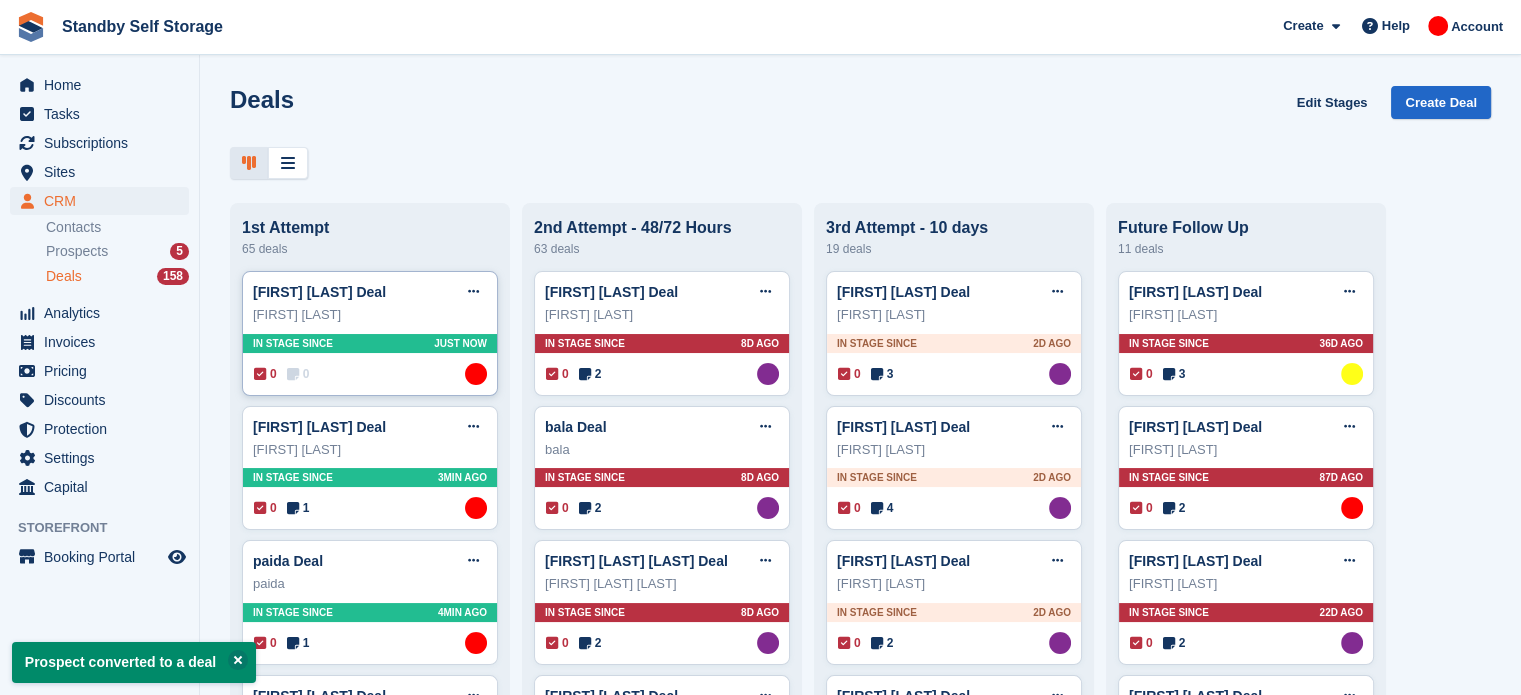 click on "Simon Hillman Deal
Edit deal
Mark as won
Mark as lost
Delete deal
Simon Hillman
In stage since Just now
0
0
Assigned to Aaron Winter" at bounding box center [370, 333] 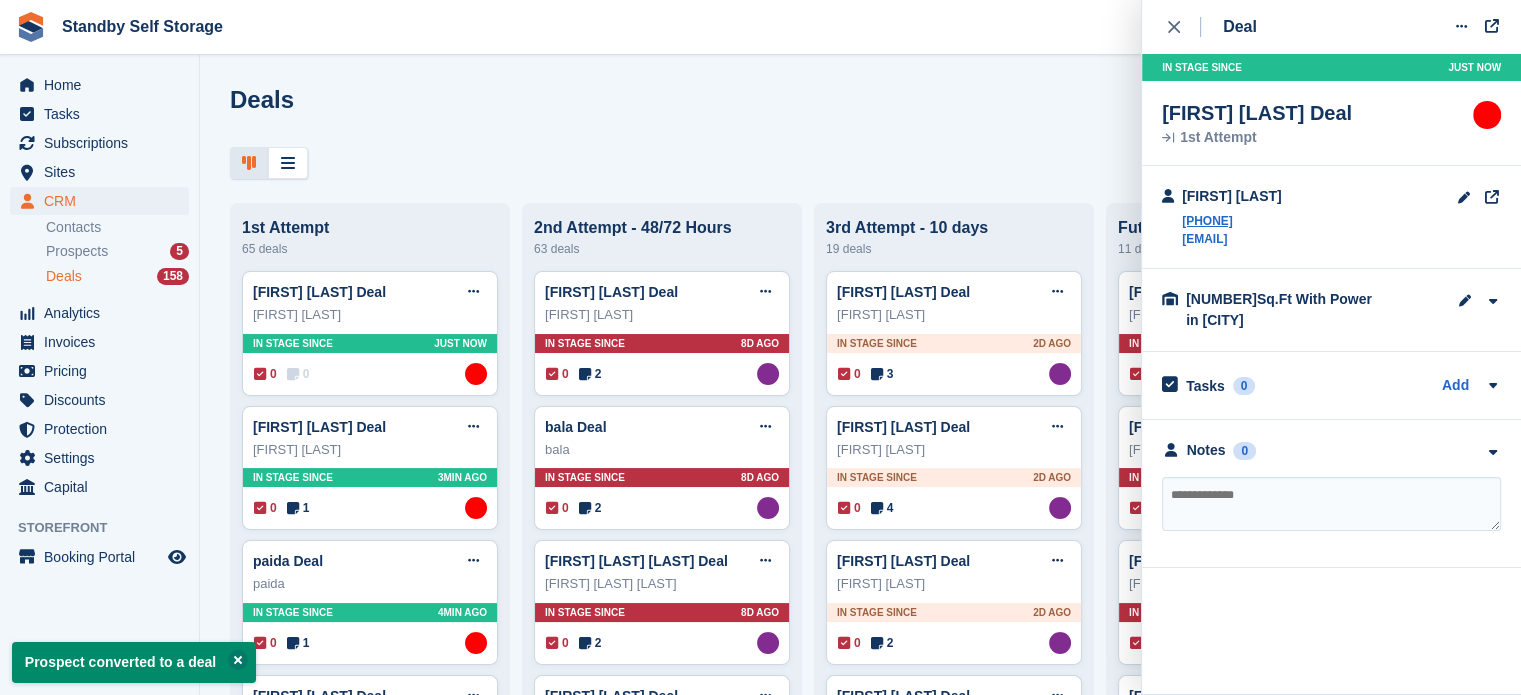 click at bounding box center [1331, 504] 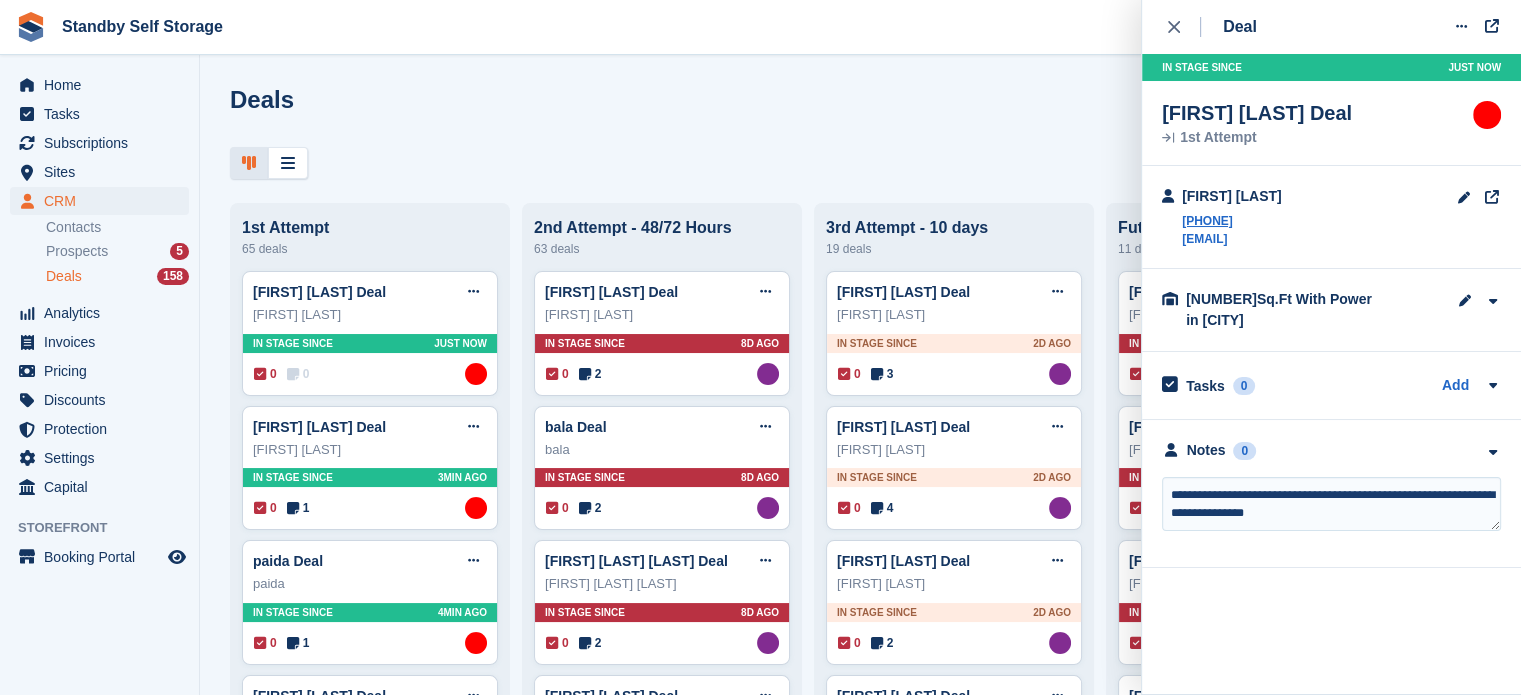 type on "**********" 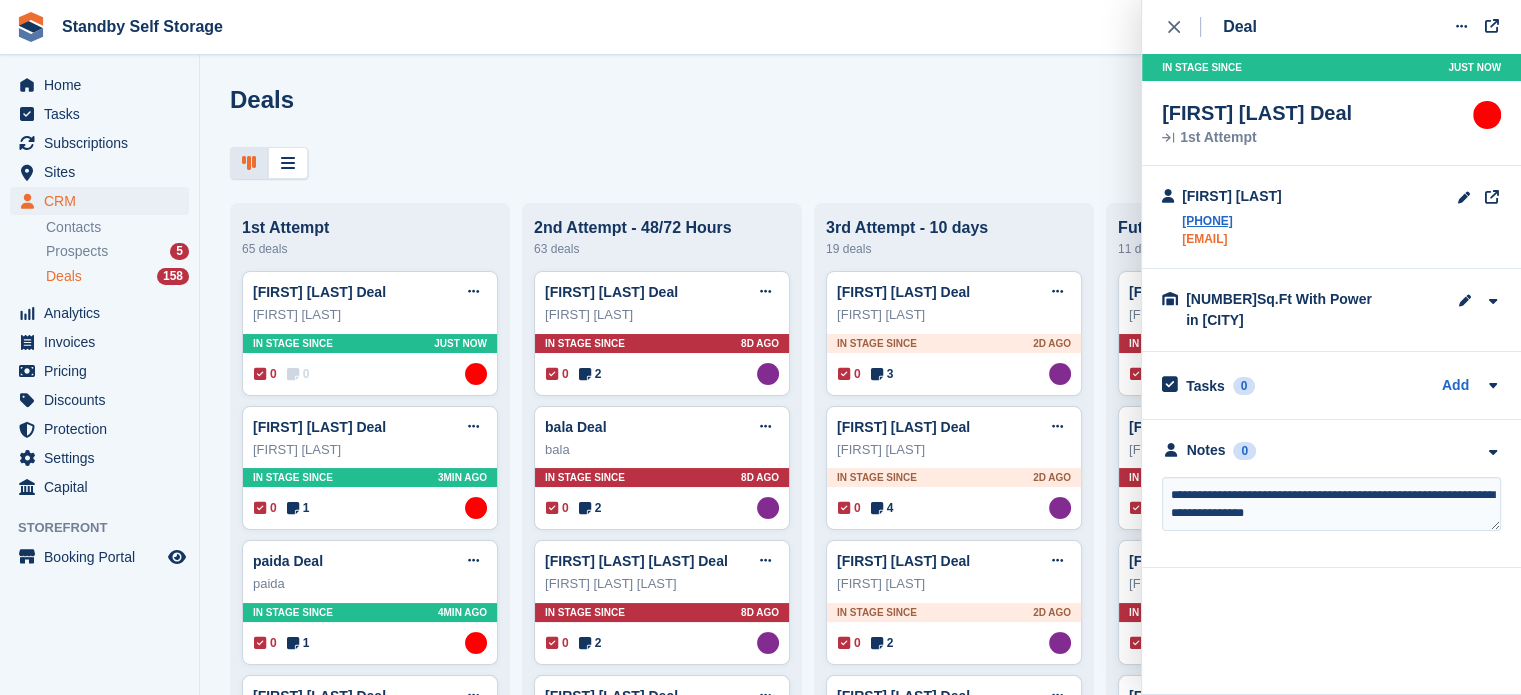 drag, startPoint x: 1343, startPoint y: 237, endPoint x: 1181, endPoint y: 237, distance: 162 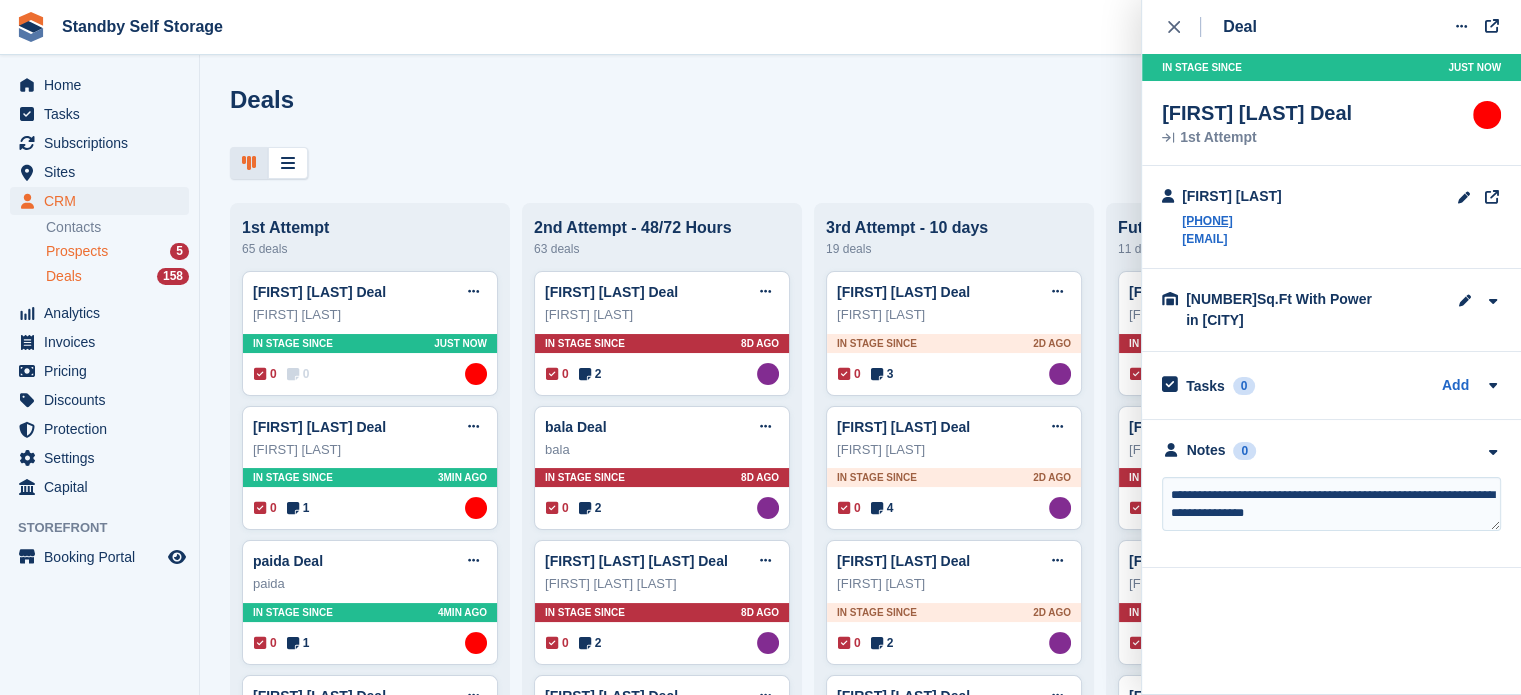 click on "Prospects
5" at bounding box center (117, 251) 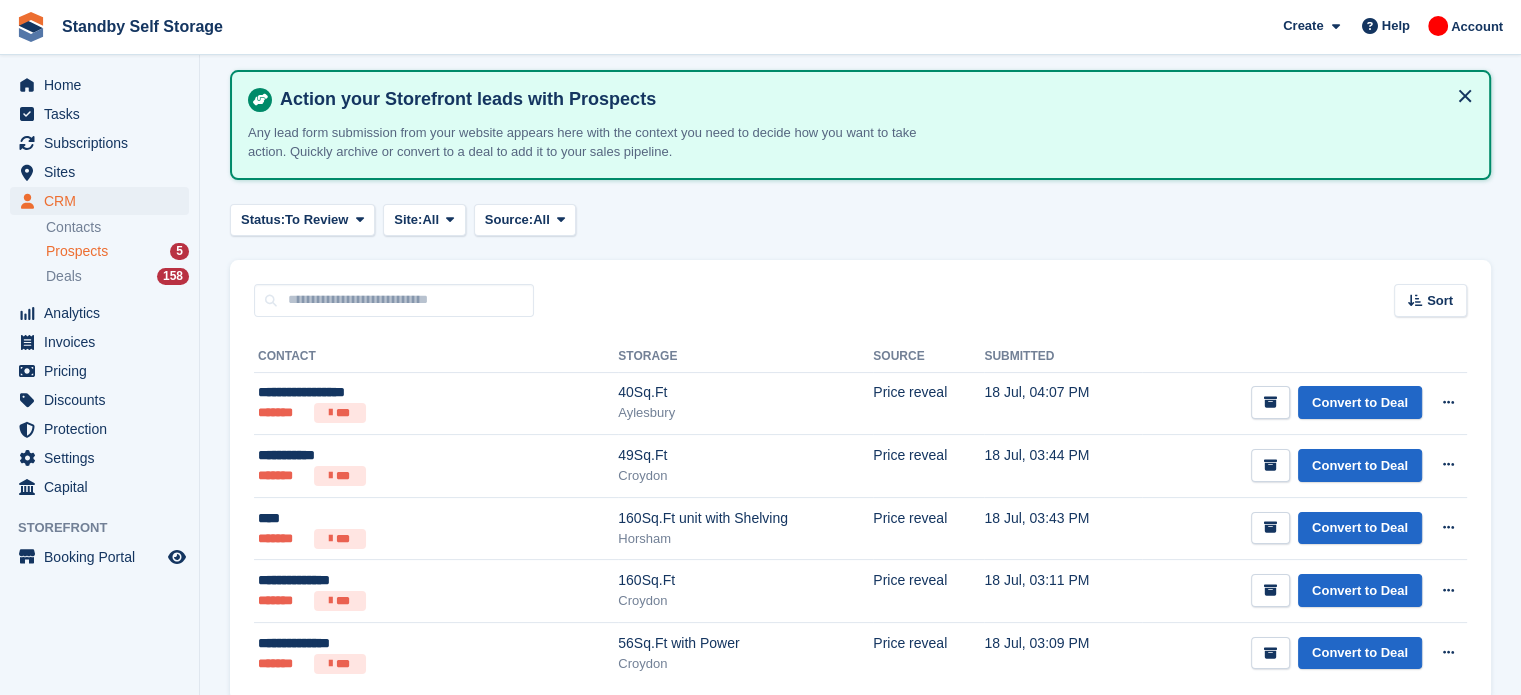 scroll, scrollTop: 296, scrollLeft: 0, axis: vertical 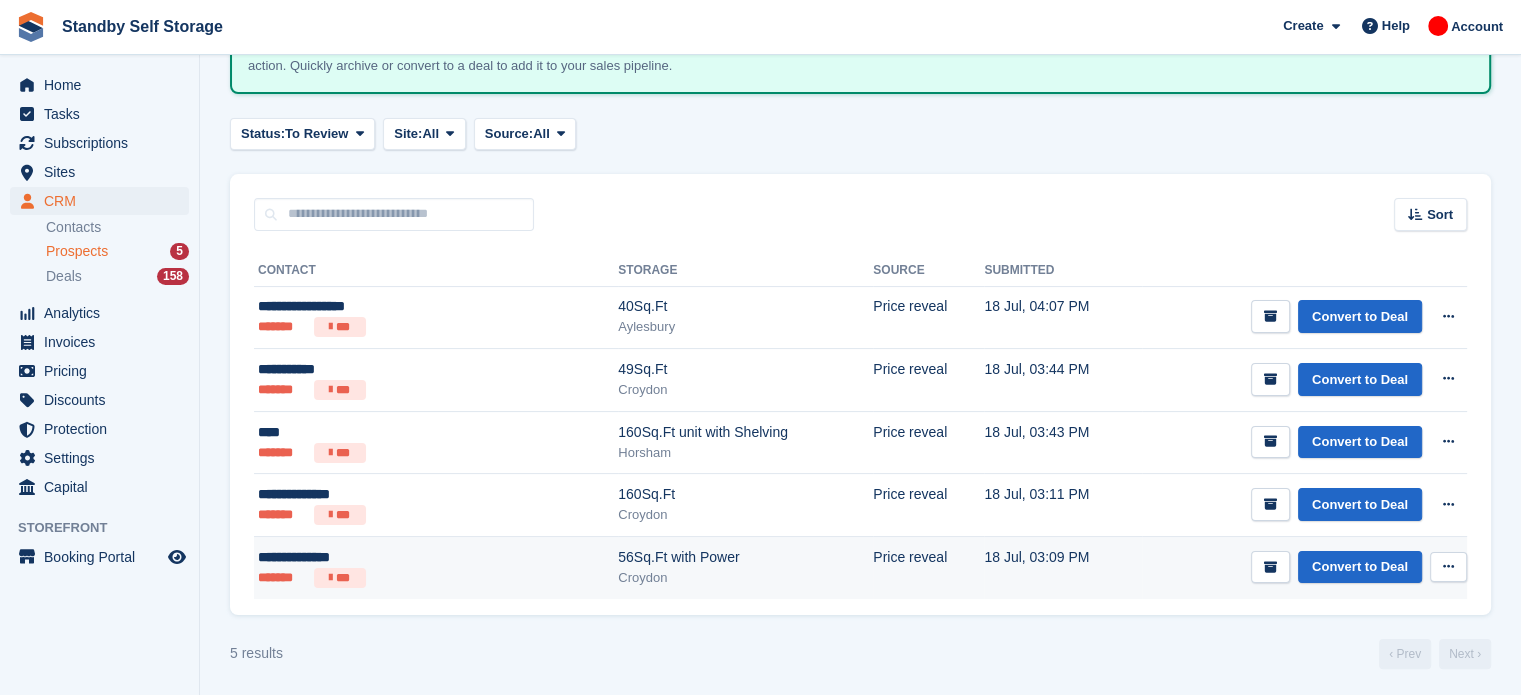 click at bounding box center (1448, 567) 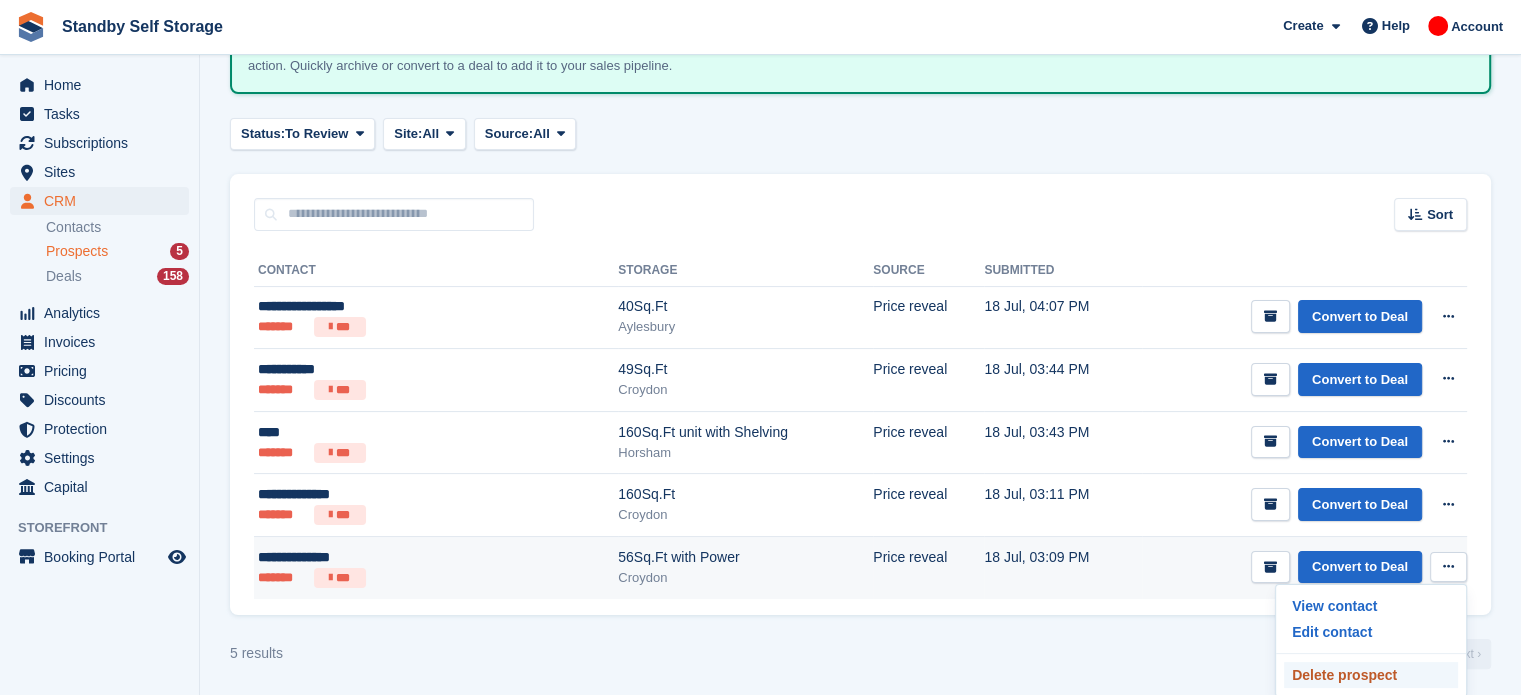 click on "Delete prospect" at bounding box center (1371, 675) 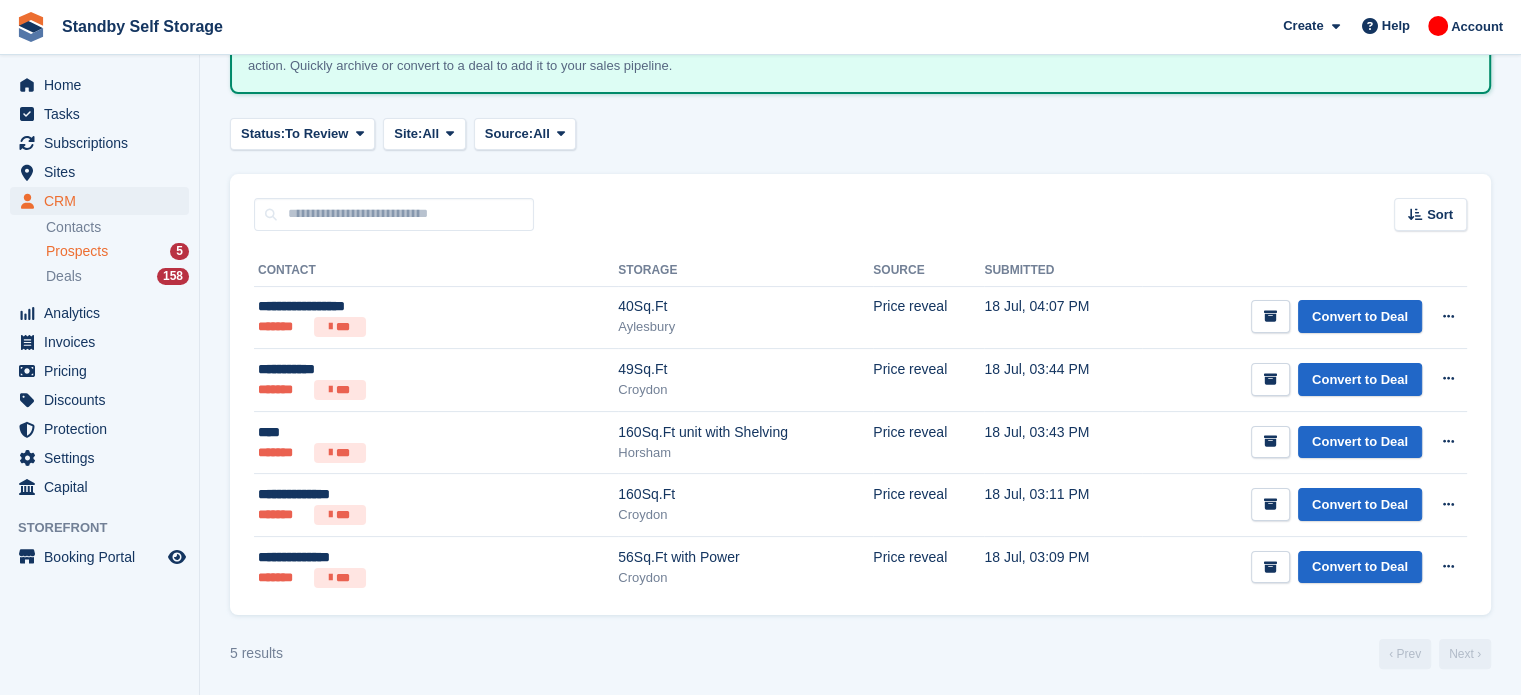 scroll, scrollTop: 0, scrollLeft: 0, axis: both 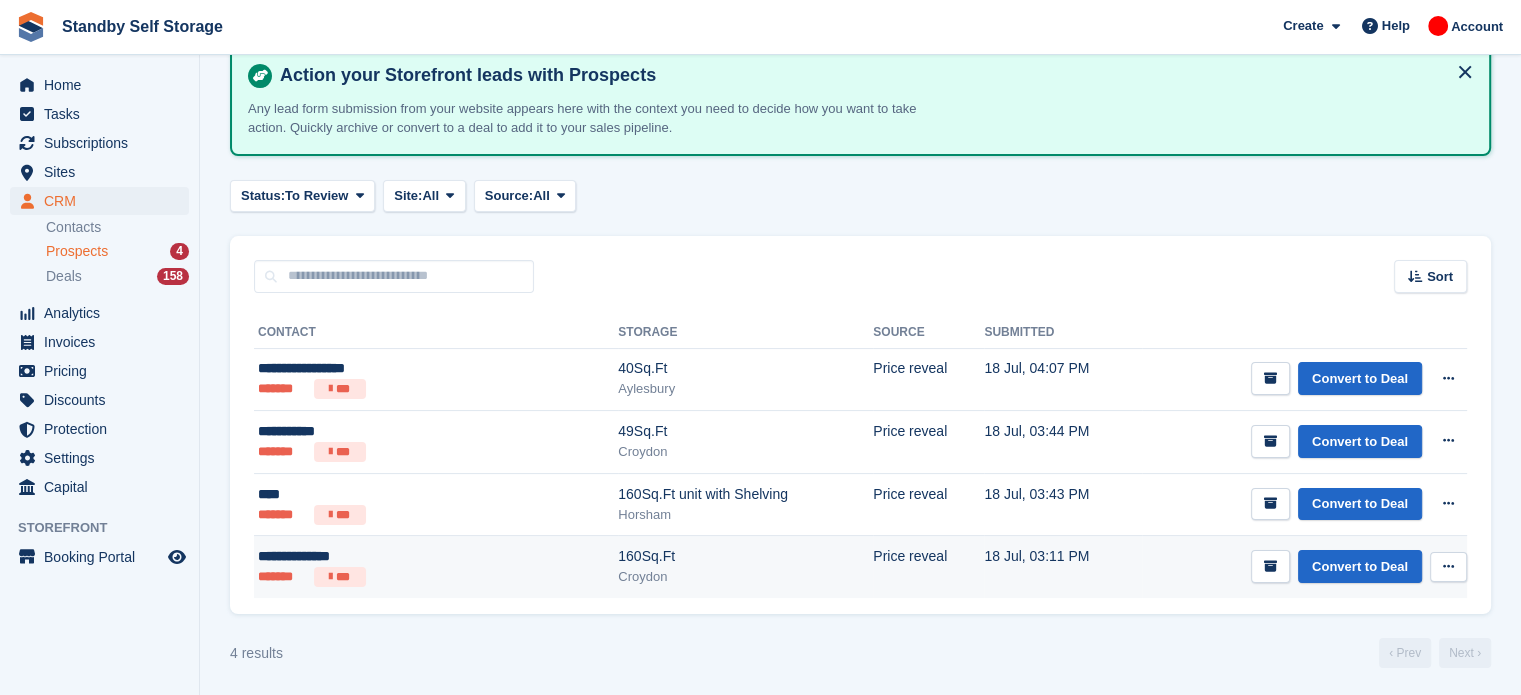 click on "160Sq.Ft" at bounding box center (745, 556) 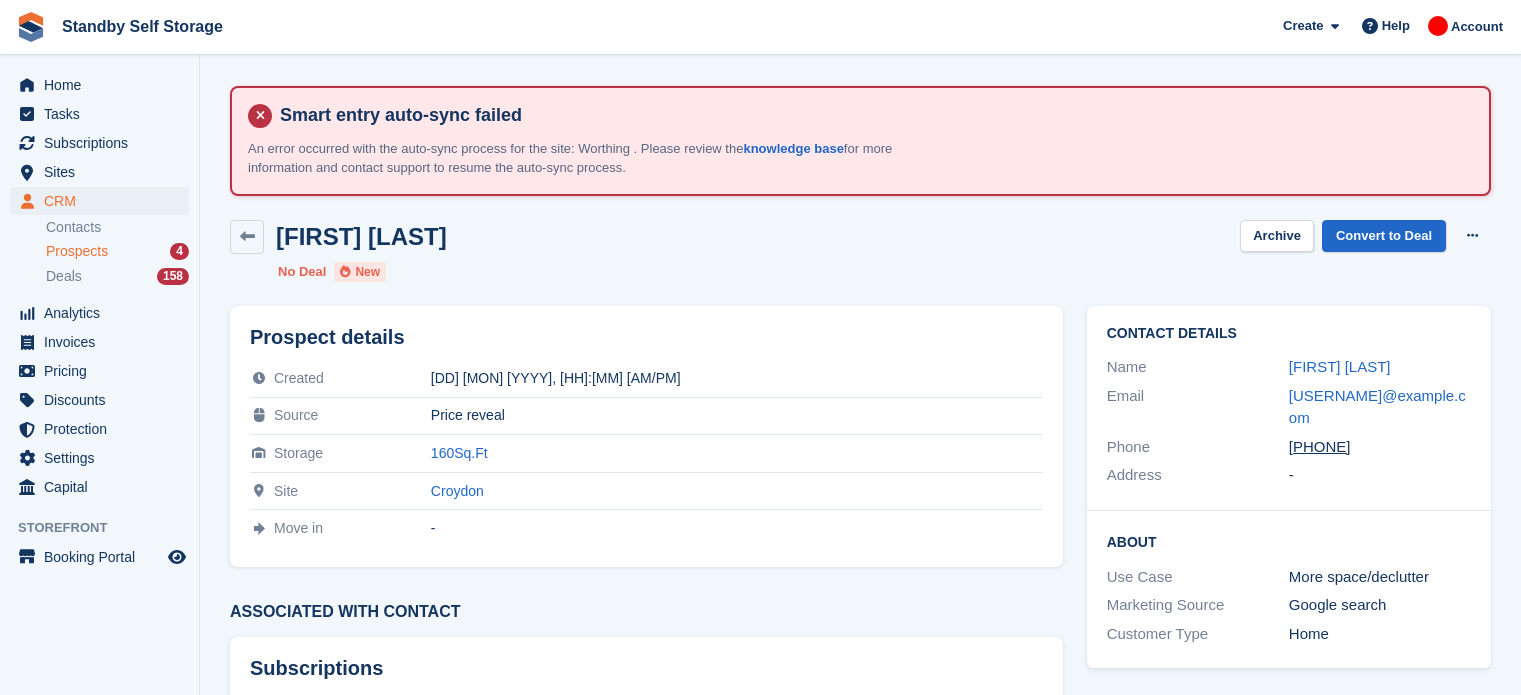 scroll, scrollTop: 0, scrollLeft: 0, axis: both 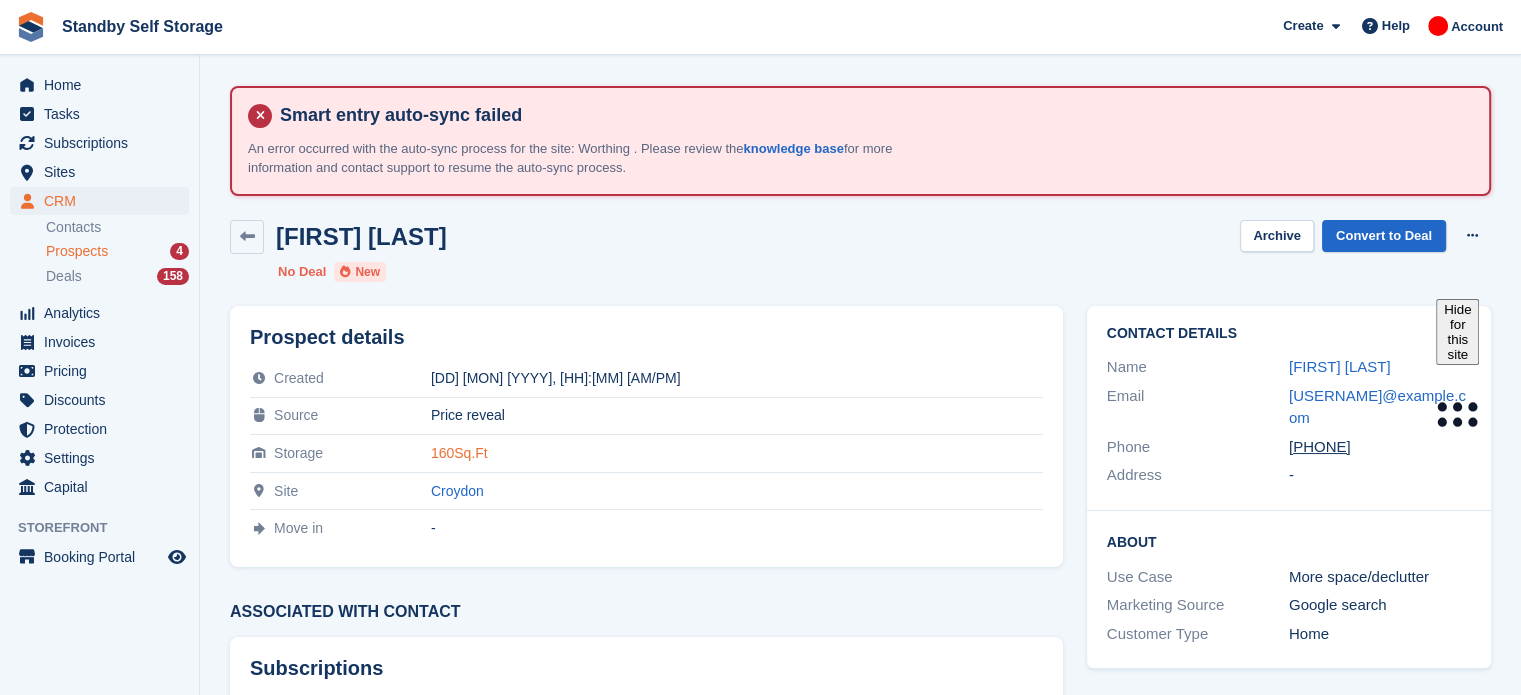 click on "160Sq.Ft" at bounding box center [459, 453] 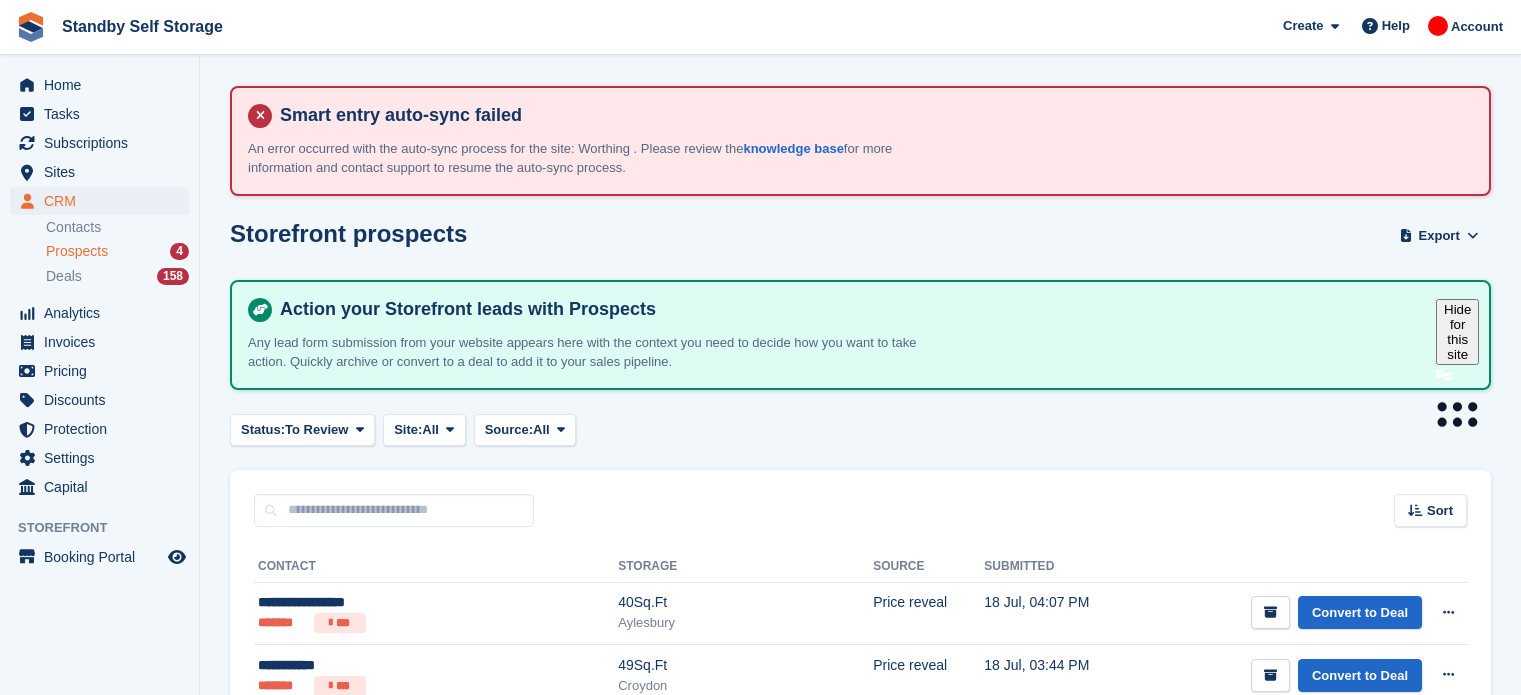 scroll, scrollTop: 234, scrollLeft: 0, axis: vertical 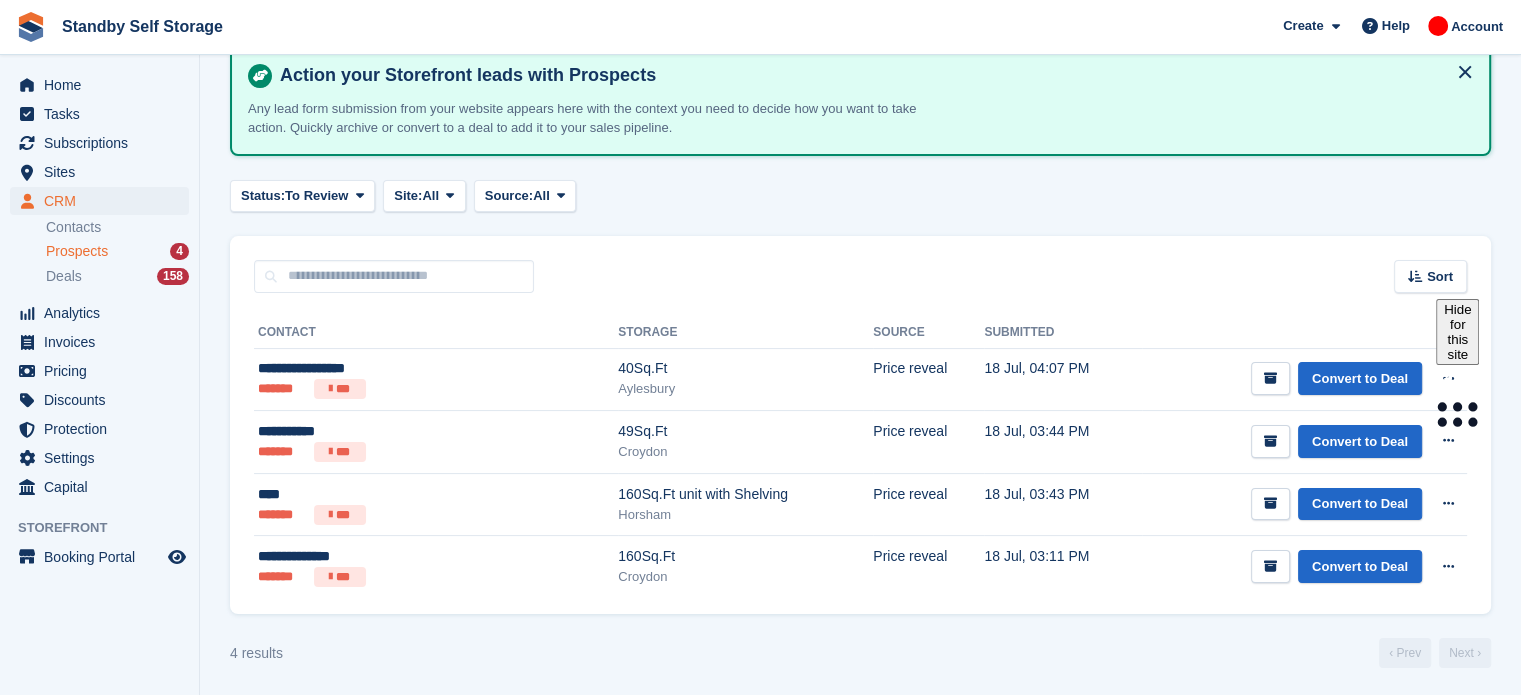 click on "Prospects
4" at bounding box center [117, 251] 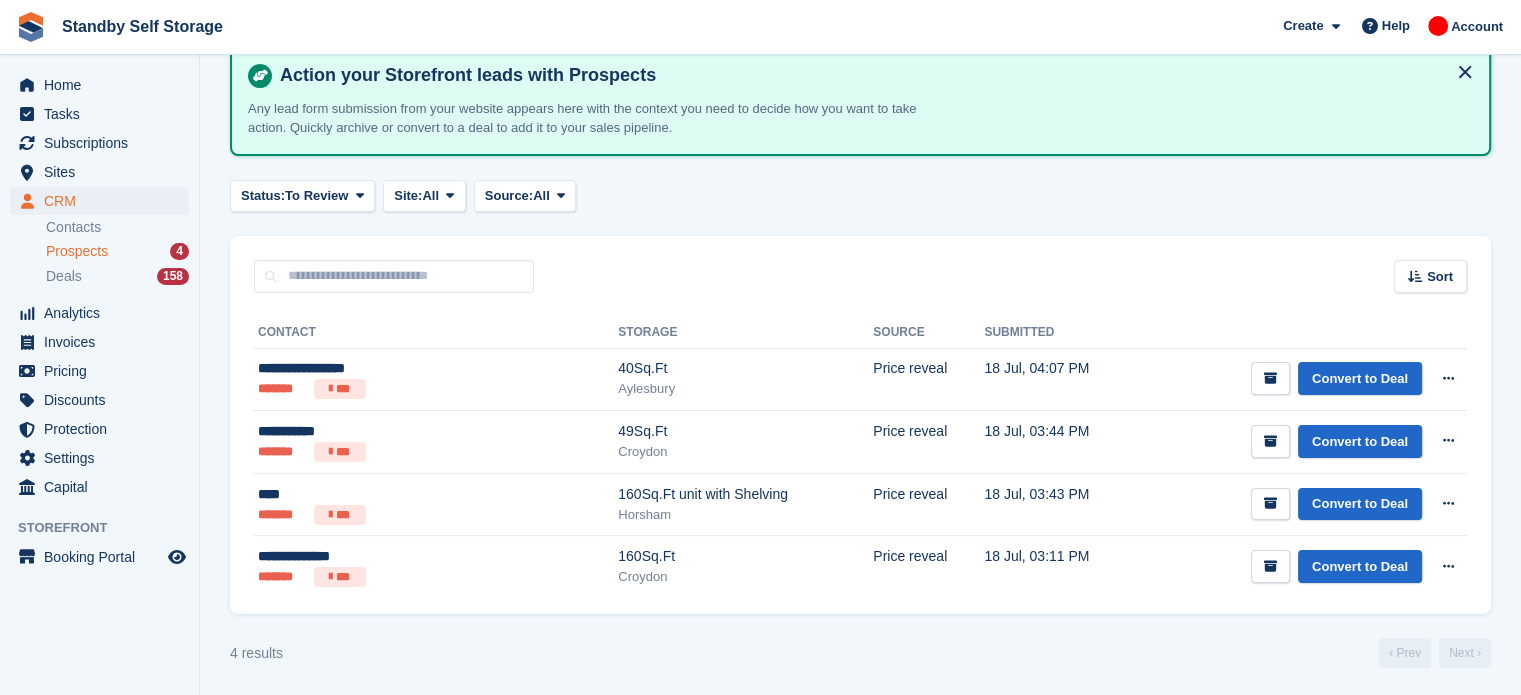 scroll, scrollTop: 0, scrollLeft: 0, axis: both 